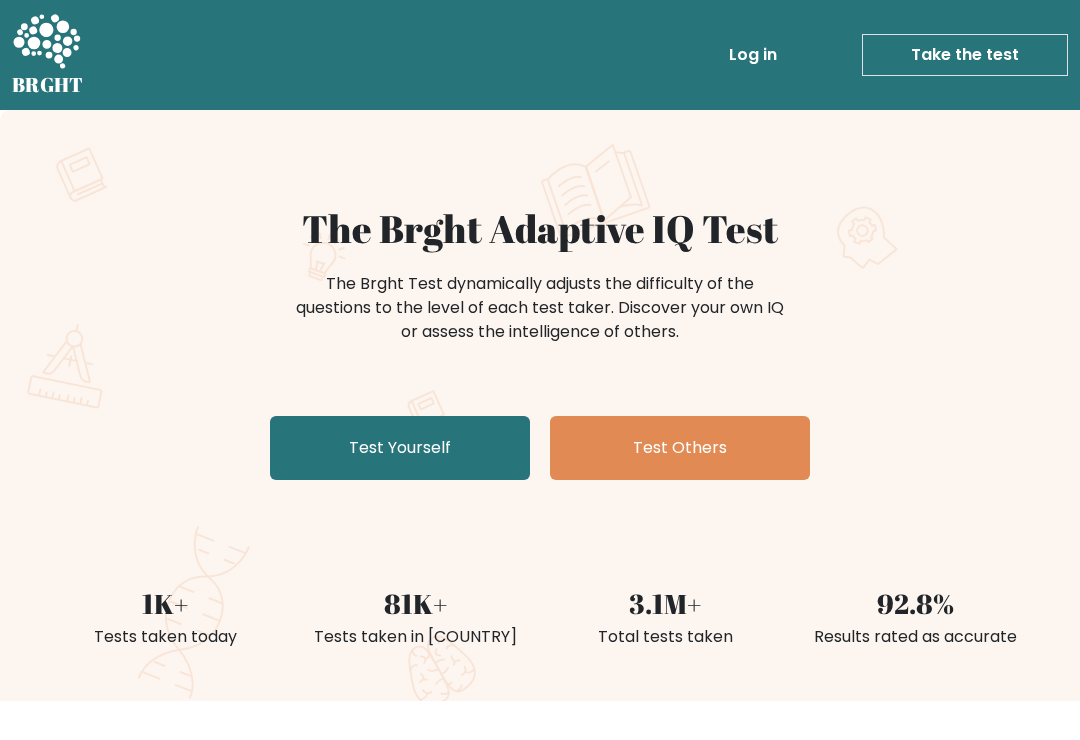 scroll, scrollTop: 0, scrollLeft: 0, axis: both 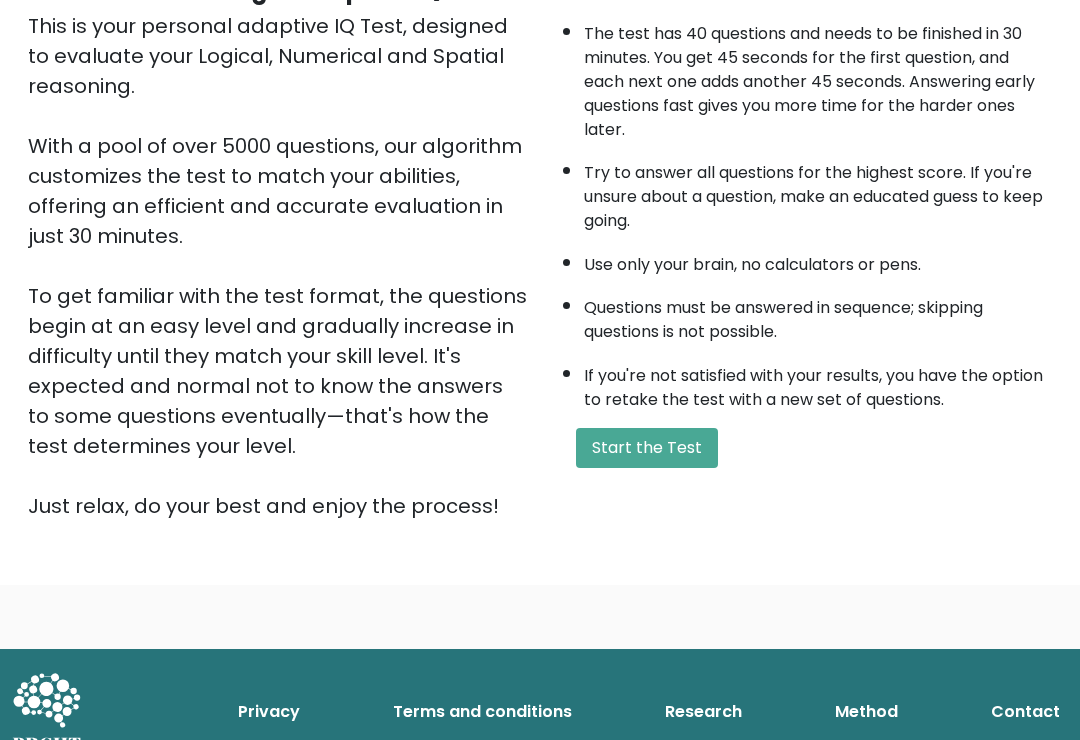 click on "Start the Test" at bounding box center (647, 448) 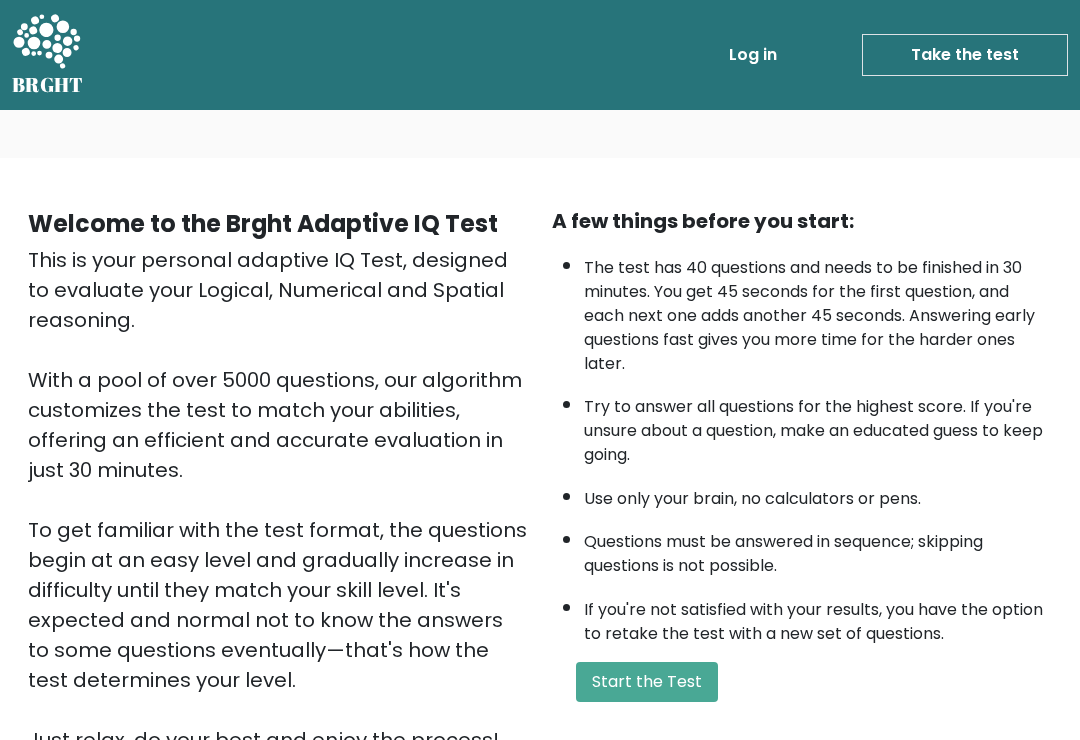 scroll, scrollTop: 265, scrollLeft: 0, axis: vertical 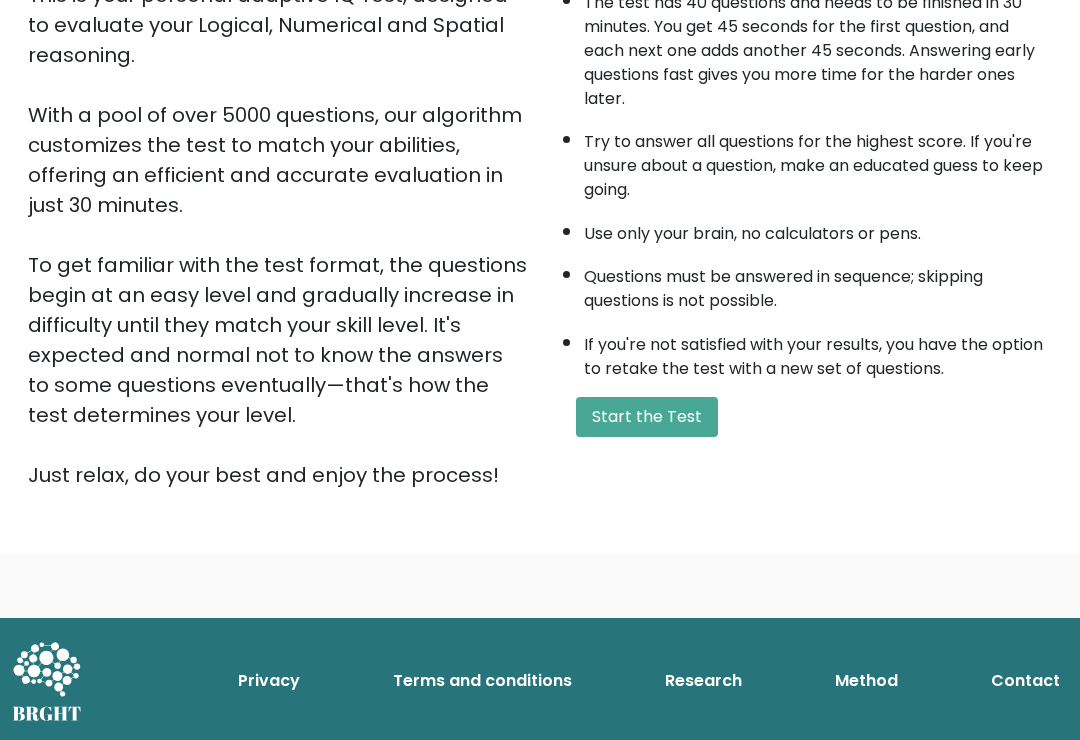 click on "Start the Test" at bounding box center (647, 417) 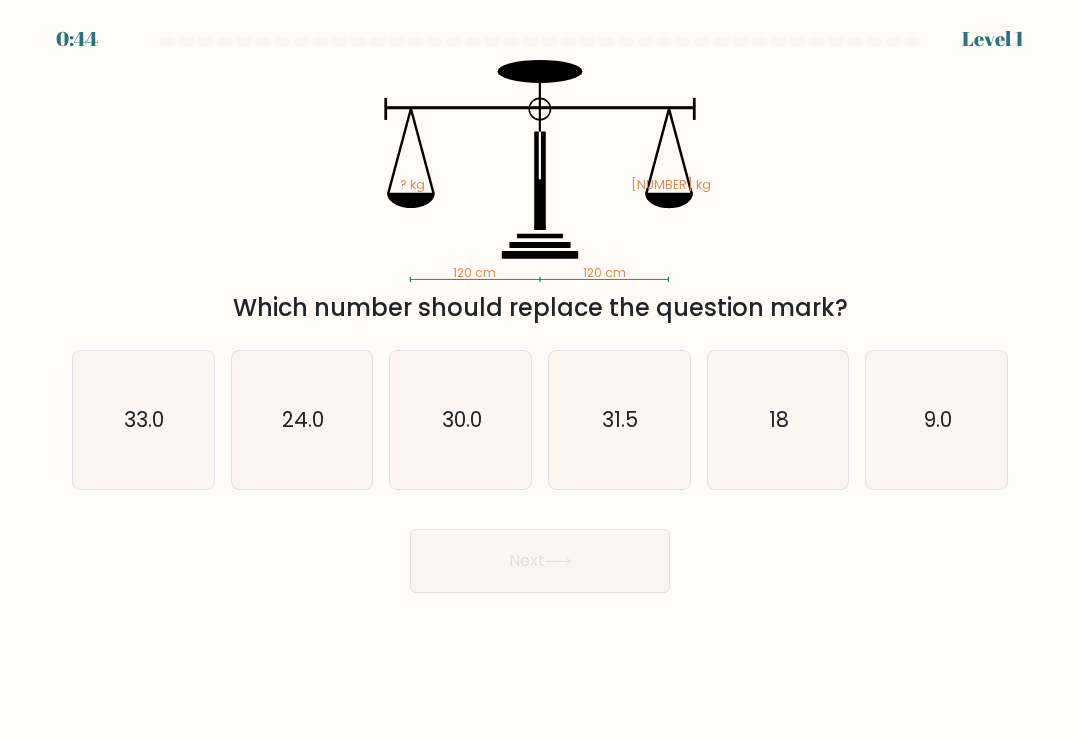 scroll, scrollTop: 0, scrollLeft: 0, axis: both 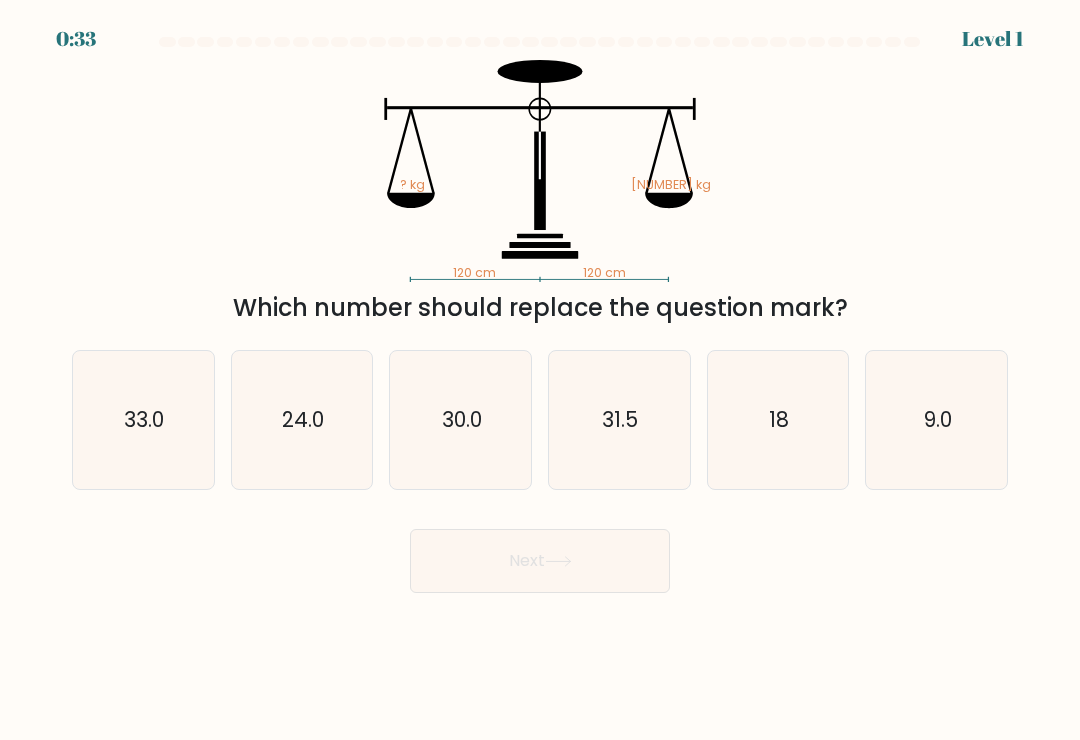 click on "18" at bounding box center [778, 420] 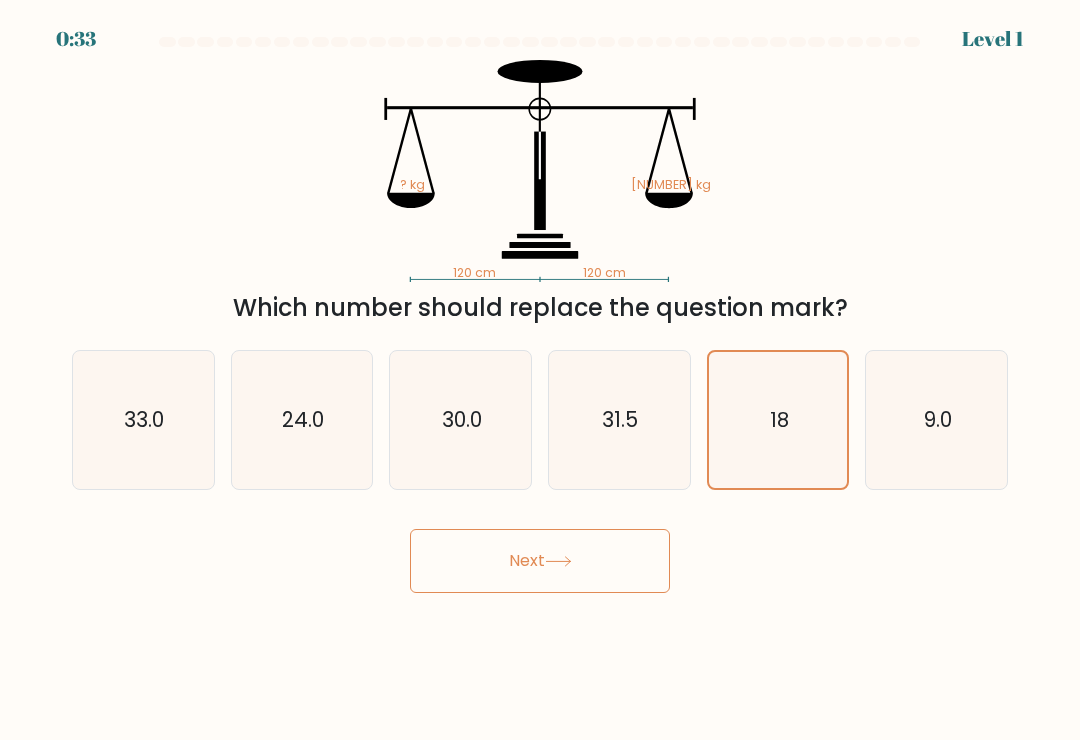 scroll, scrollTop: 31, scrollLeft: 0, axis: vertical 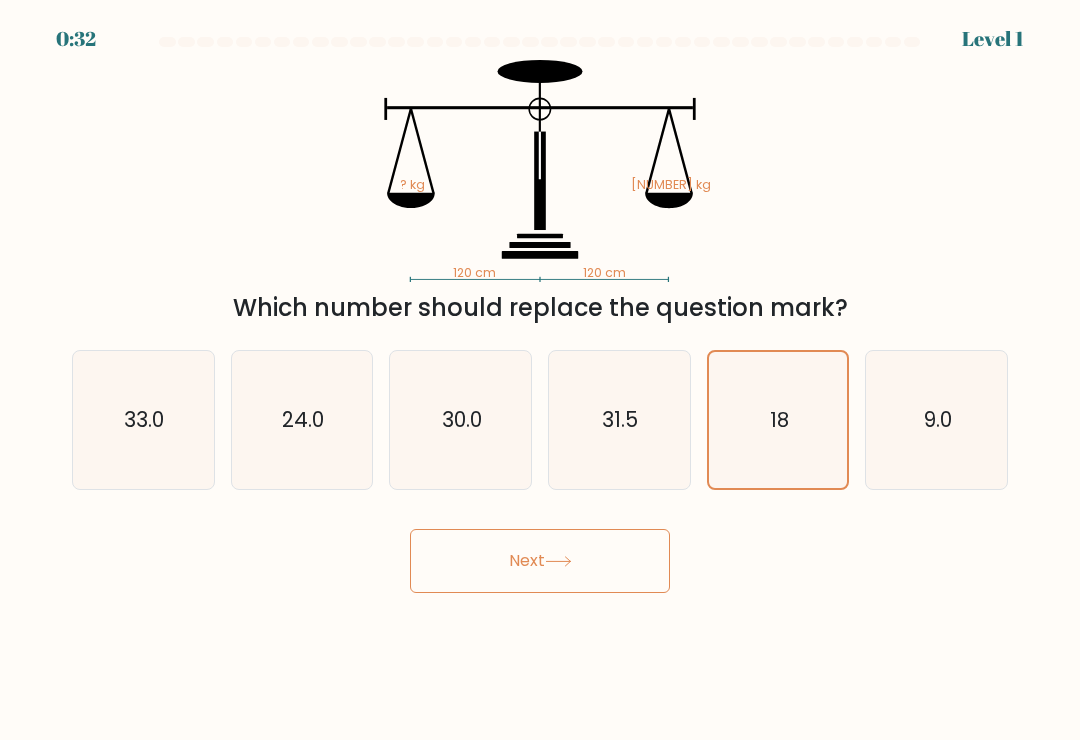 click on "Next" at bounding box center [540, 561] 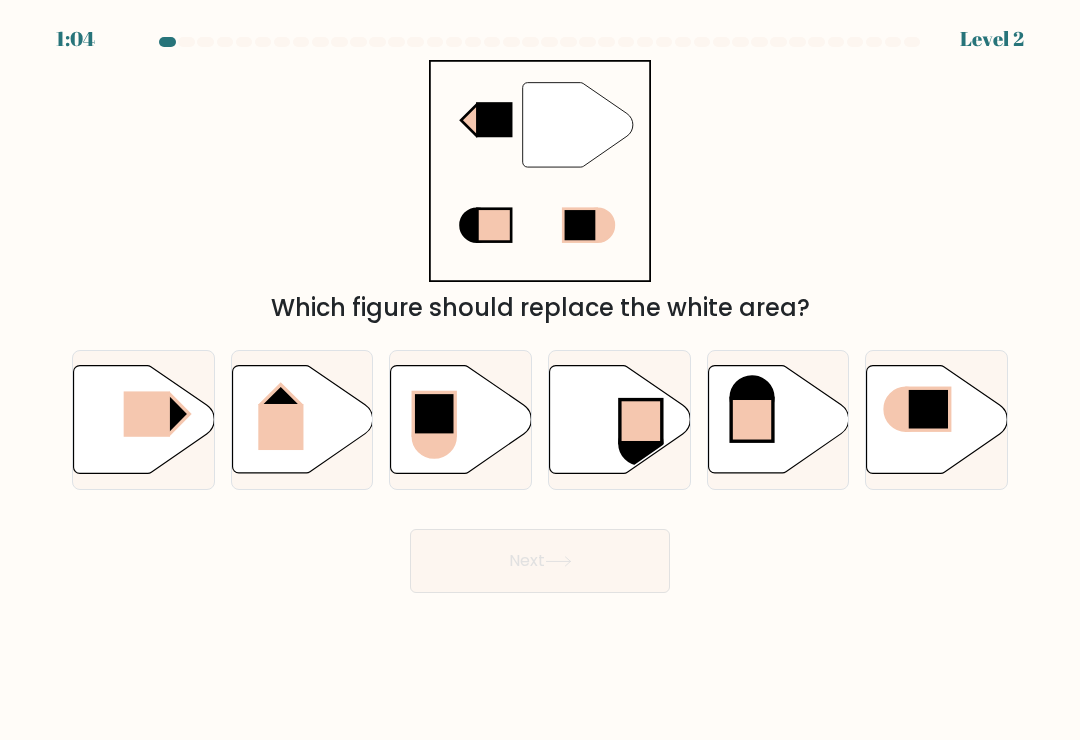 click at bounding box center [147, 413] 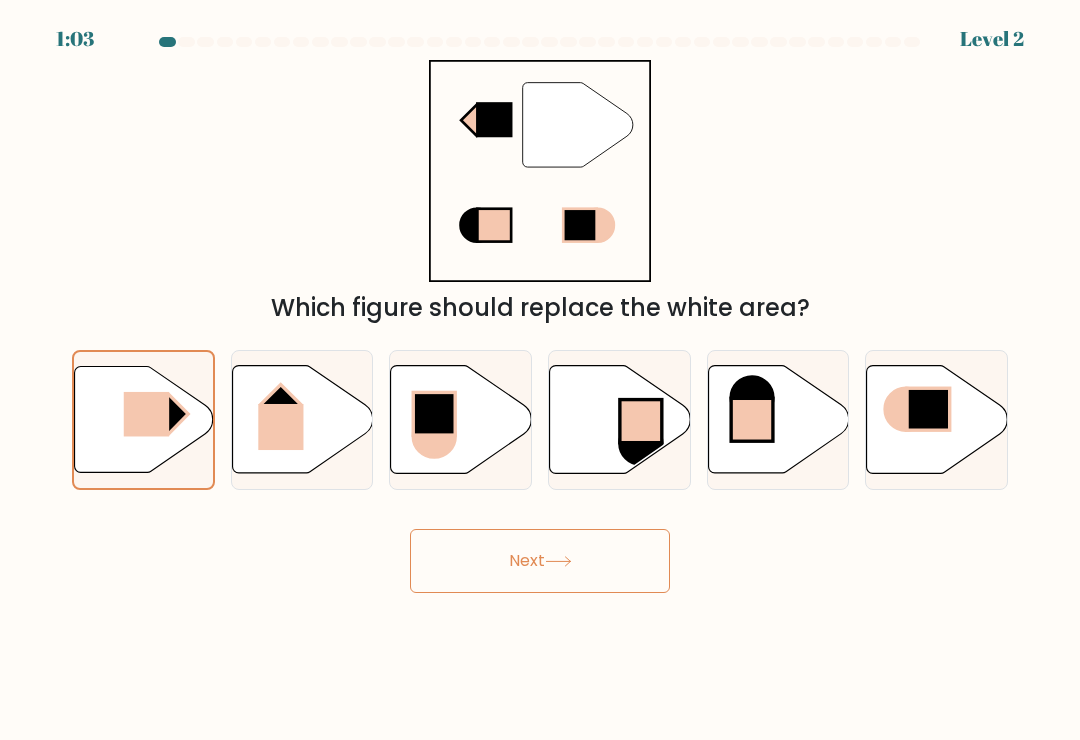 click on "Next" at bounding box center [540, 561] 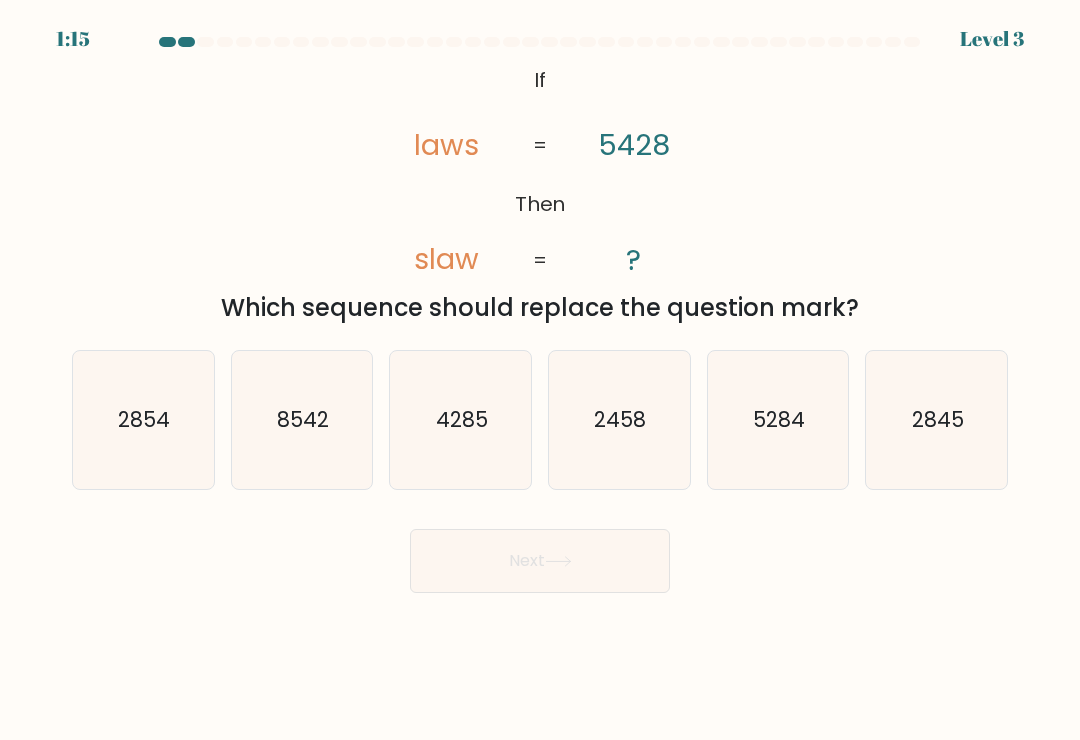click on "8542" at bounding box center (303, 419) 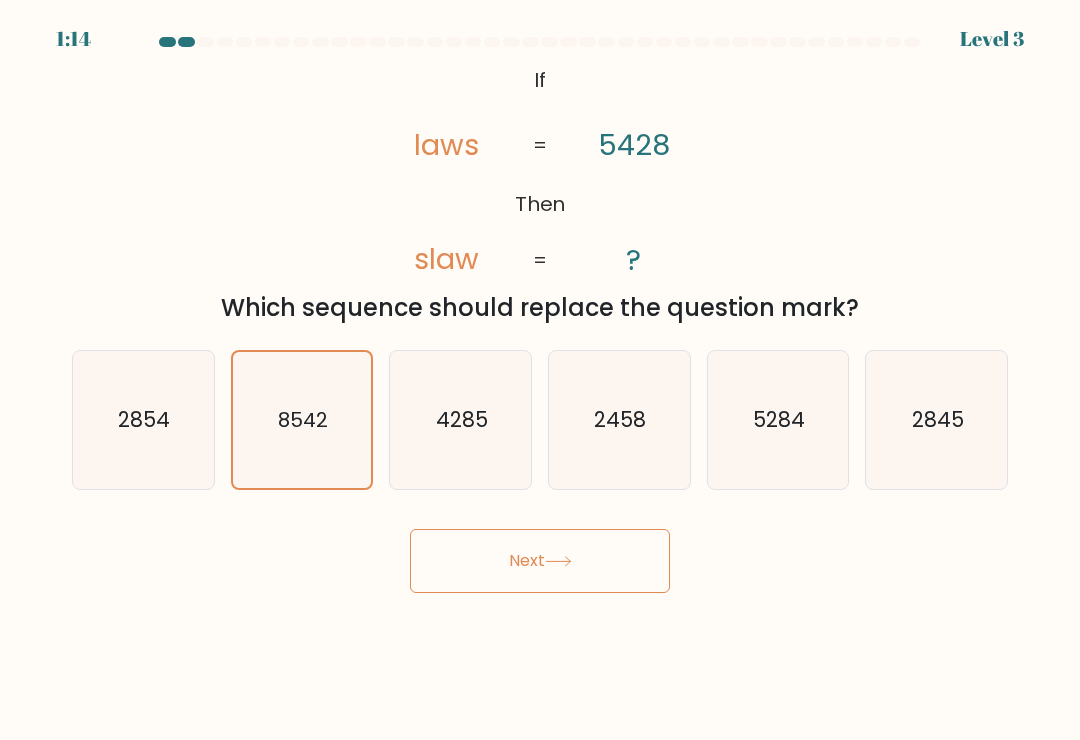 click on "Next" at bounding box center (540, 561) 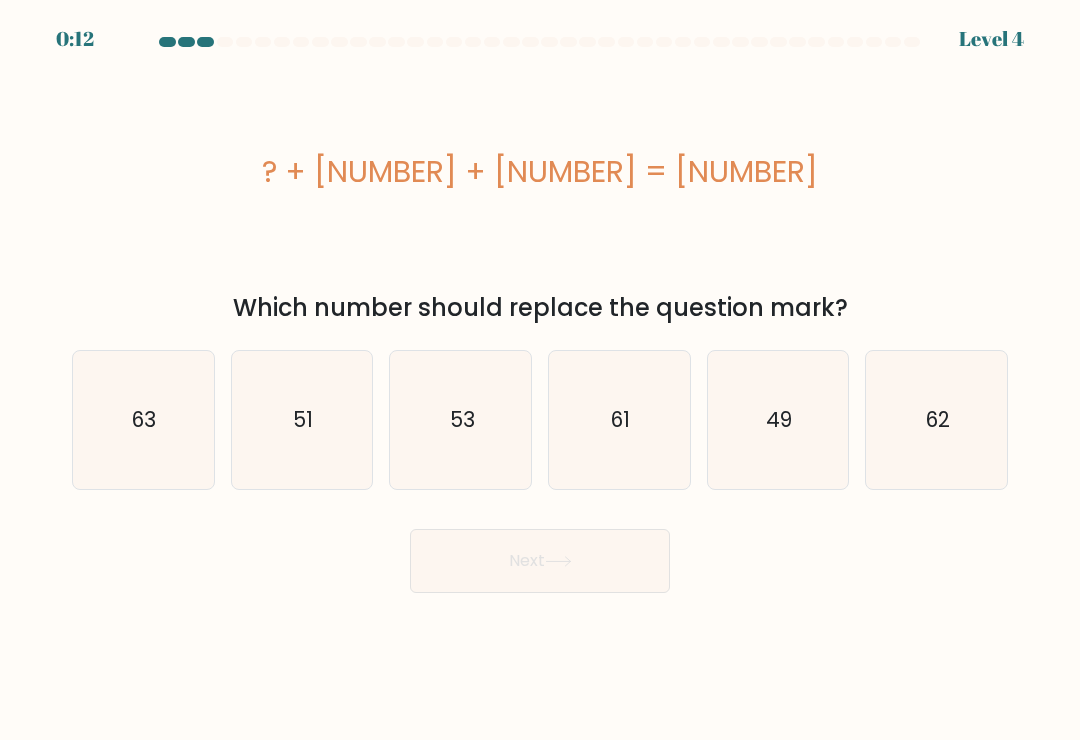 click on "49" at bounding box center (778, 420) 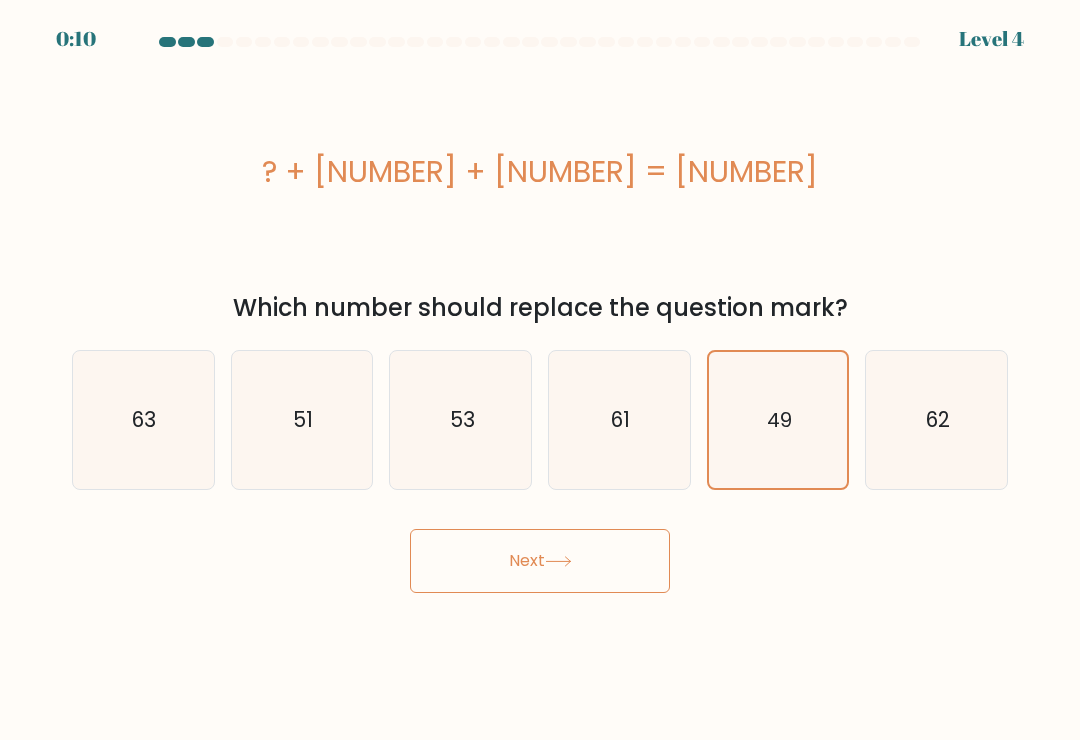 click on "Next" at bounding box center [540, 561] 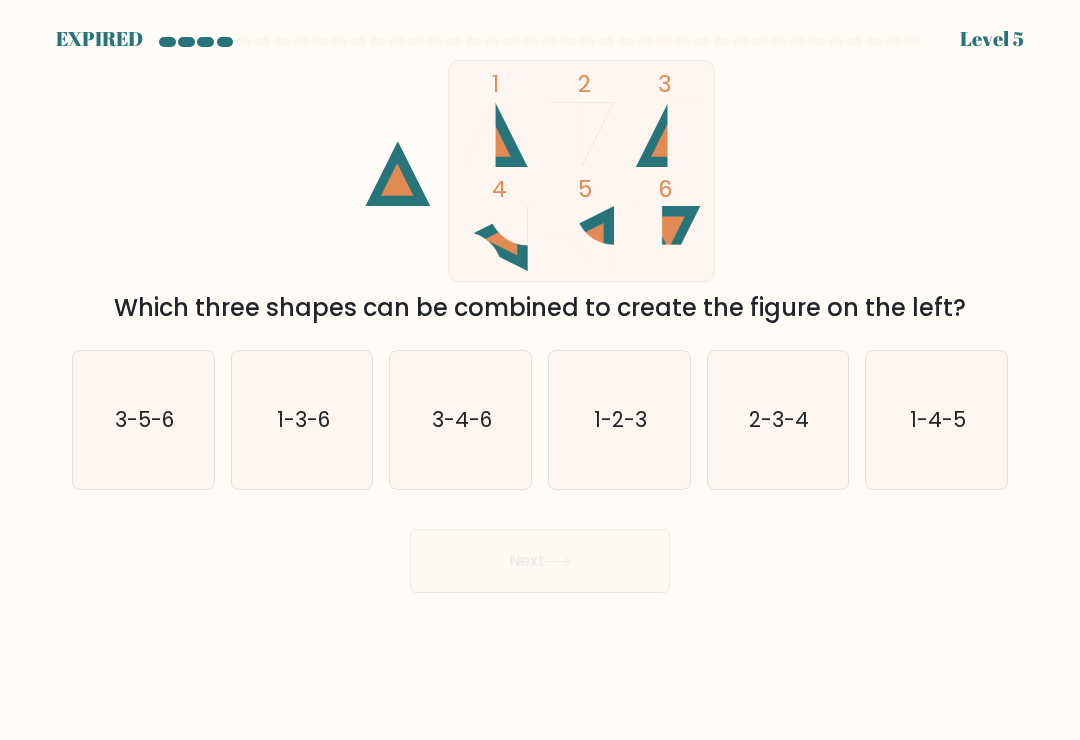 click on "1-2-3" at bounding box center (619, 420) 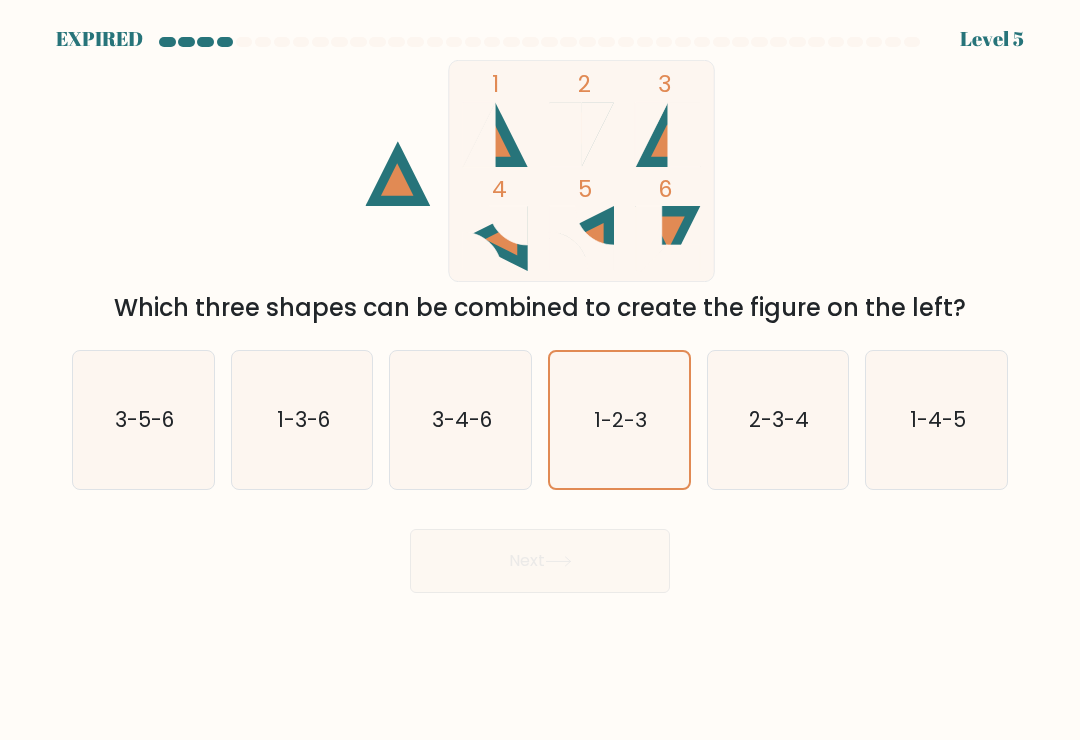 click on "Next" at bounding box center [540, 553] 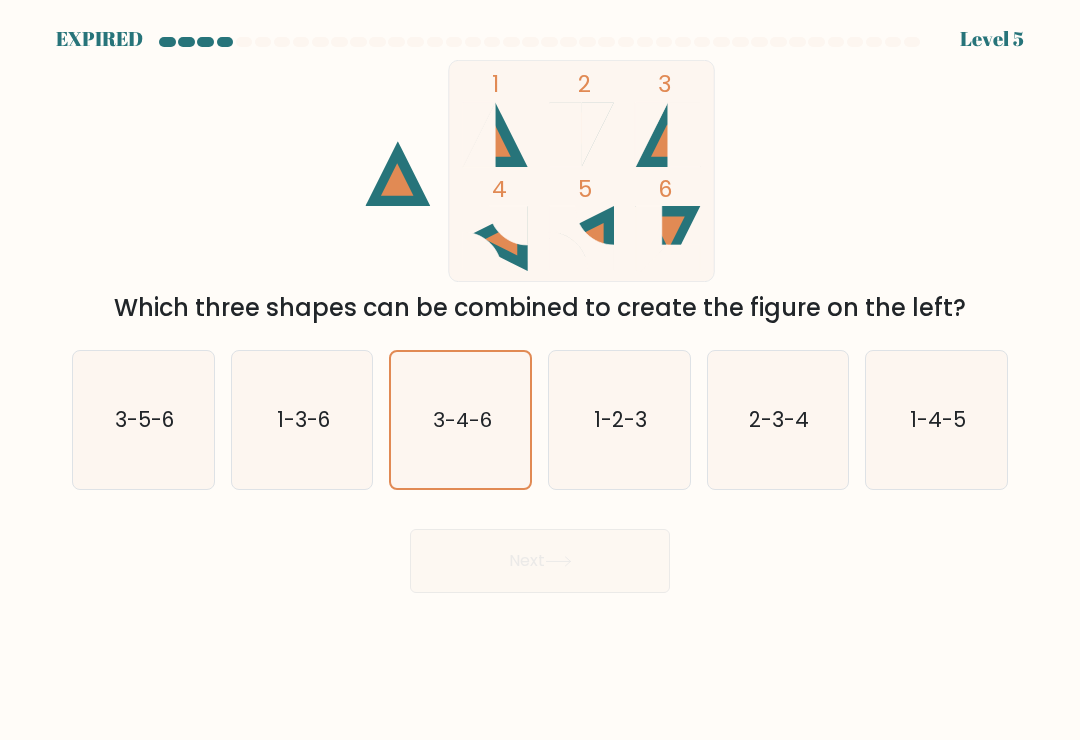 click on "1-3-6" at bounding box center [302, 420] 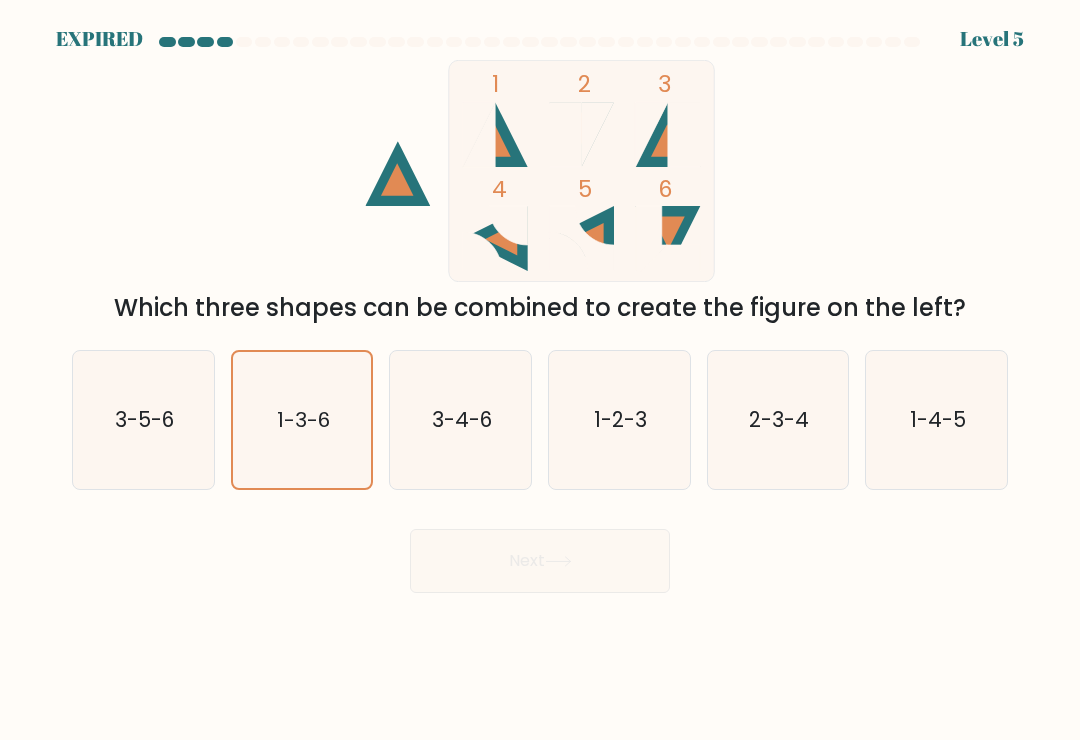 click on "3-5-6" at bounding box center [143, 420] 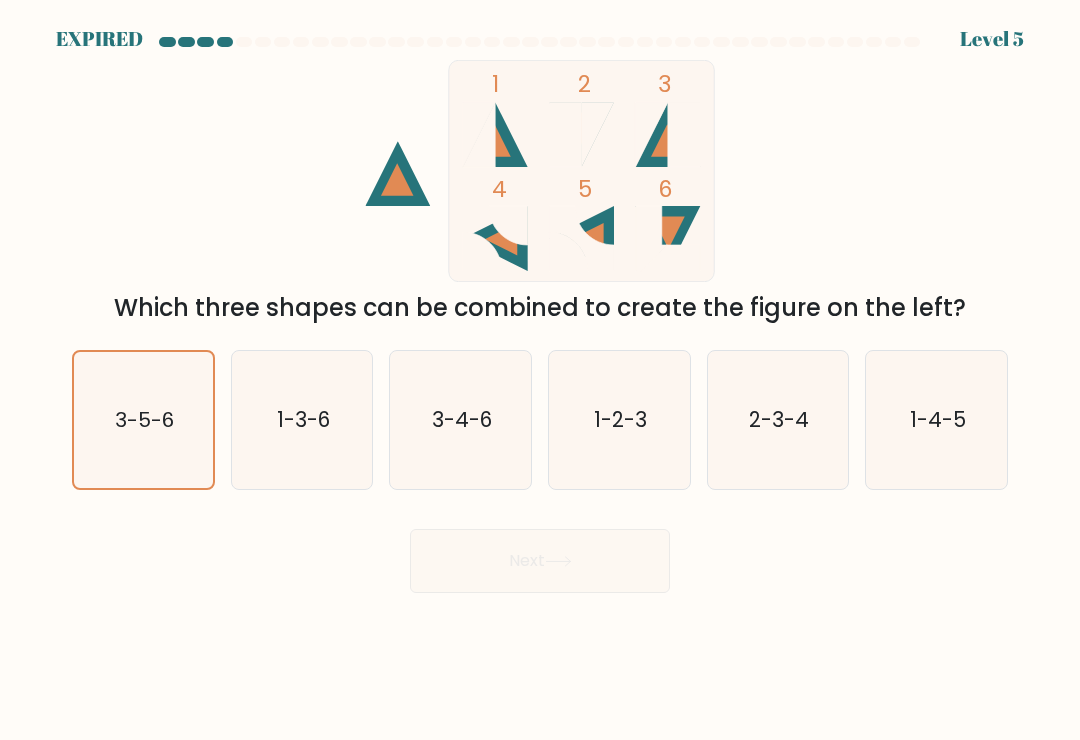 click on "2-3-4" at bounding box center (779, 419) 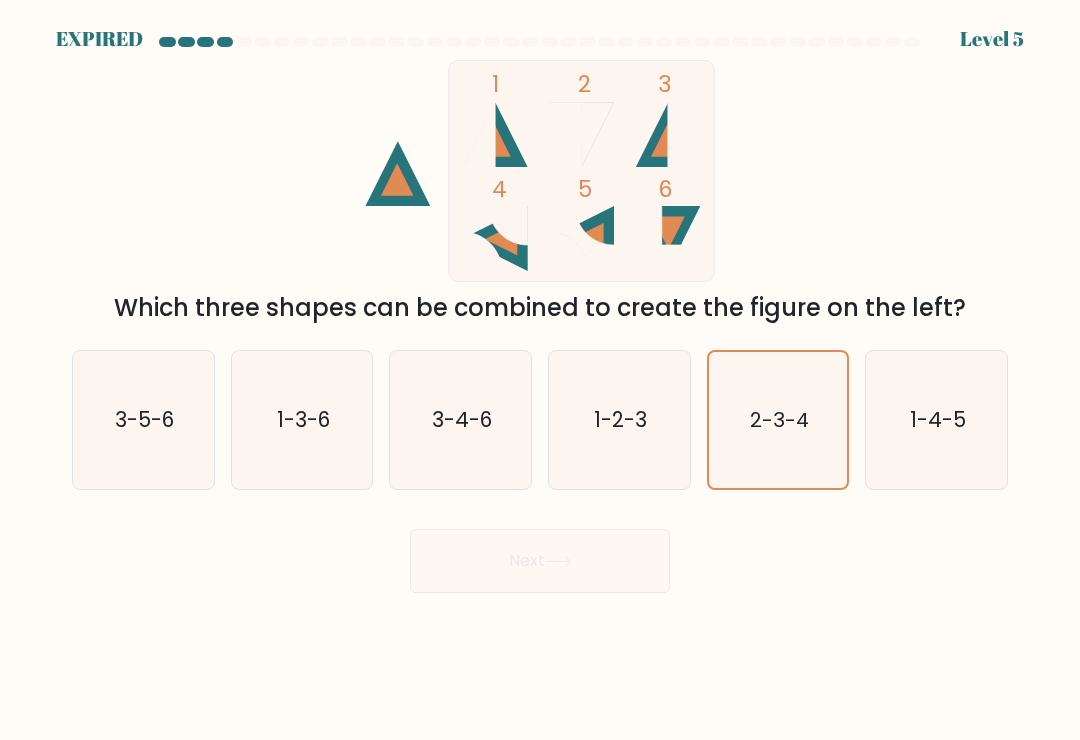 click on "1-4-5" at bounding box center [937, 420] 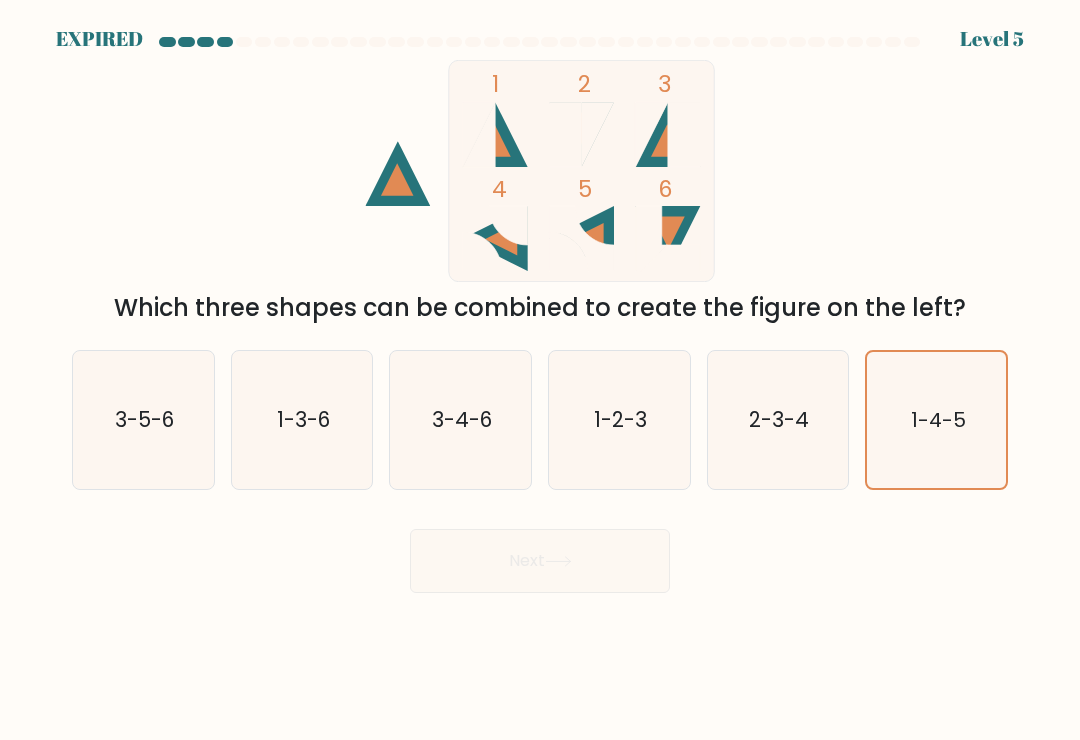 click on "1-2-3" at bounding box center [619, 420] 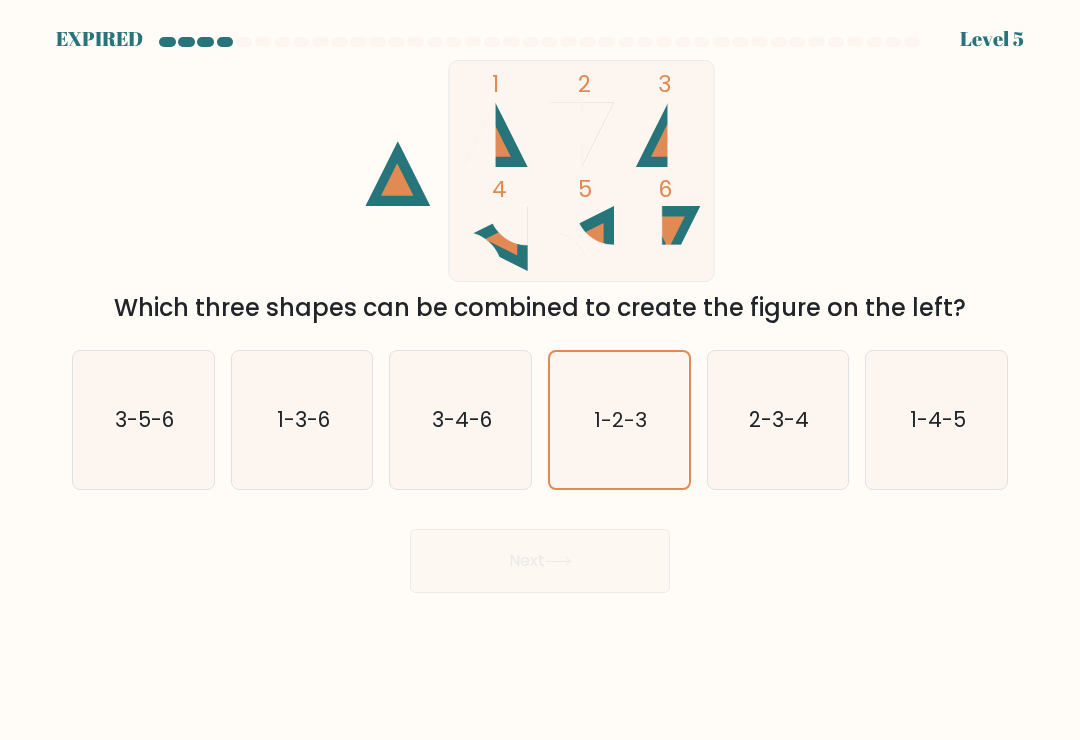 click on "1-2-3" at bounding box center (619, 420) 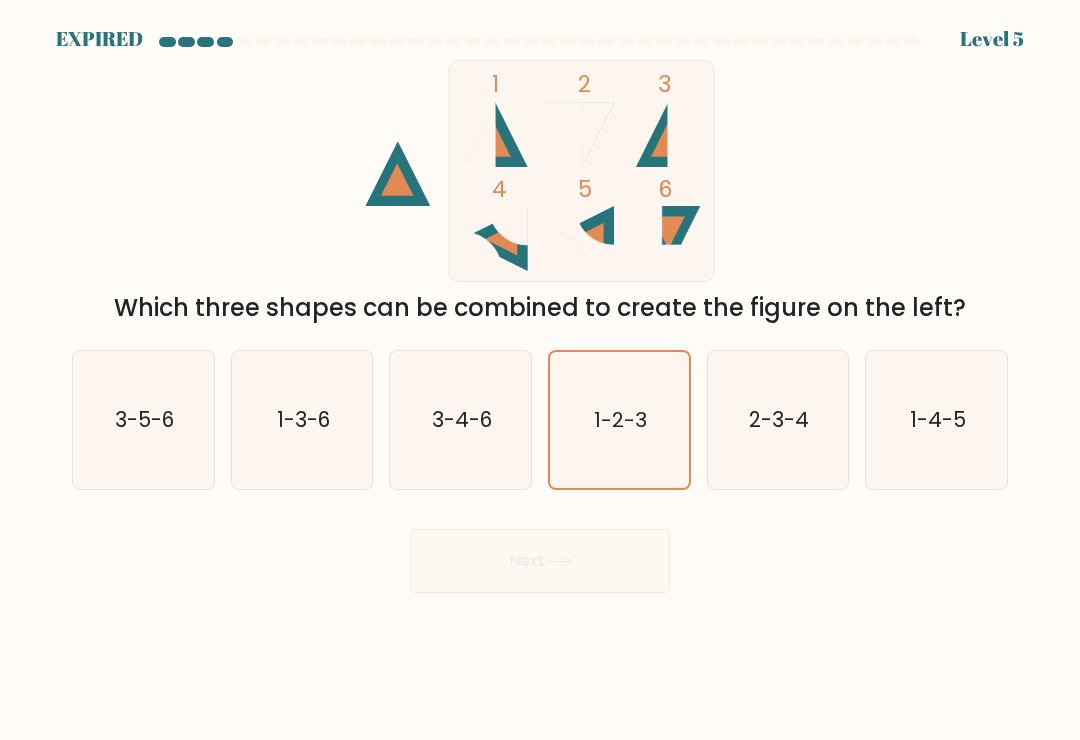 click on "3-4-6" at bounding box center (461, 420) 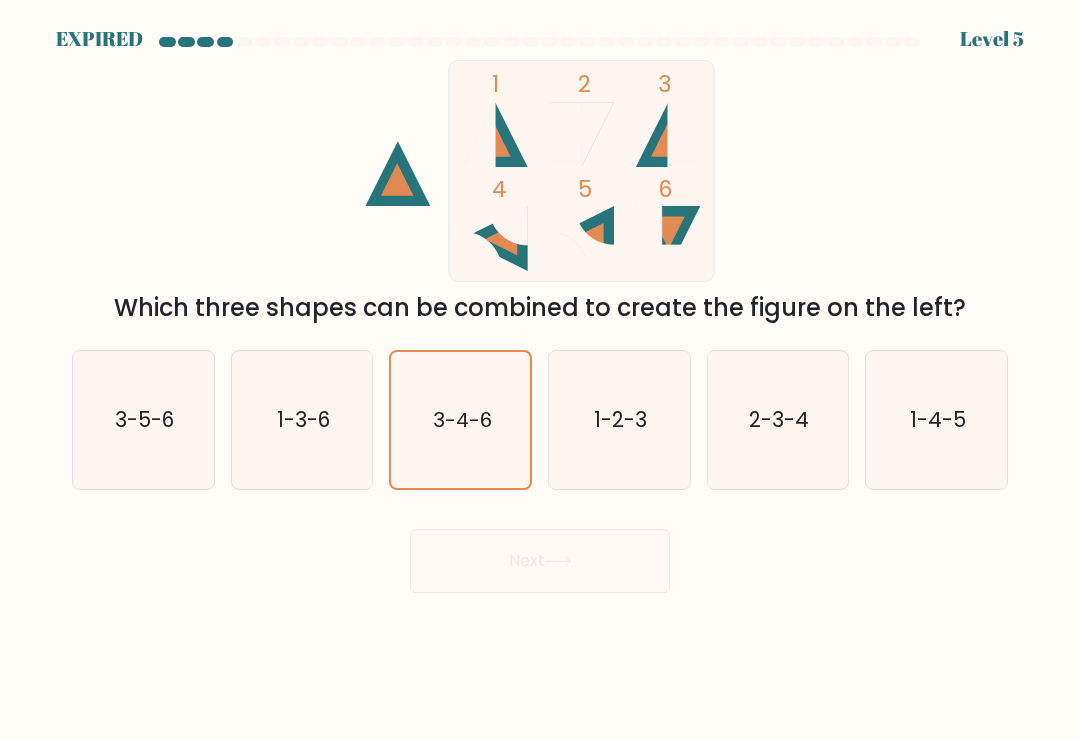 click on "1-2-3" at bounding box center [619, 420] 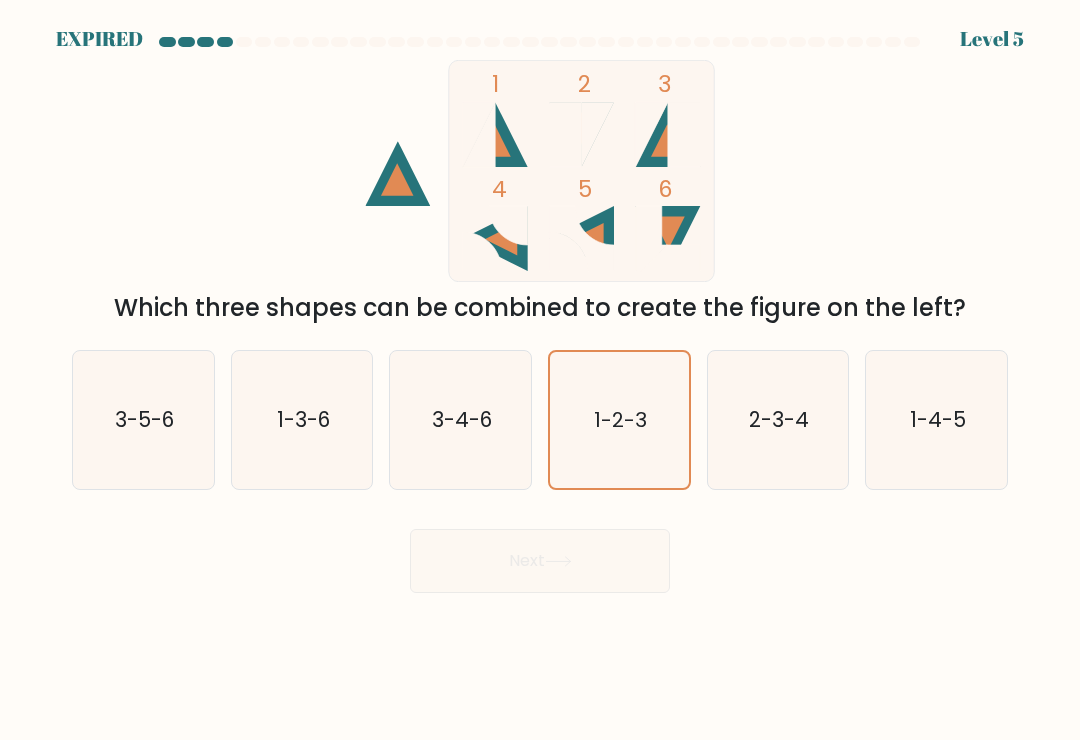 click on "3-4-6" at bounding box center [461, 420] 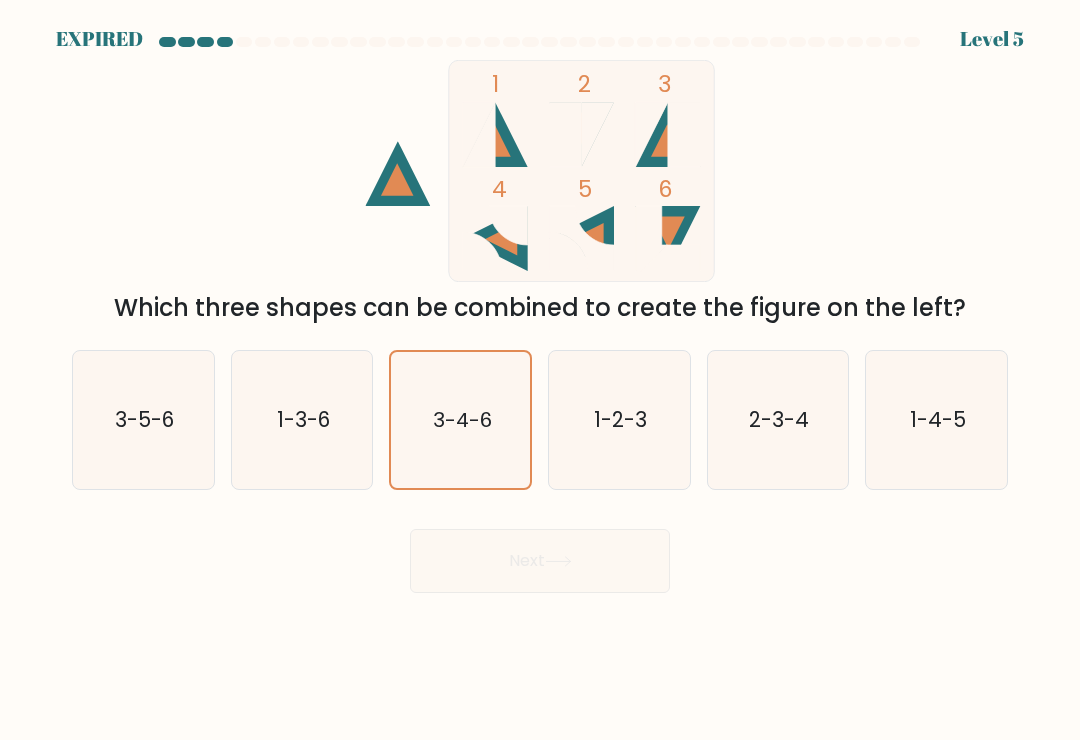 click on "1-2-3" at bounding box center [619, 420] 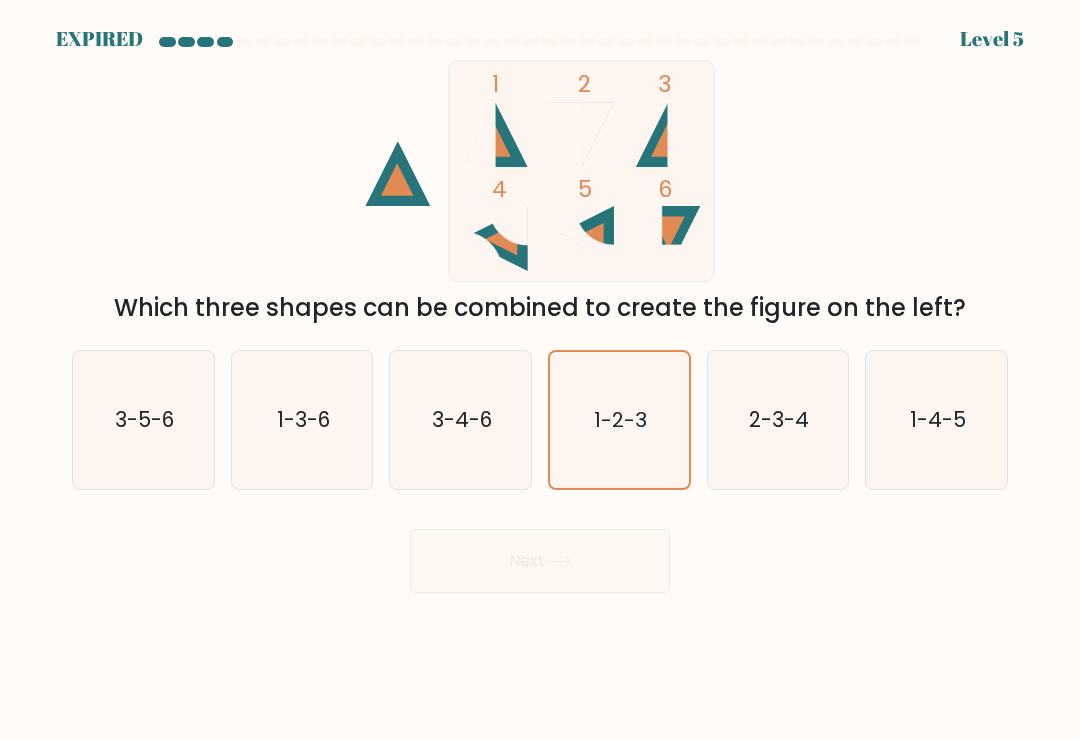 click on "1-2-3" at bounding box center [619, 420] 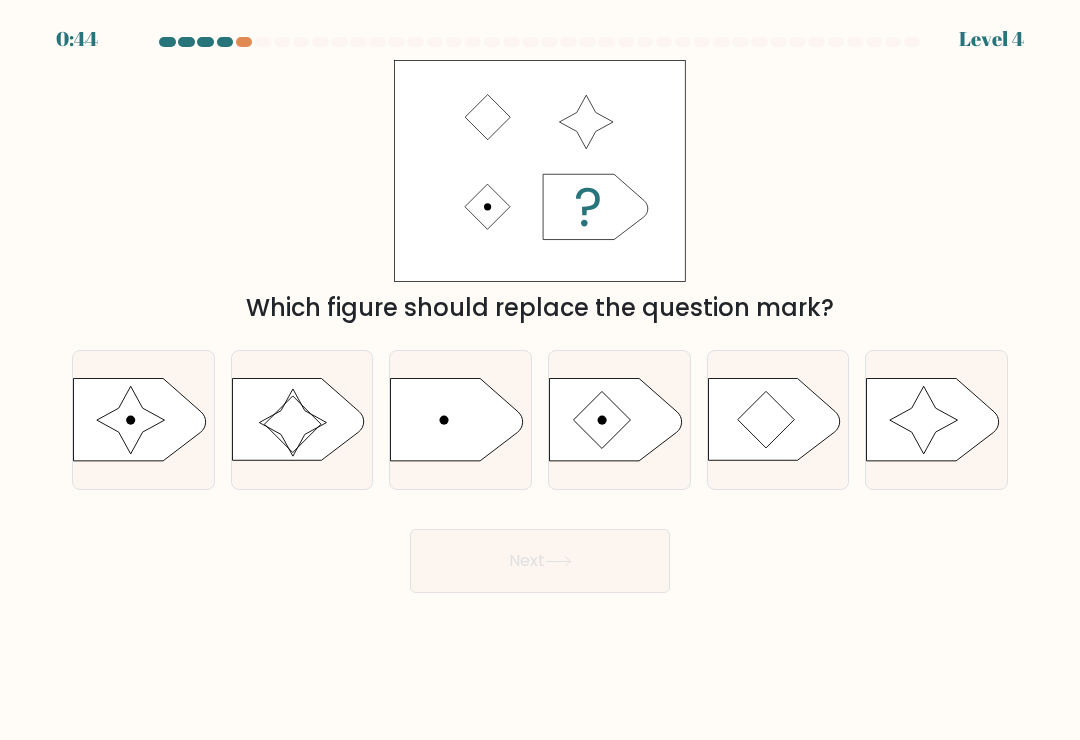 scroll, scrollTop: 0, scrollLeft: 0, axis: both 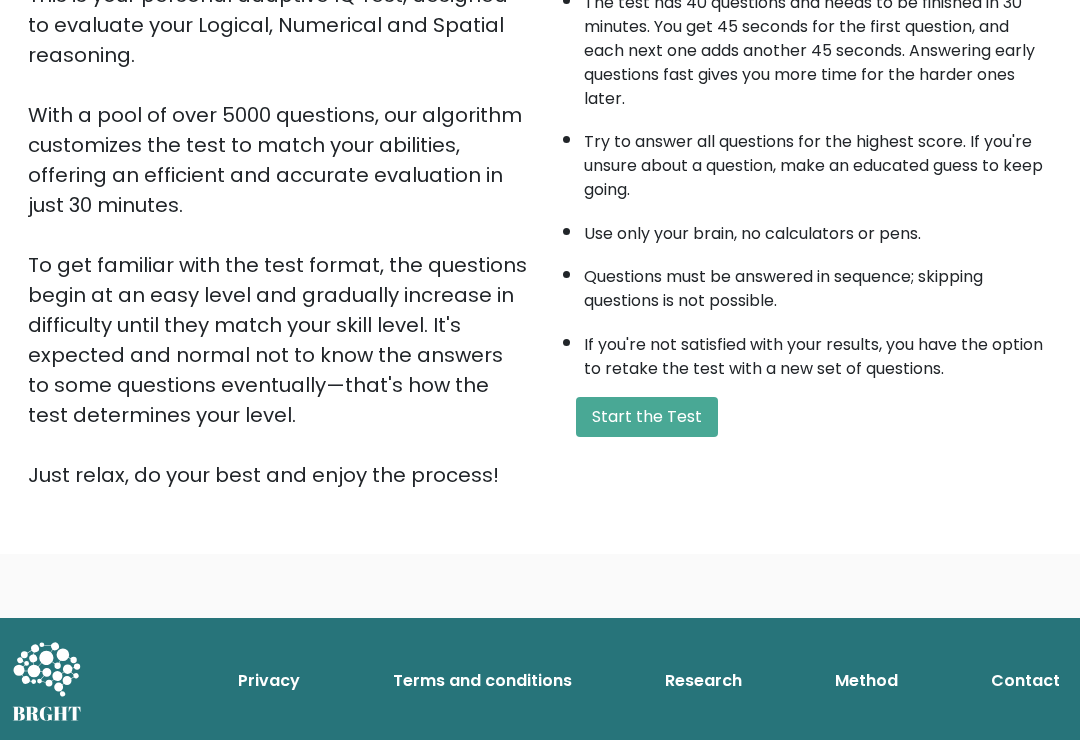 click on "Start the Test" at bounding box center [647, 417] 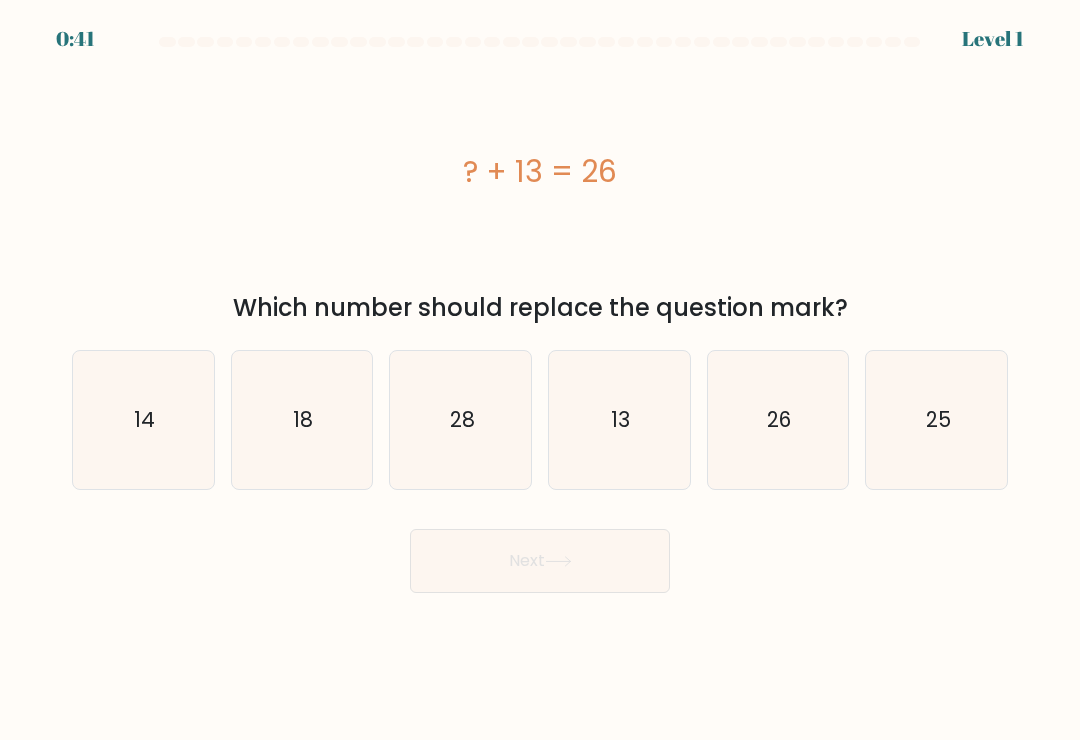 scroll, scrollTop: 0, scrollLeft: 0, axis: both 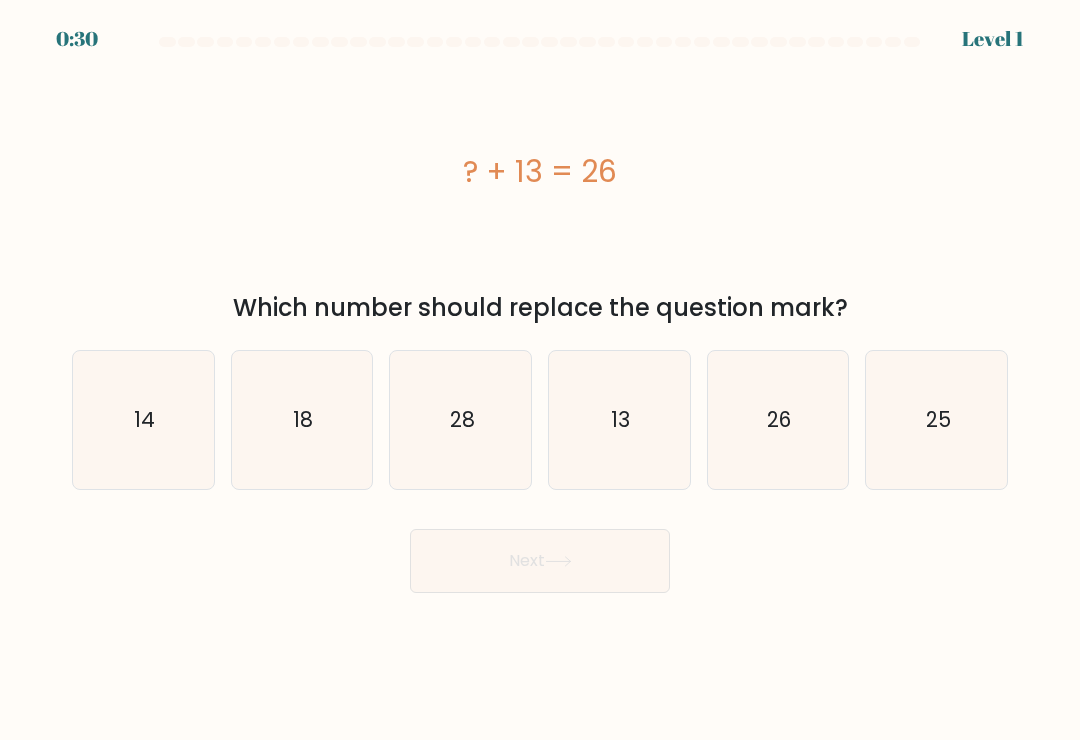 click on "13" at bounding box center (619, 420) 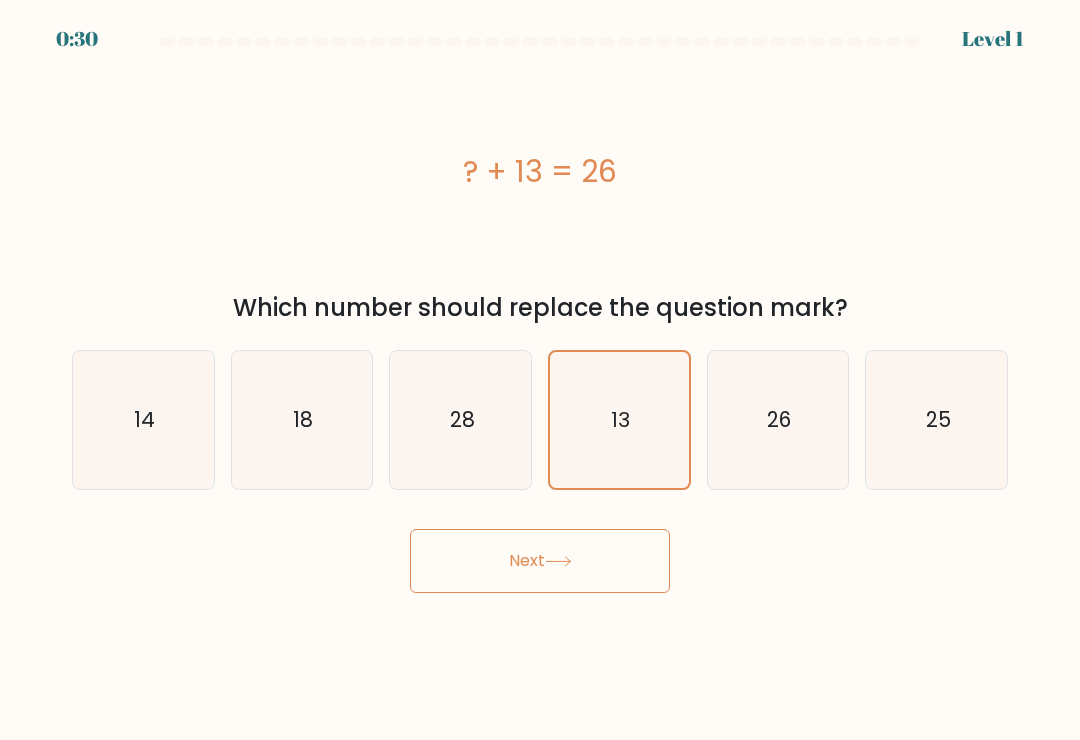 click on "Next" at bounding box center [540, 561] 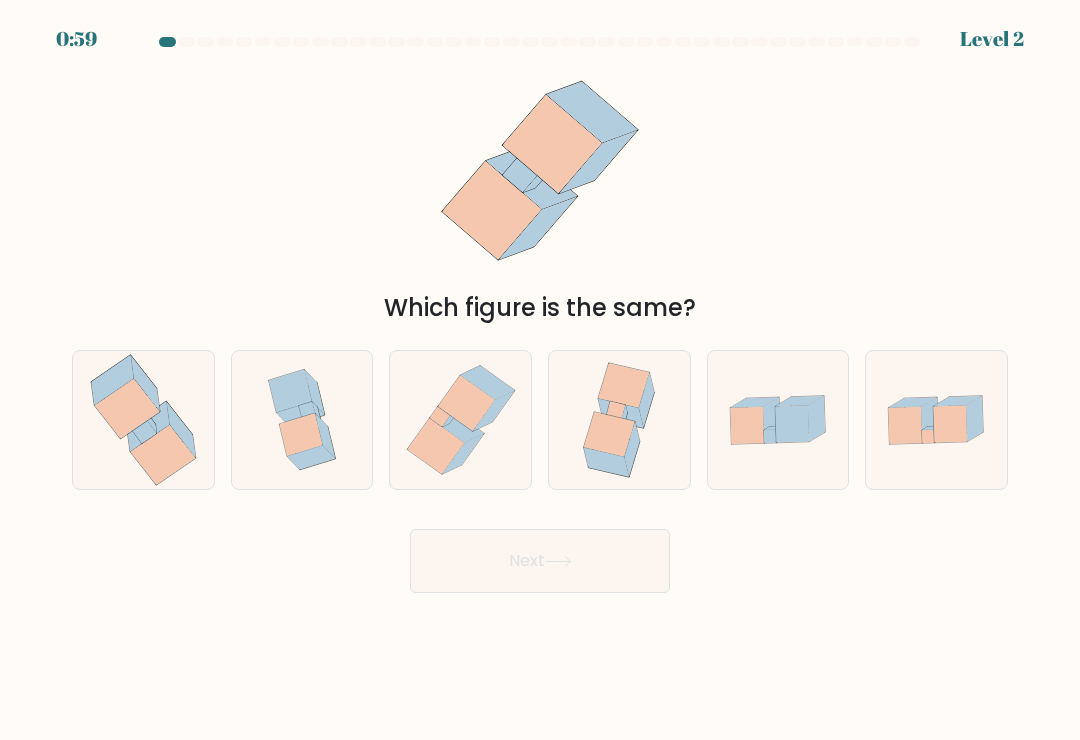 click at bounding box center [148, 426] 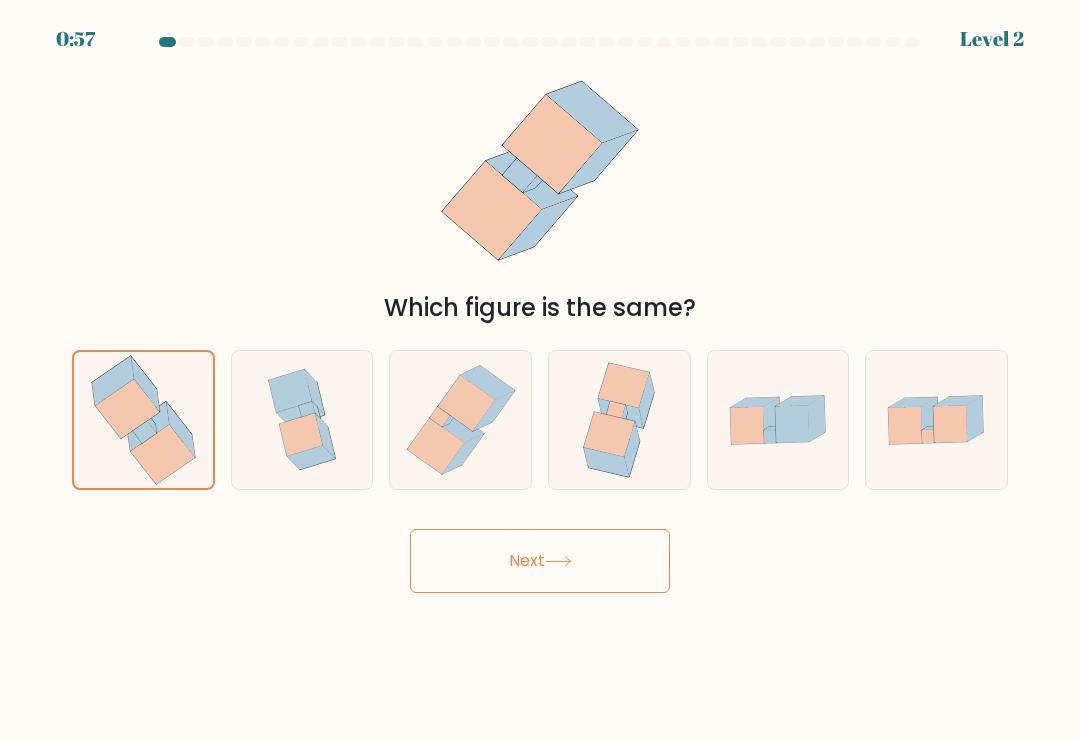 click at bounding box center (558, 561) 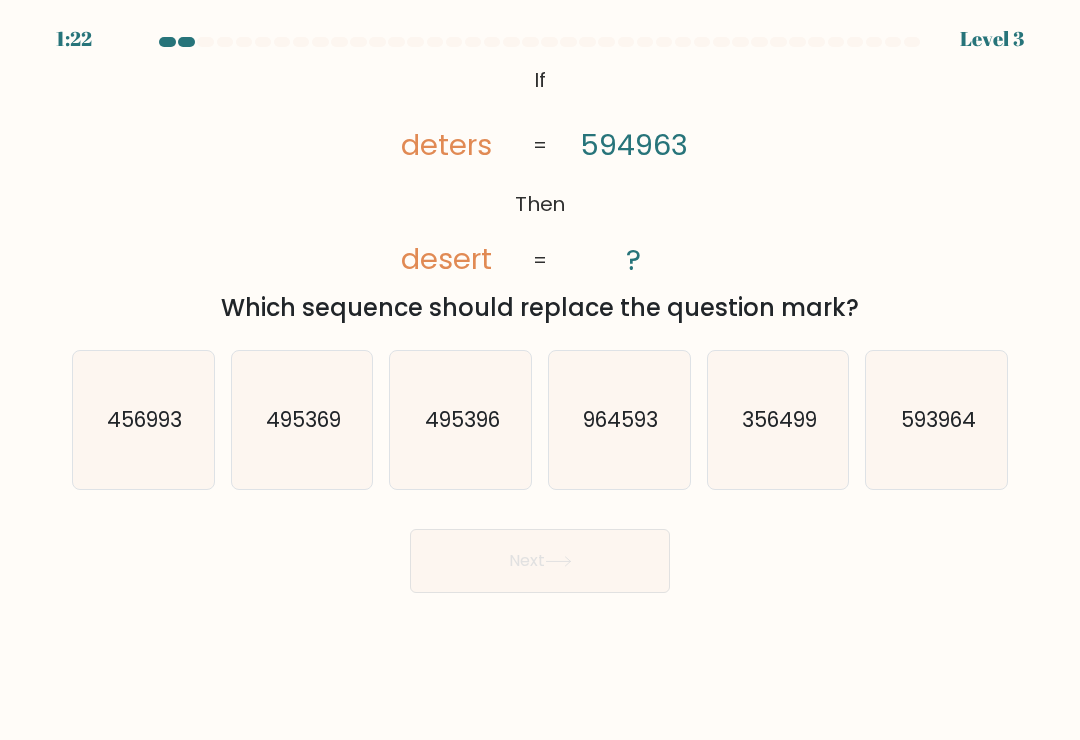 click on "593964" at bounding box center [937, 420] 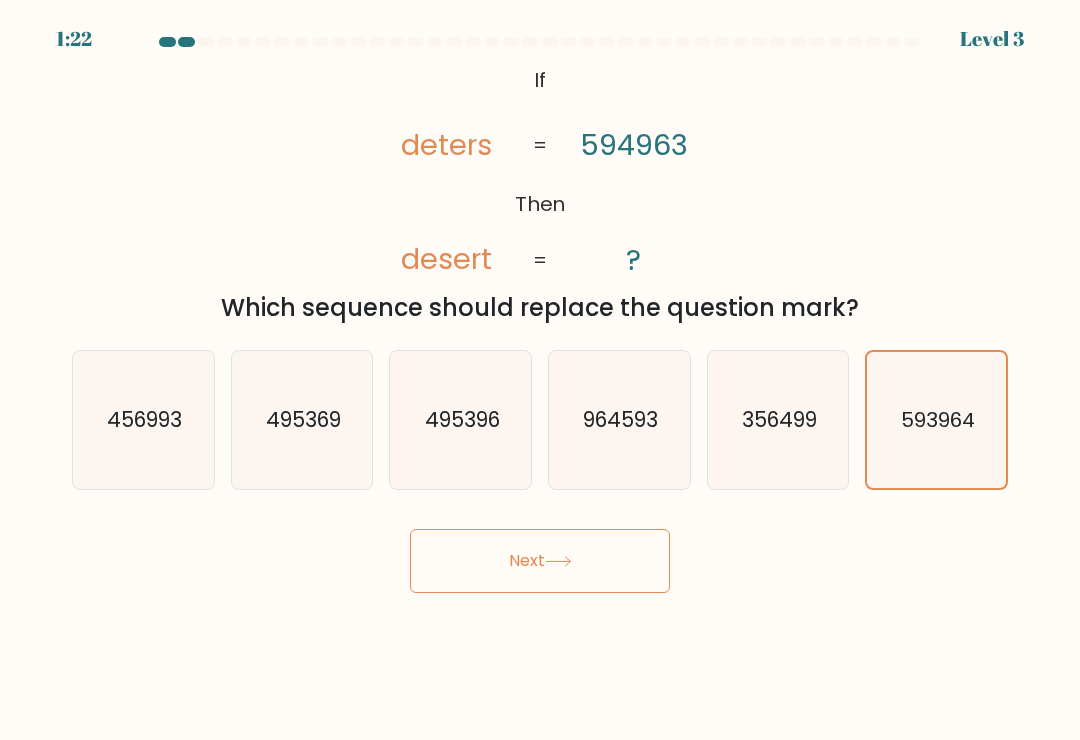 click on "Next" at bounding box center (540, 561) 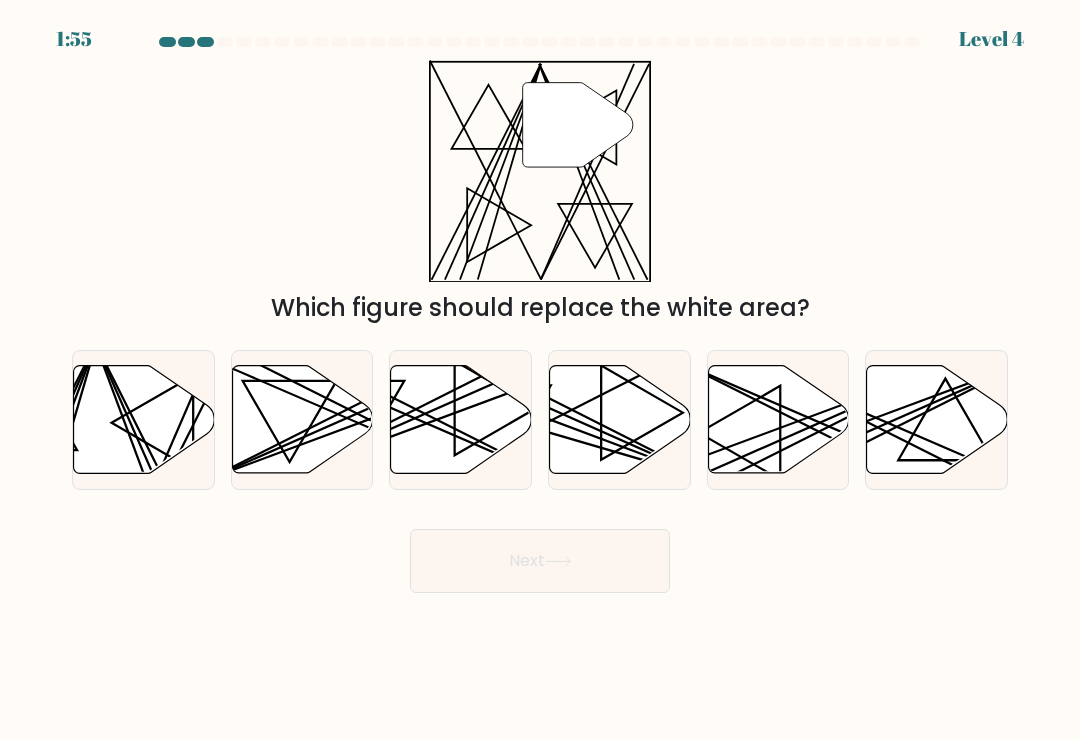 click at bounding box center [144, 420] 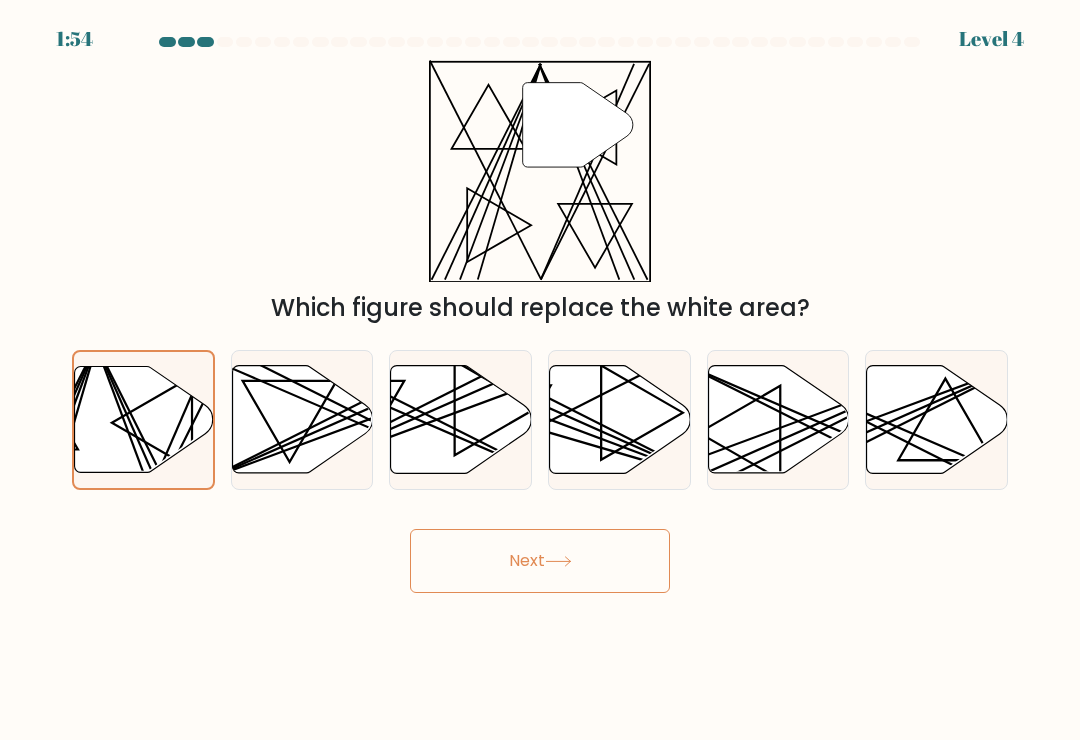 click on "Next" at bounding box center (540, 561) 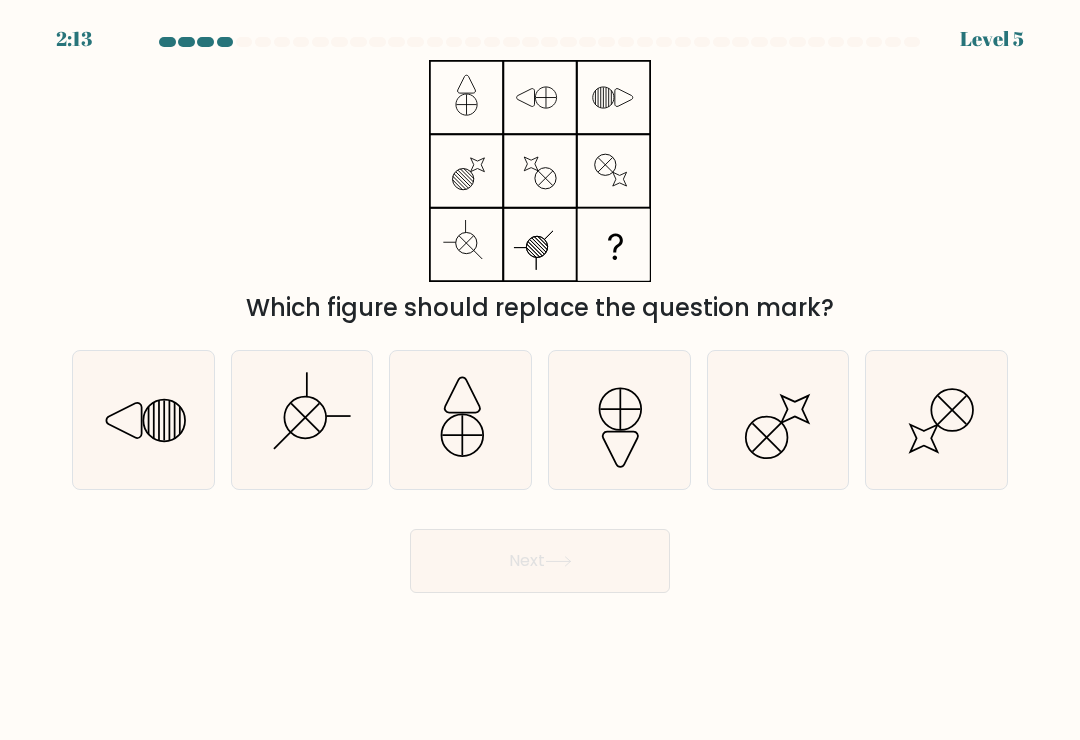 click at bounding box center [619, 420] 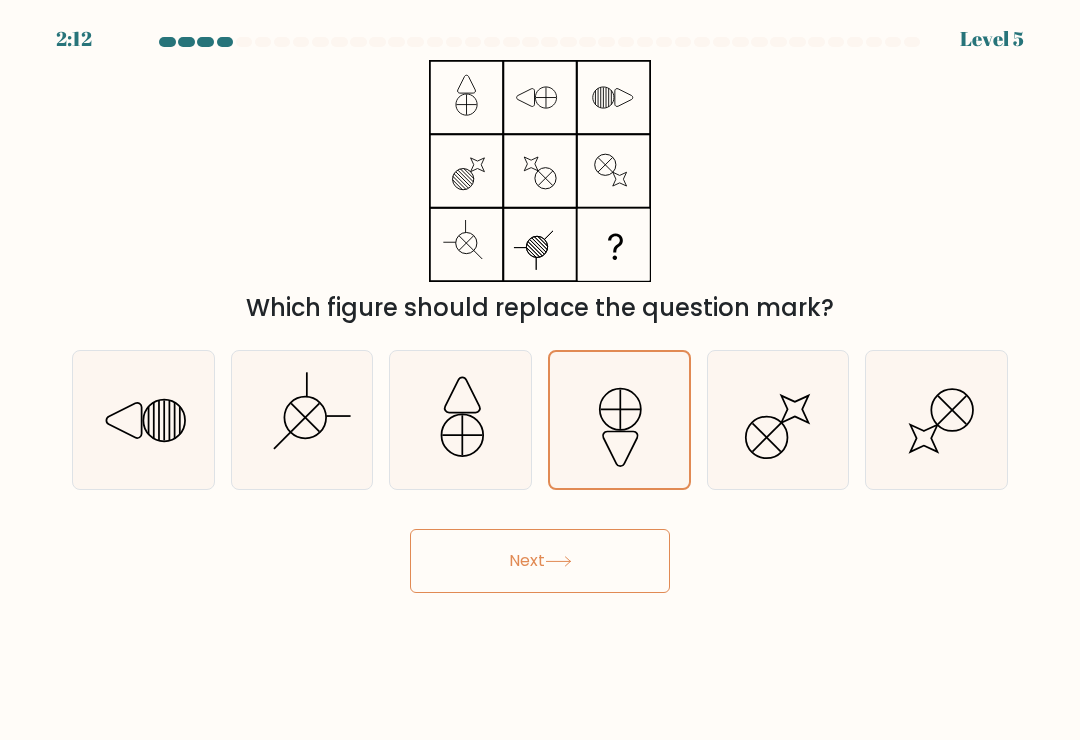 click on "Next" at bounding box center (540, 561) 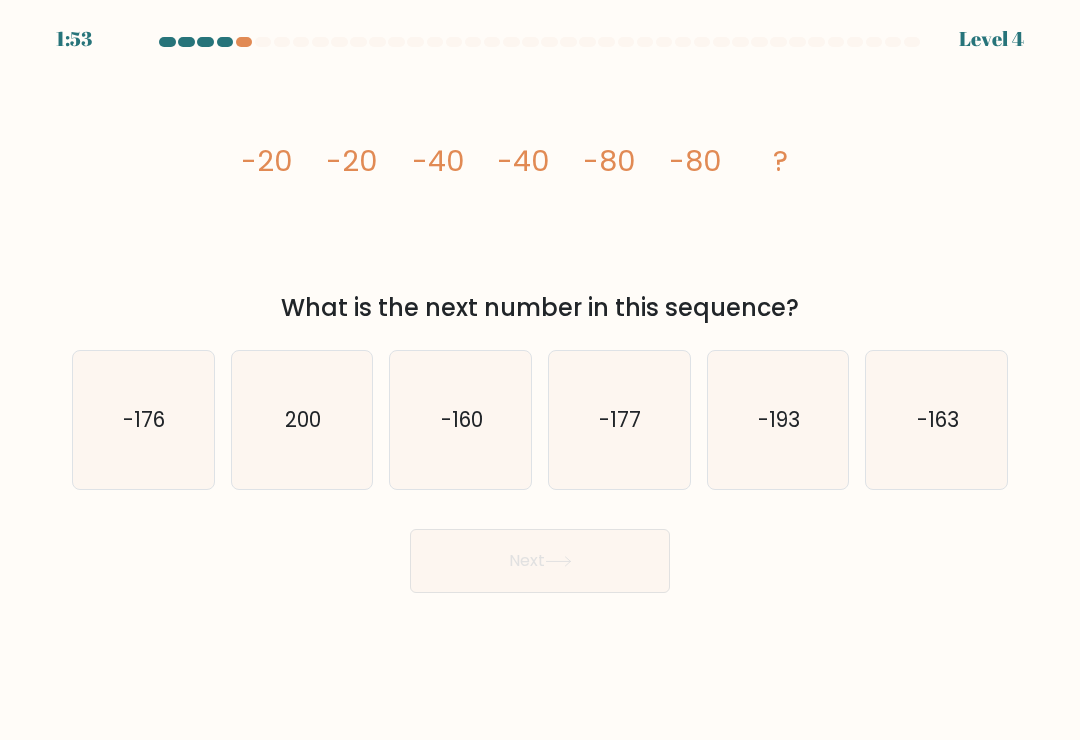 click on "200" at bounding box center (303, 419) 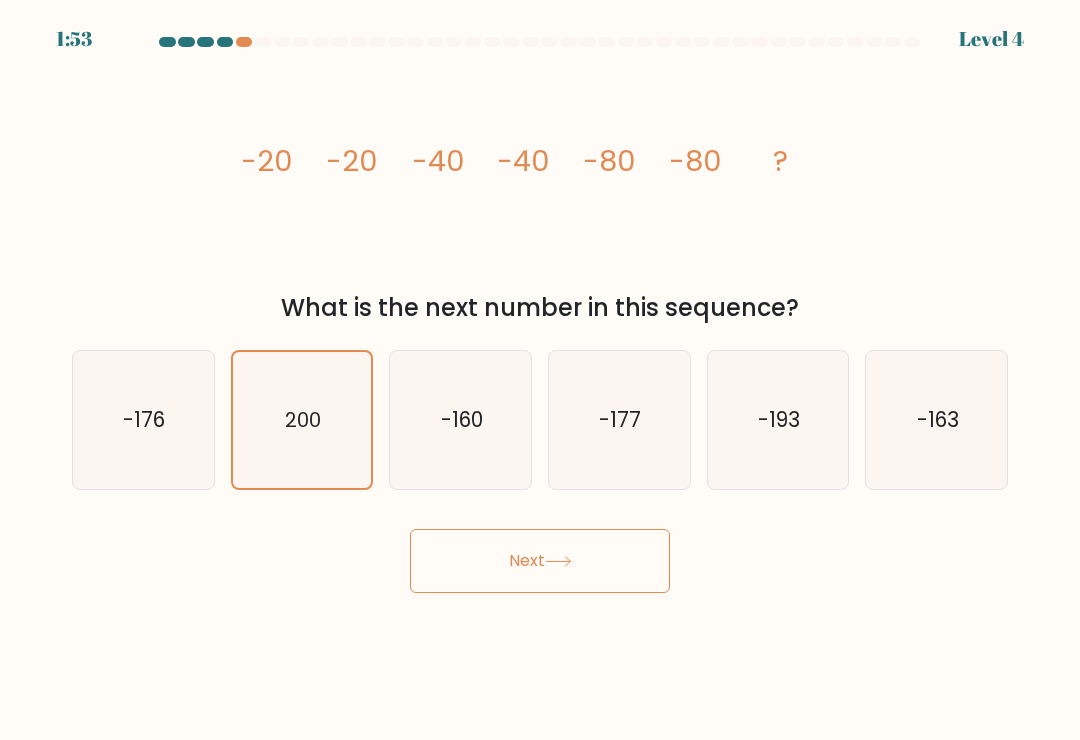 click on "Next" at bounding box center (540, 561) 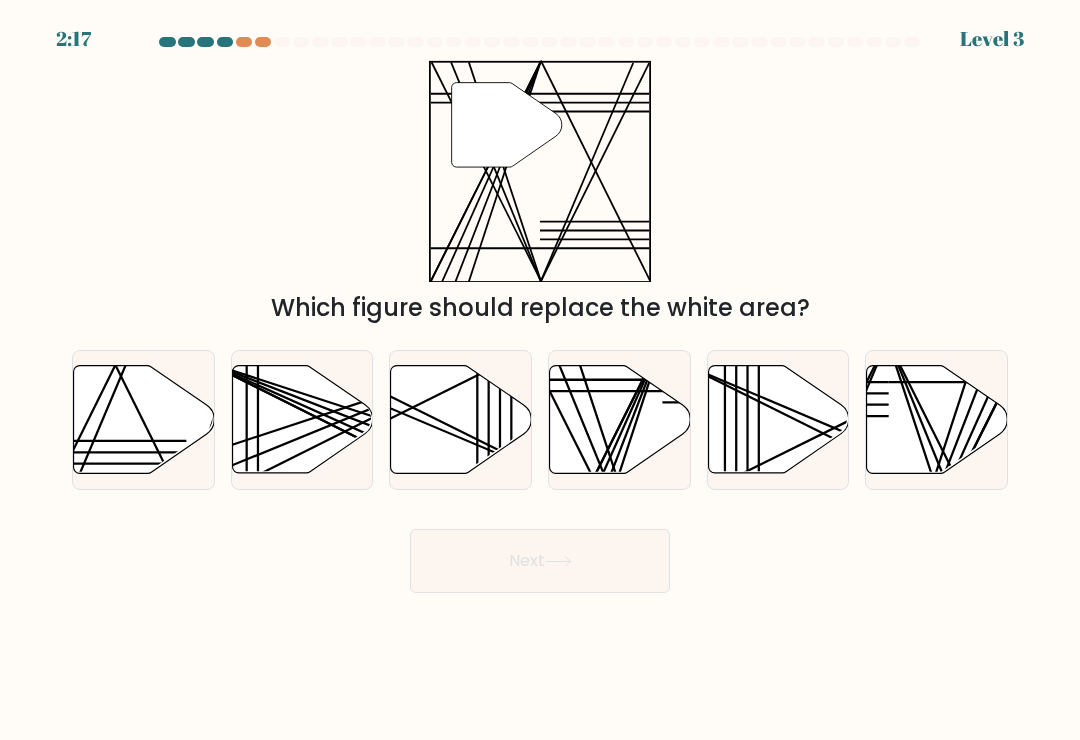 click at bounding box center (620, 420) 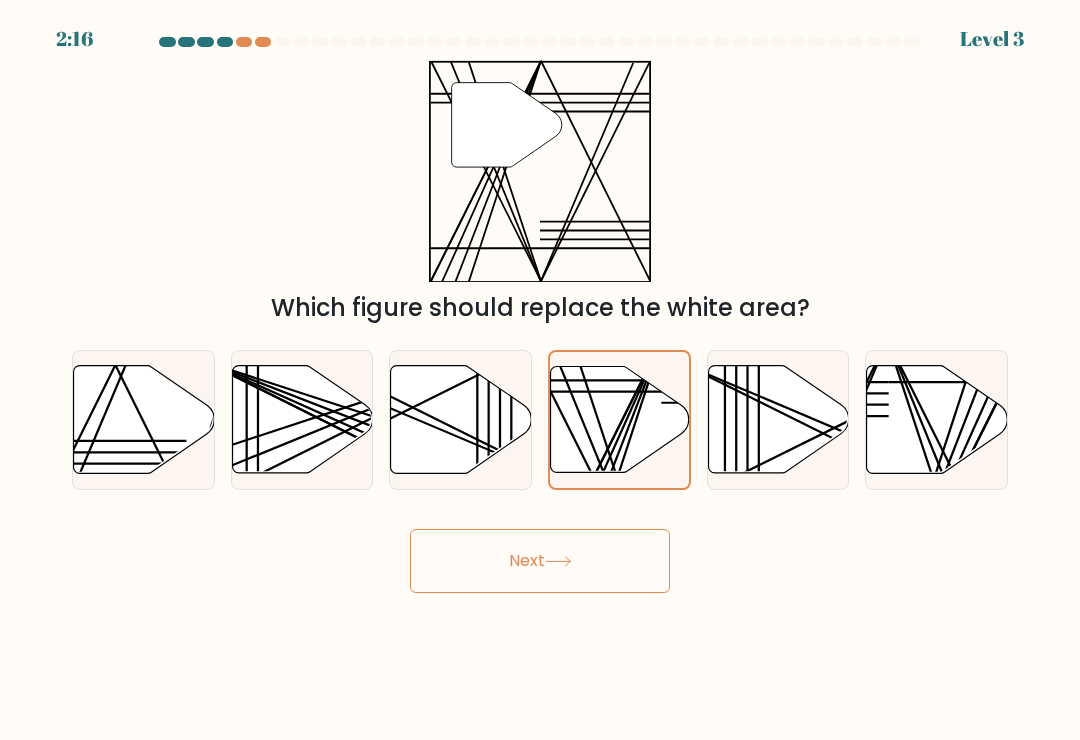 click on "Next" at bounding box center [540, 561] 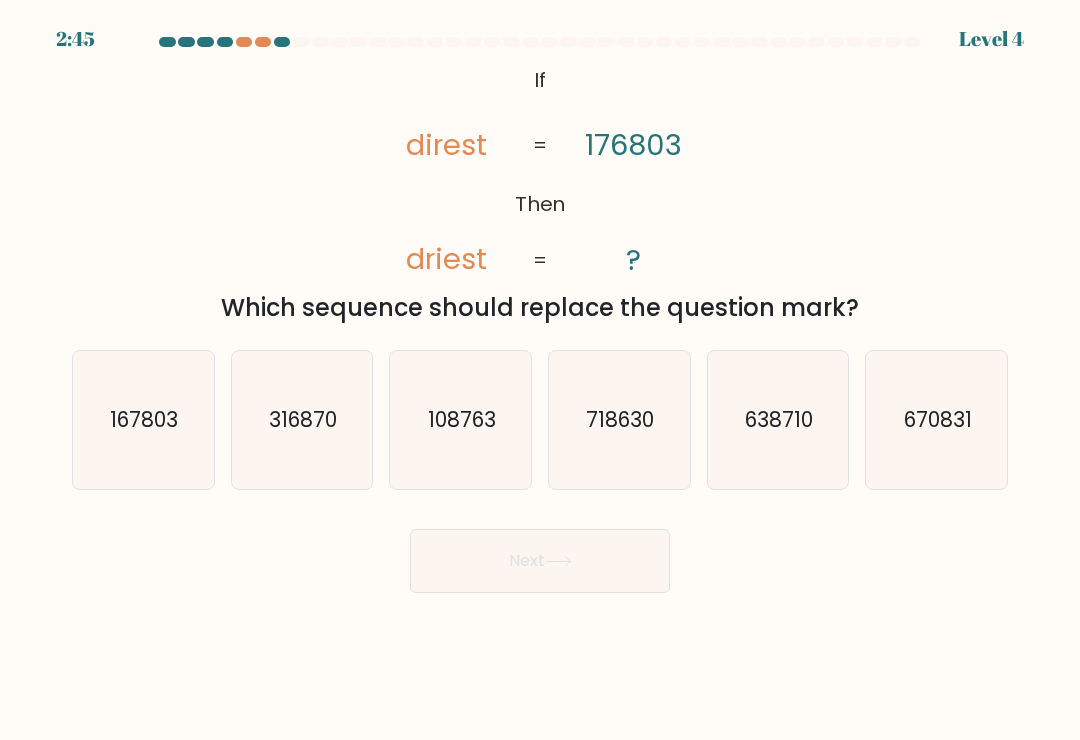click on "167803" at bounding box center (143, 420) 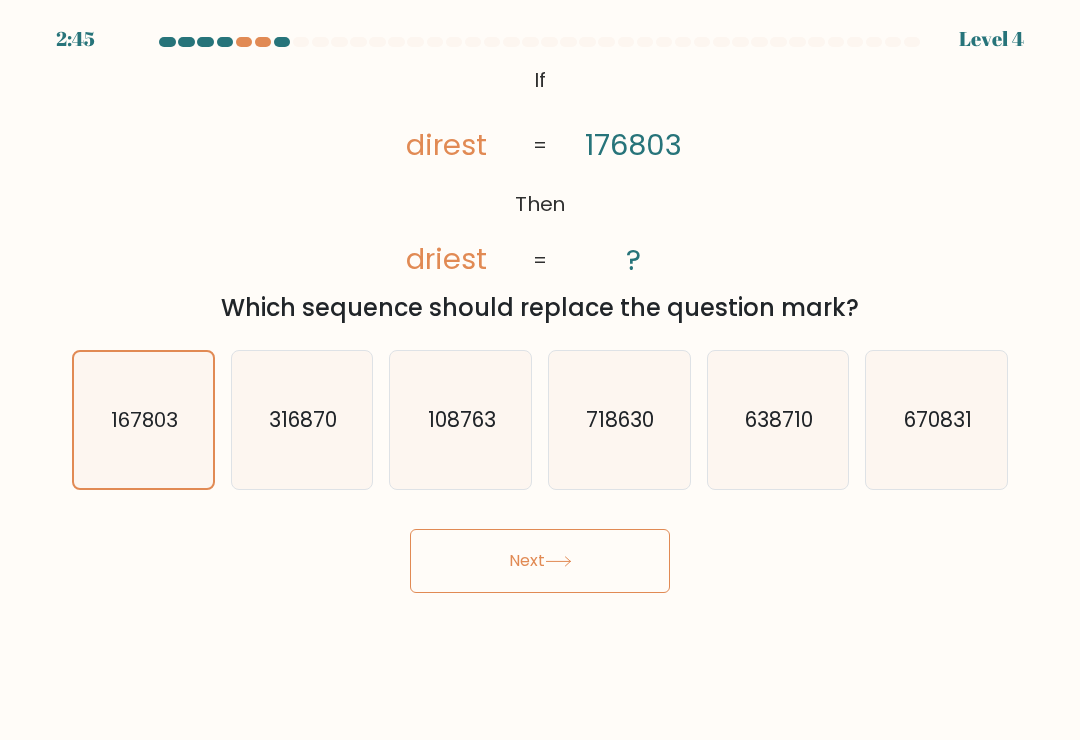 click on "Next" at bounding box center [540, 561] 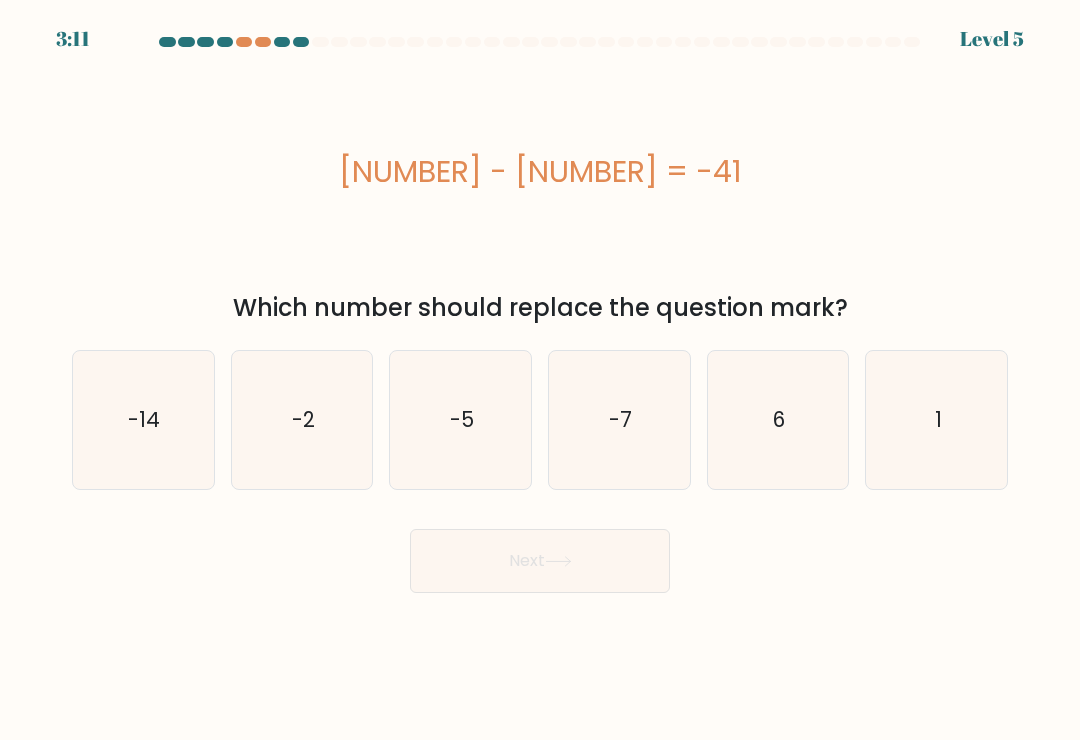 click on "-2" at bounding box center [302, 420] 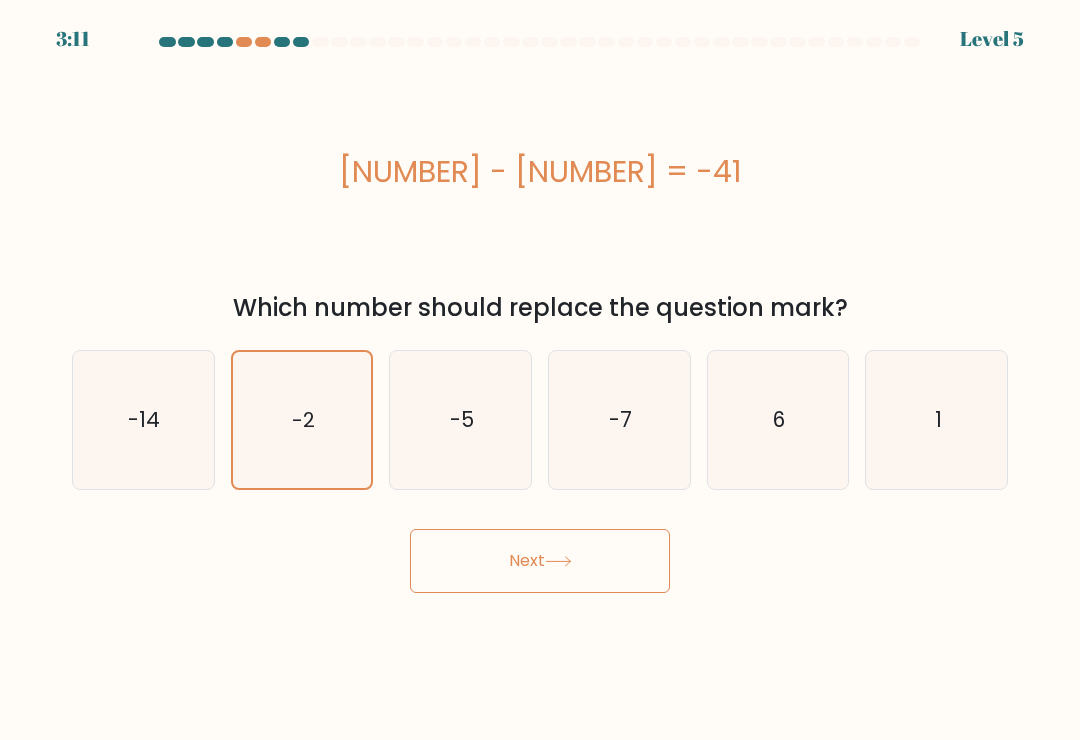 click on "Next" at bounding box center (540, 561) 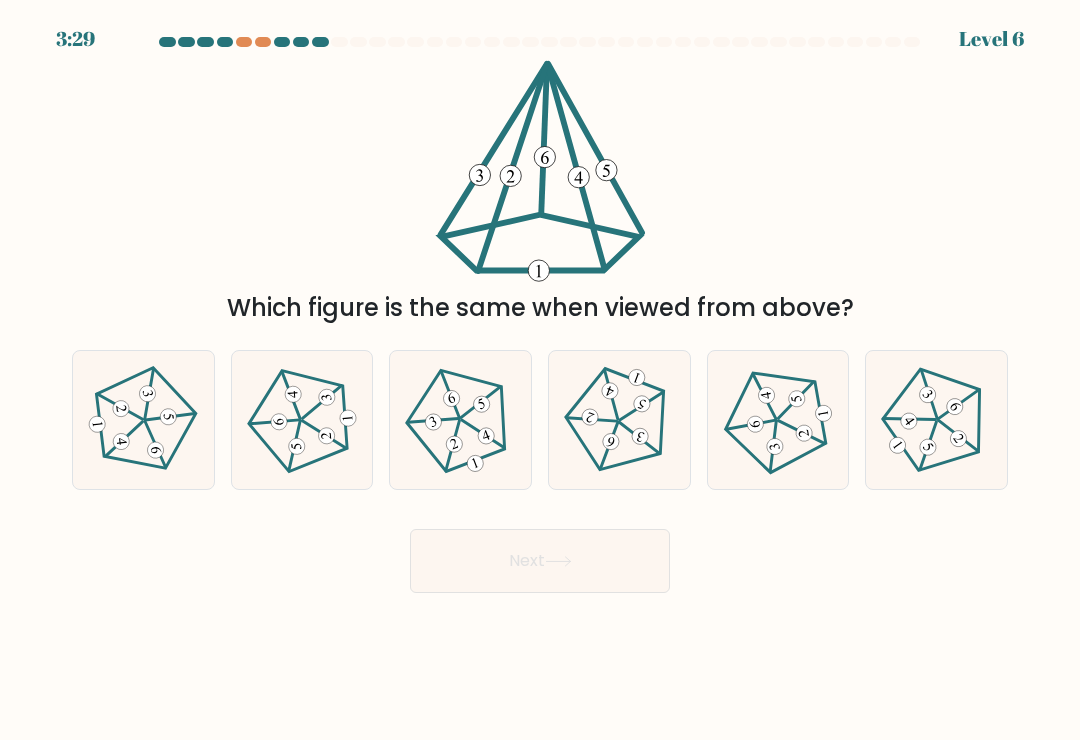 click at bounding box center [460, 420] 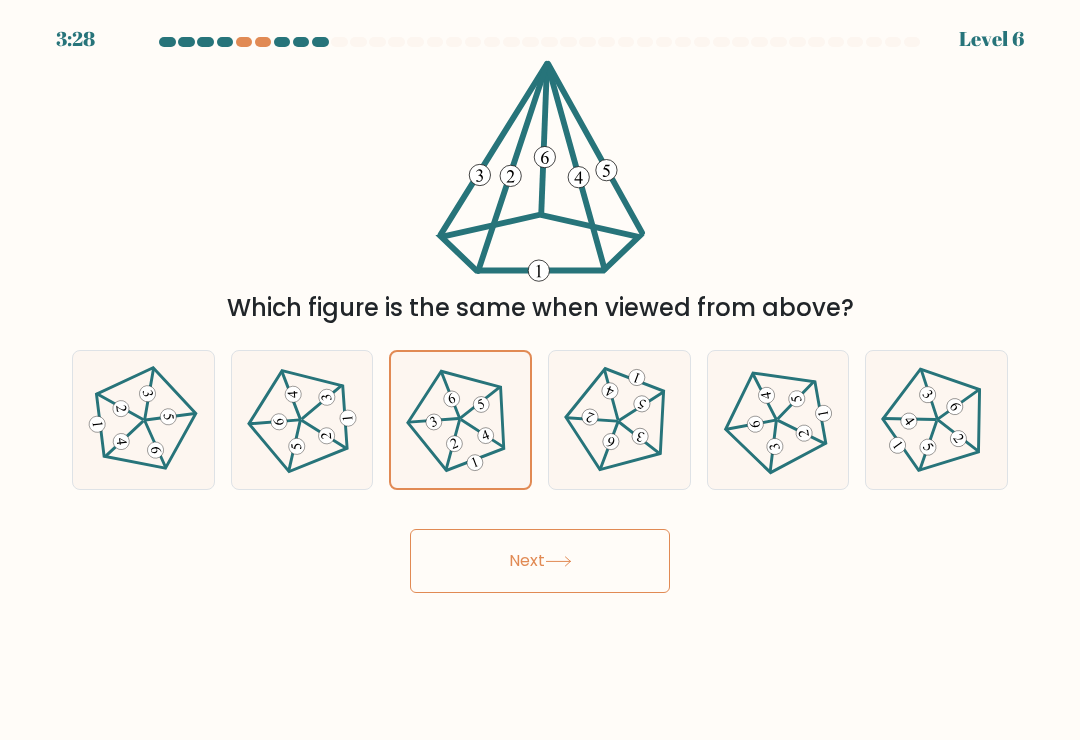 click on "Next" at bounding box center [540, 561] 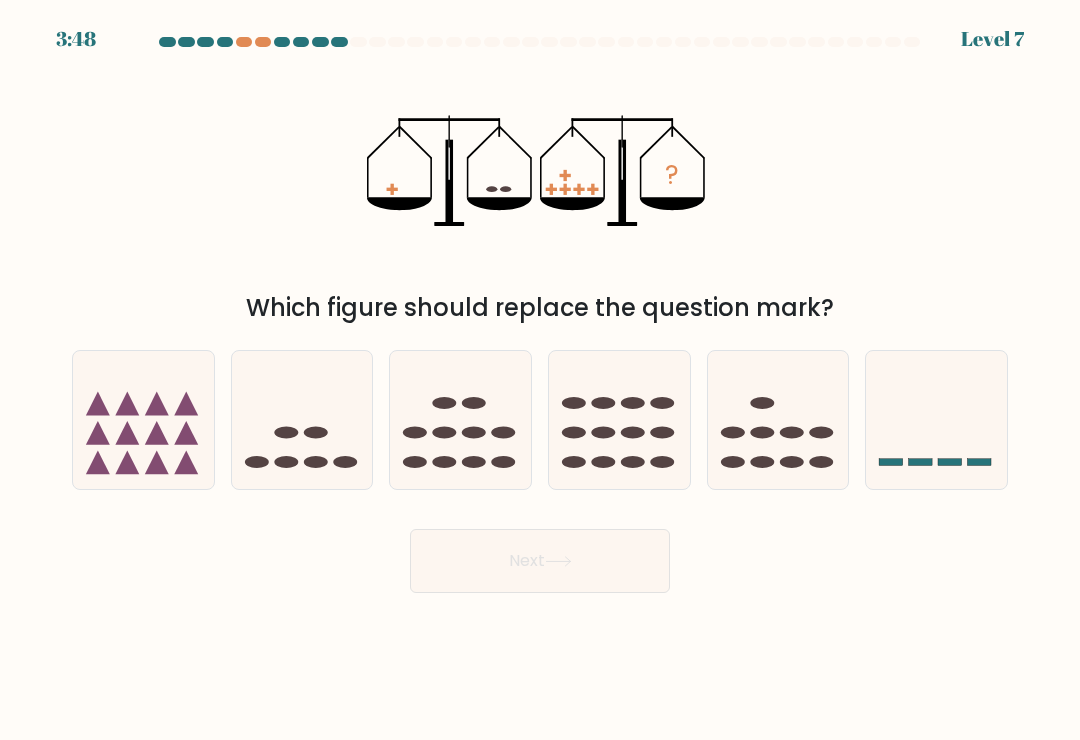 click at bounding box center [302, 420] 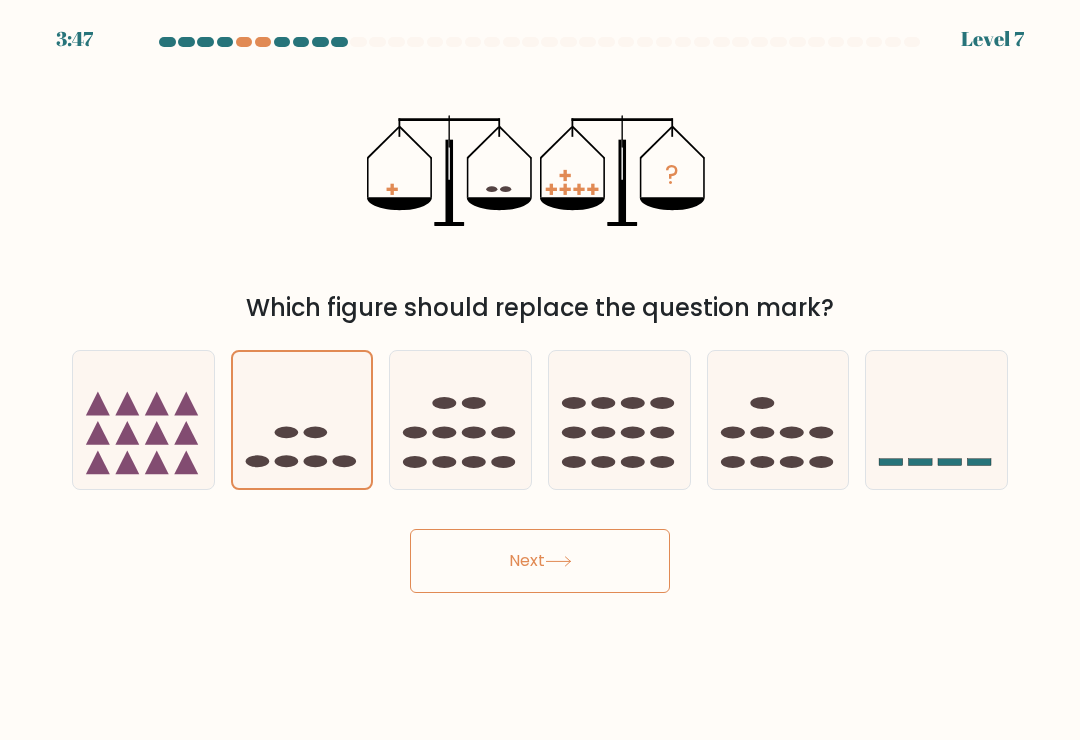 click on "Next" at bounding box center [540, 561] 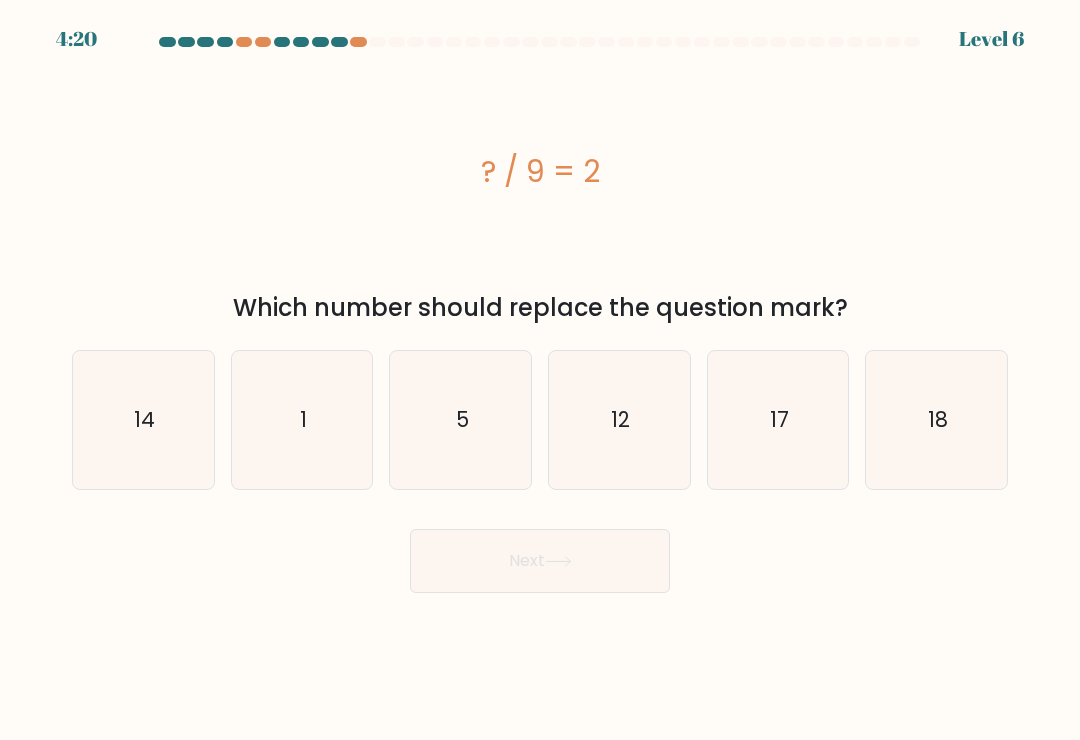 click on "18" at bounding box center [937, 420] 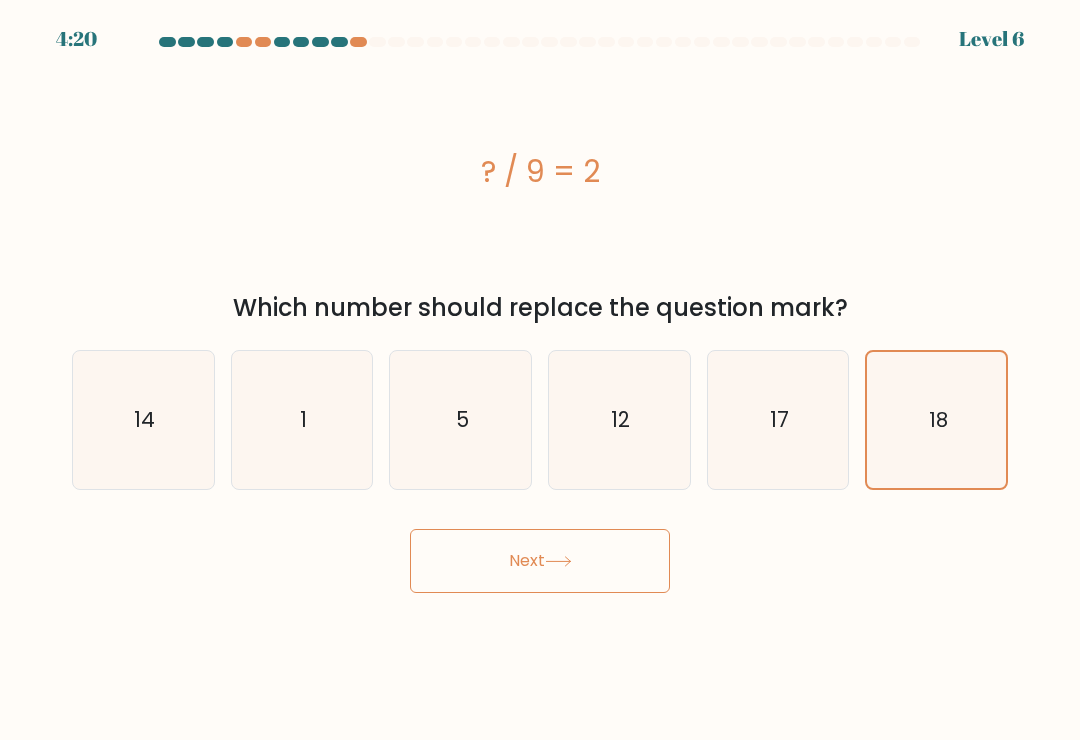 click on "Next" at bounding box center [540, 561] 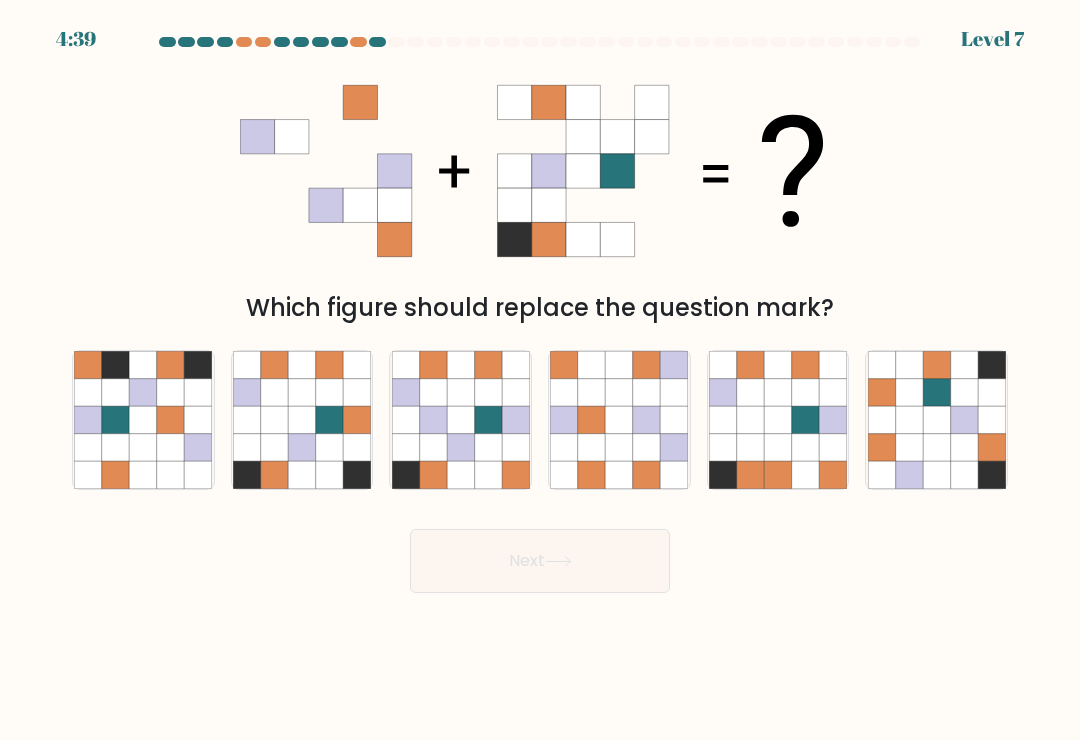 click at bounding box center [487, 419] 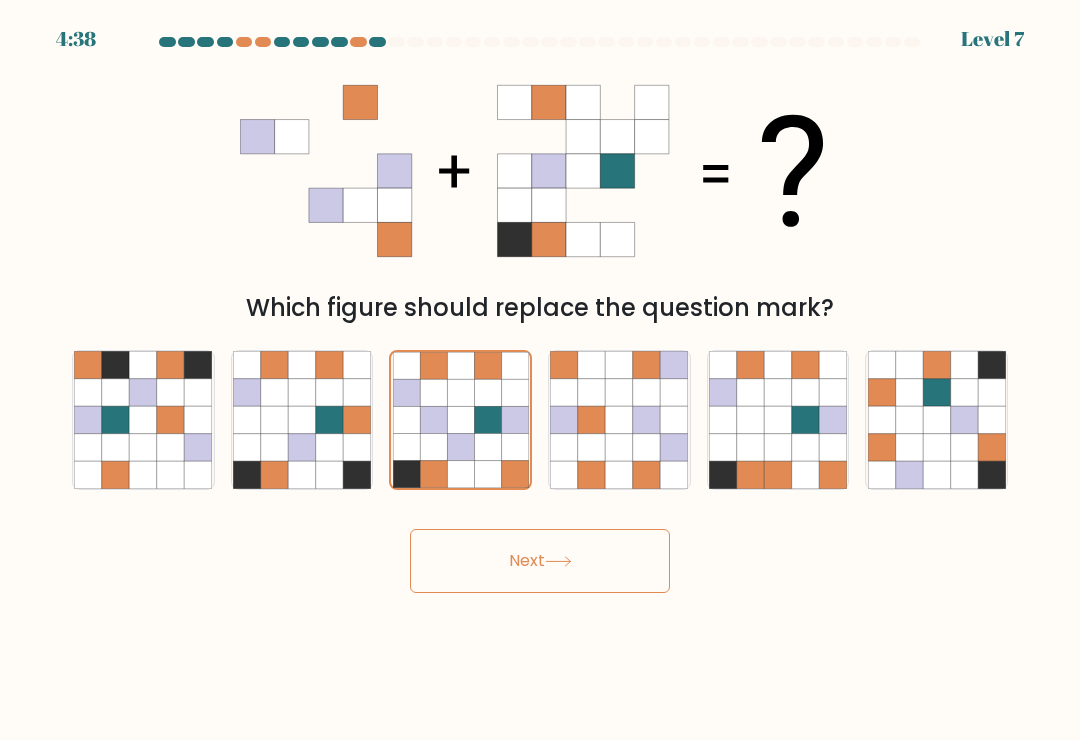 click on "Next" at bounding box center (540, 561) 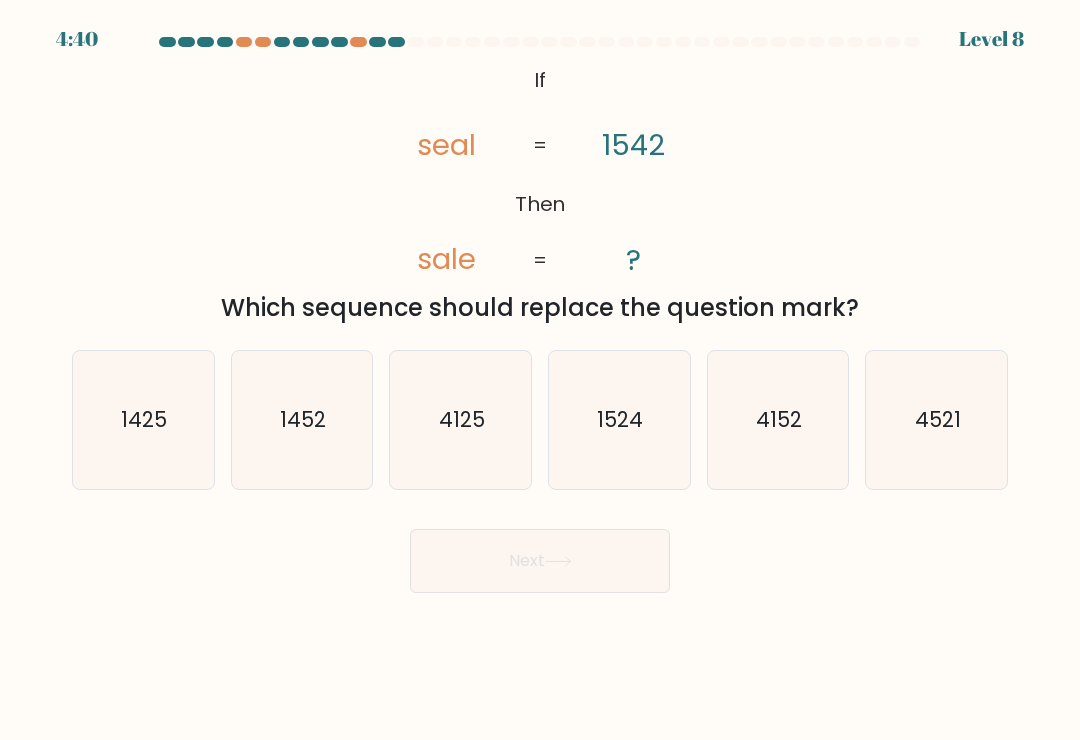 click on "1425" at bounding box center (143, 420) 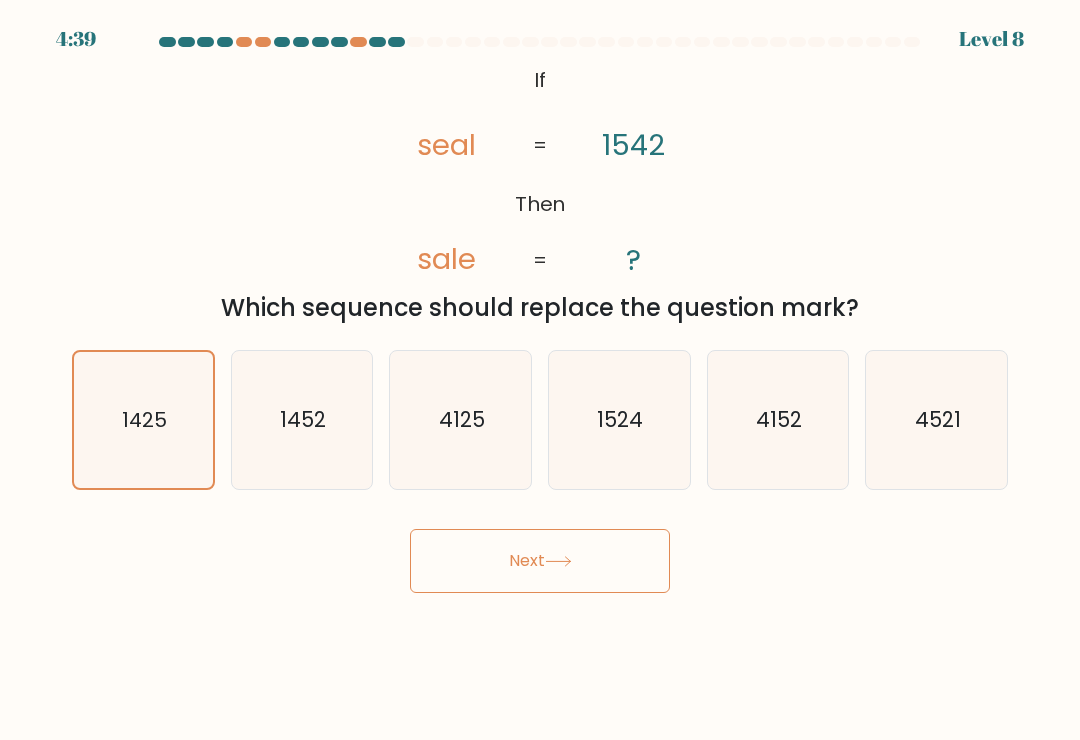click on "Next" at bounding box center (540, 561) 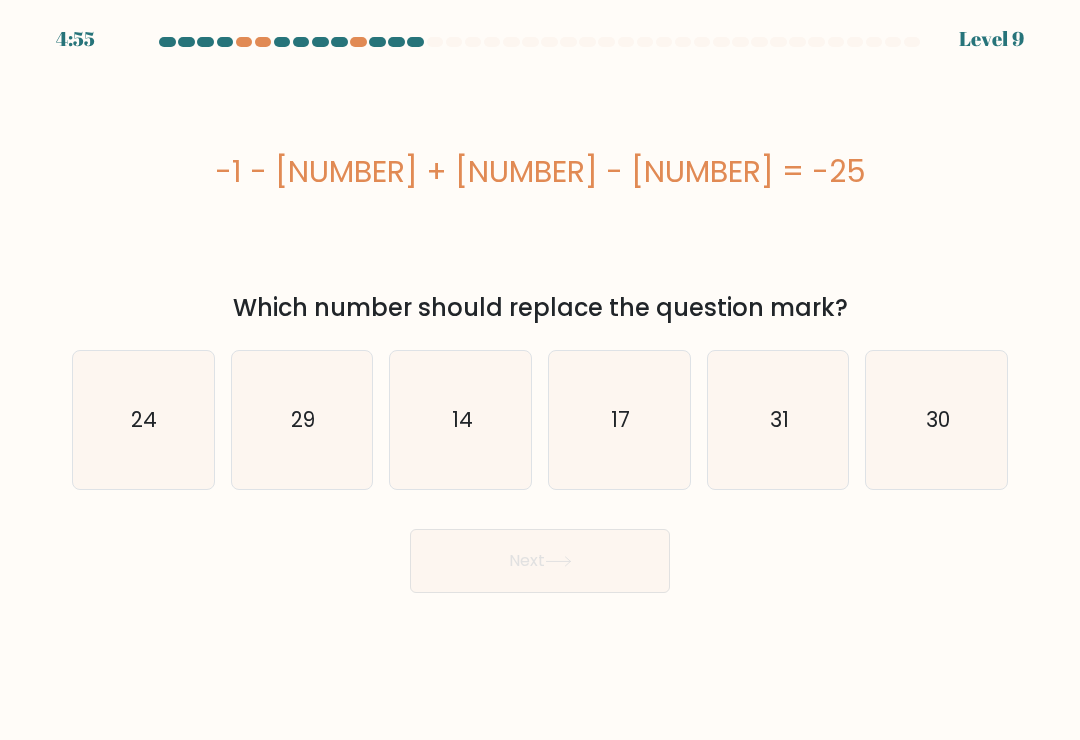 click on "17" at bounding box center [619, 420] 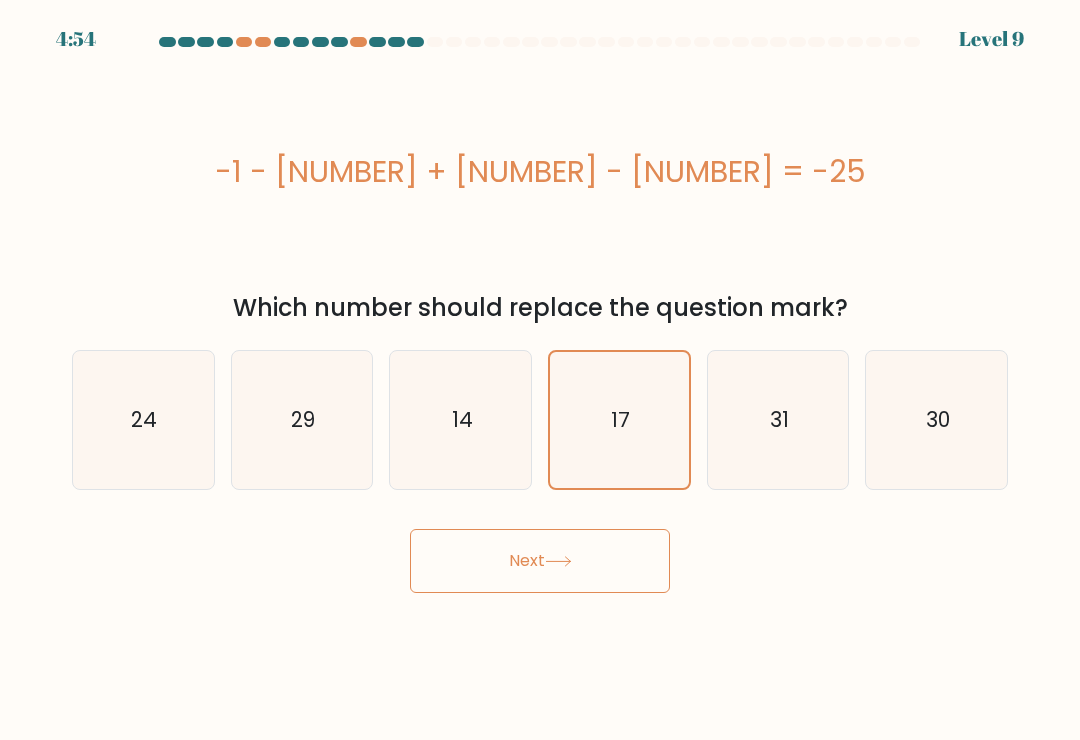 click on "Next" at bounding box center [540, 561] 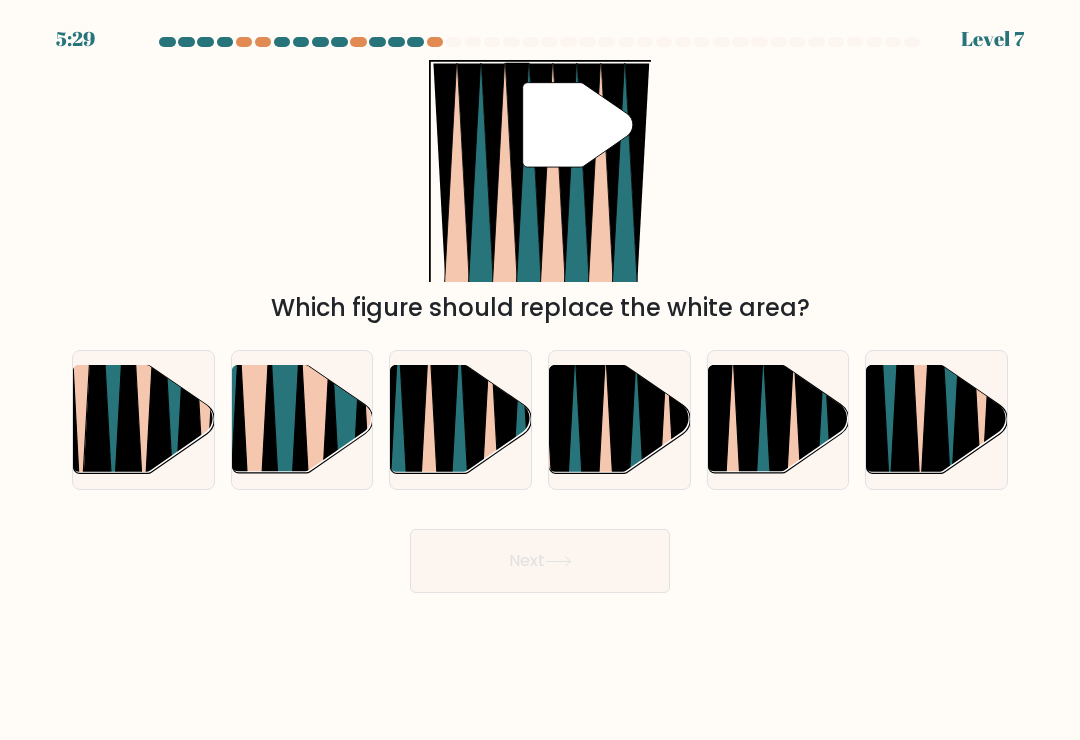 click at bounding box center (476, 481) 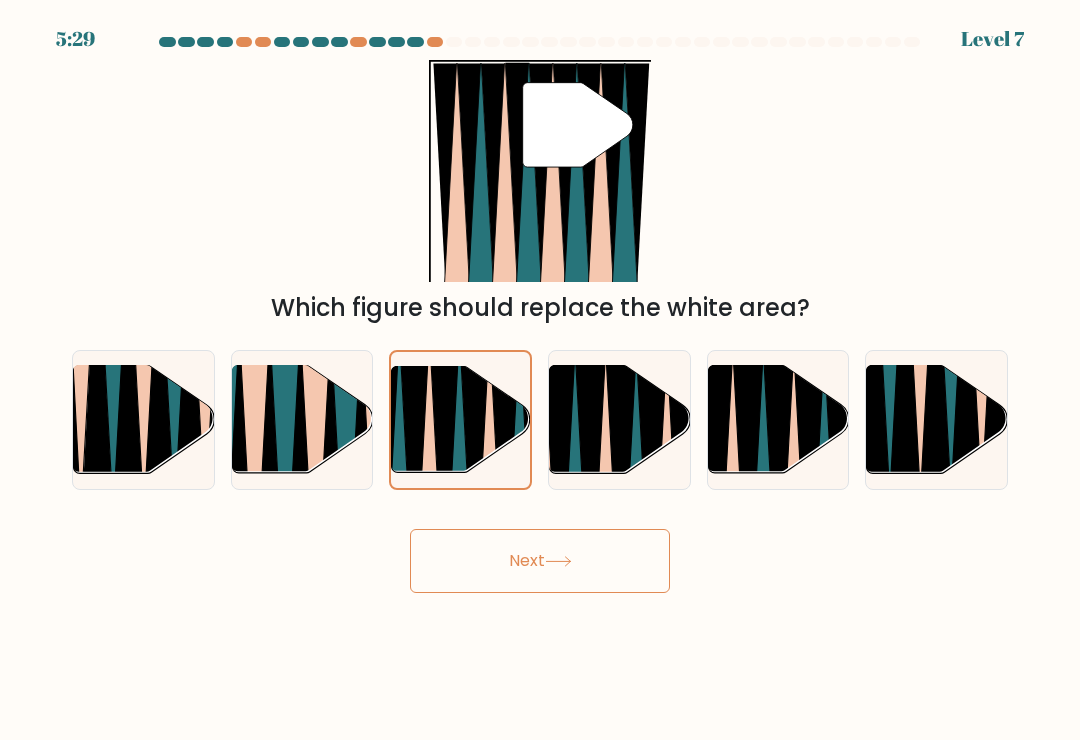 click on "Next" at bounding box center [540, 561] 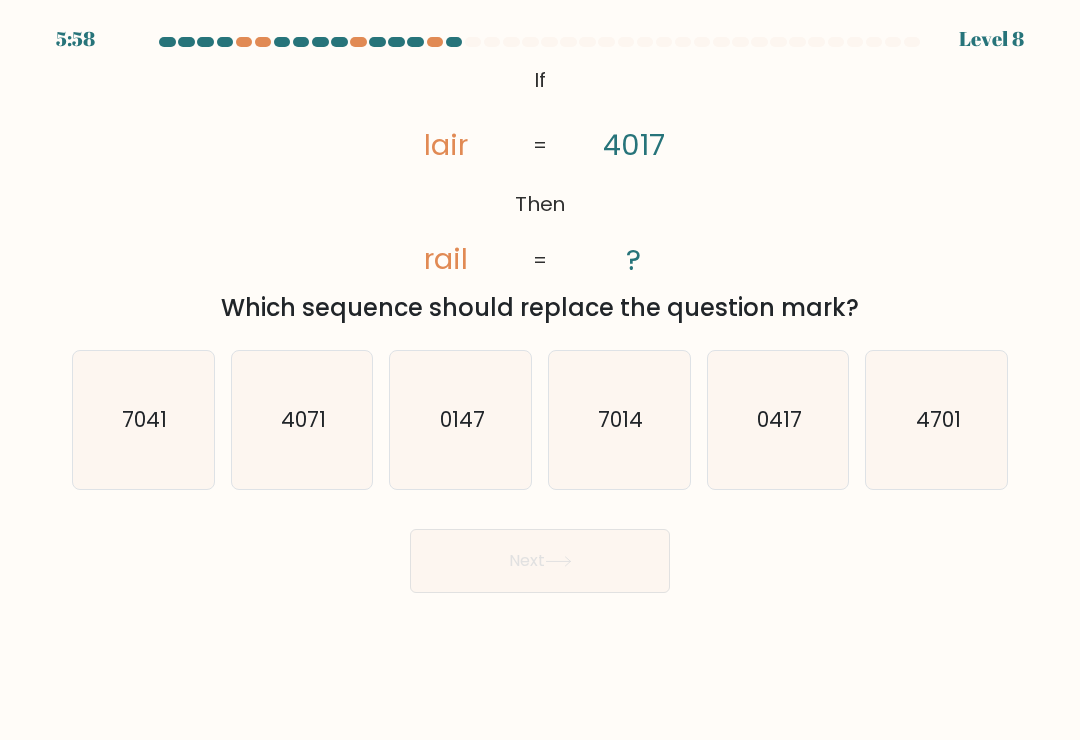 click on "7014" at bounding box center (619, 420) 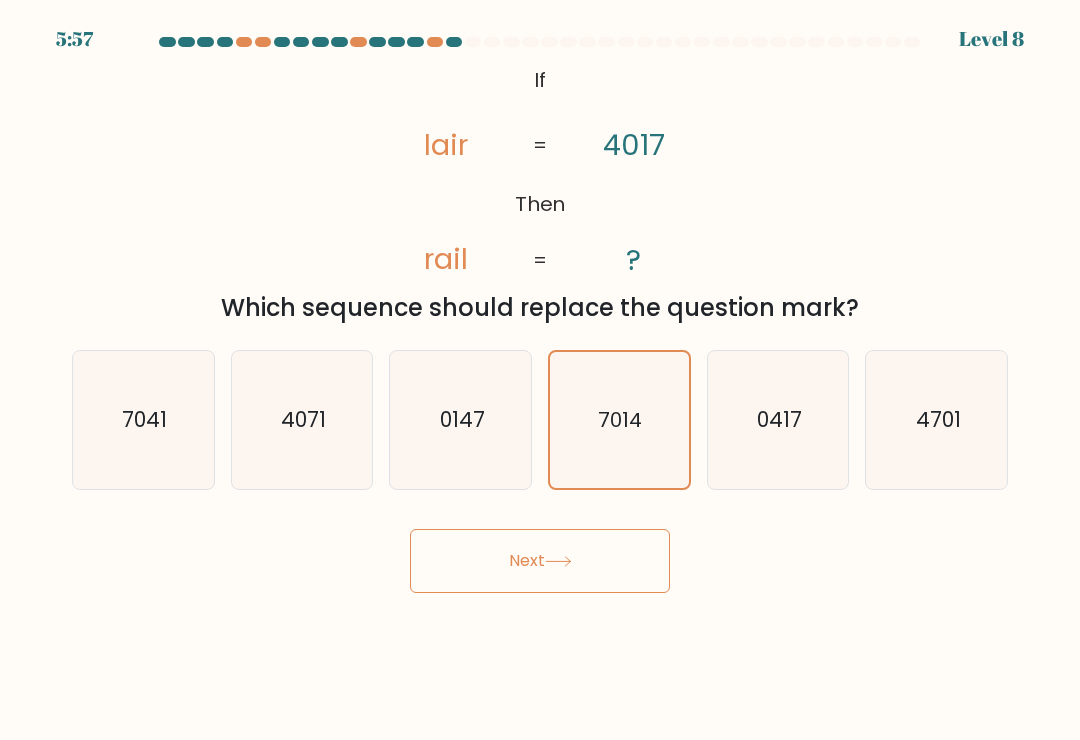 click on "Next" at bounding box center [540, 561] 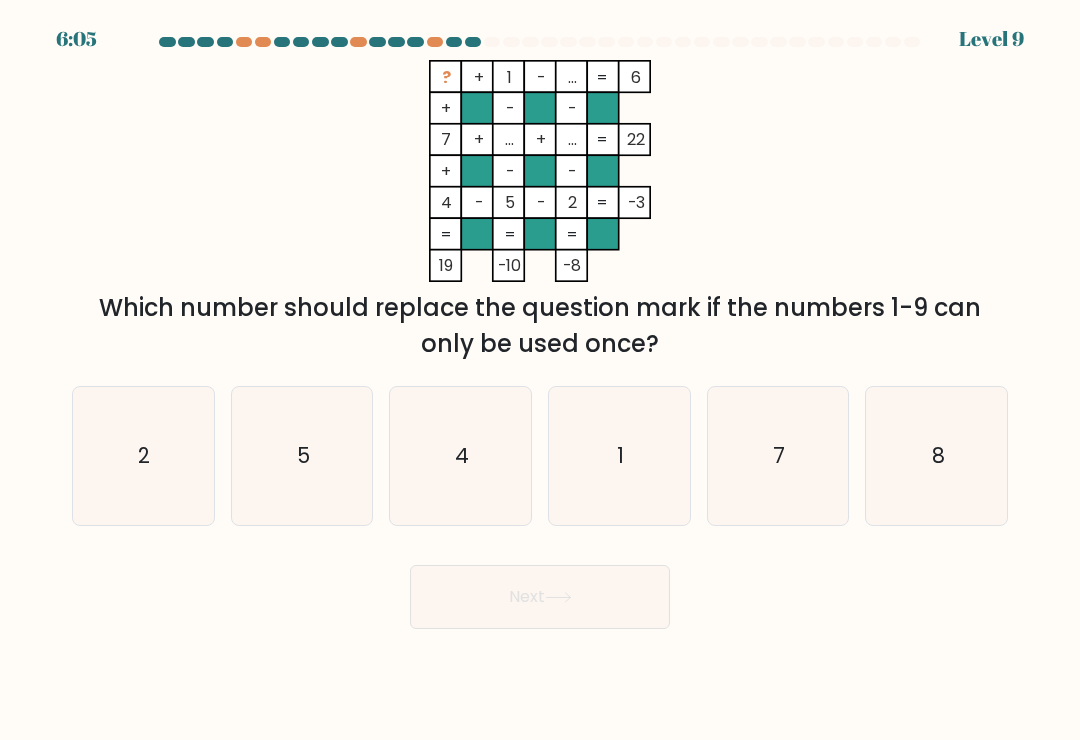 click on "8" at bounding box center [937, 456] 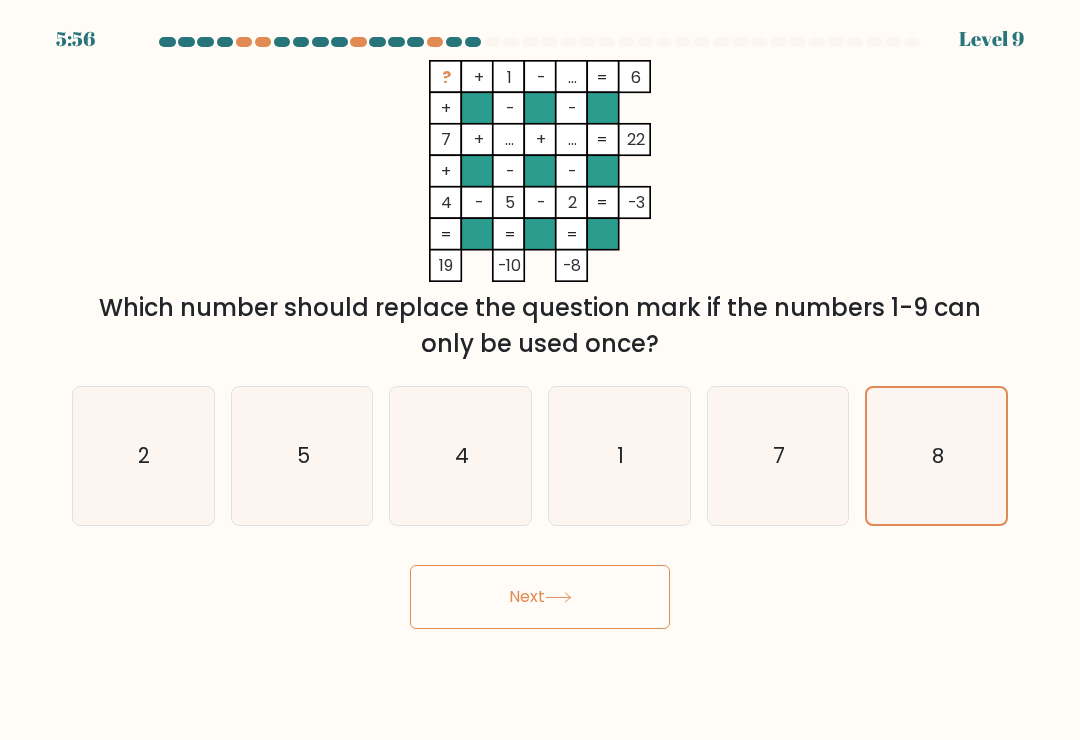 click on "Next" at bounding box center (540, 597) 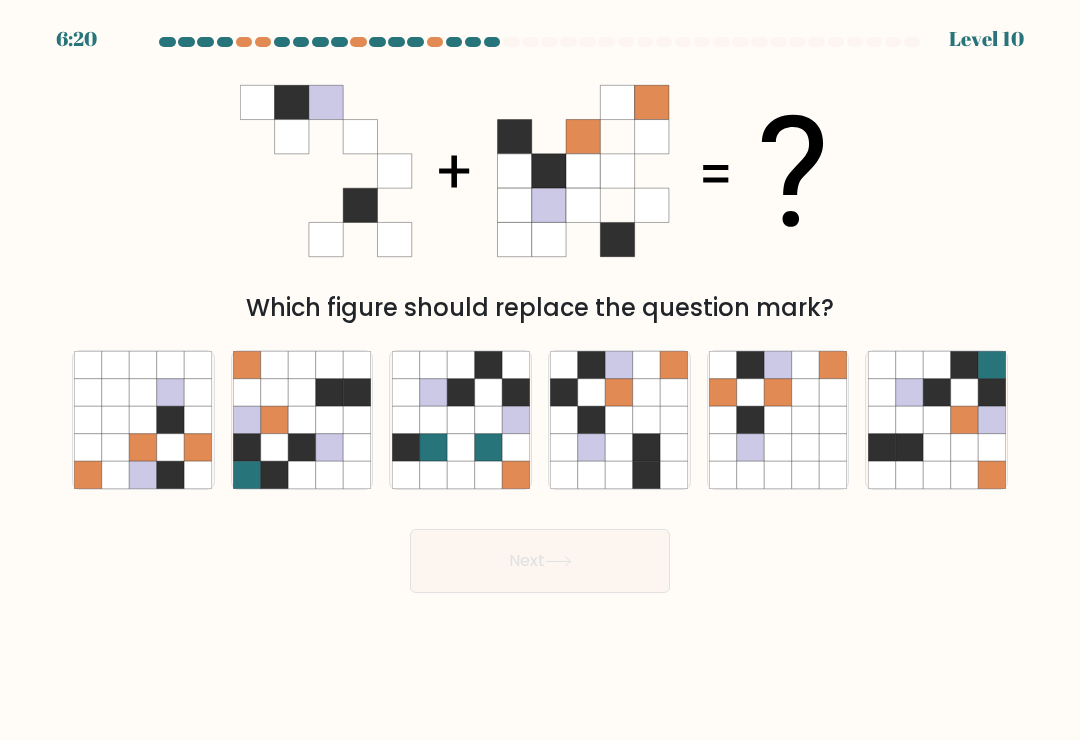 click at bounding box center [619, 419] 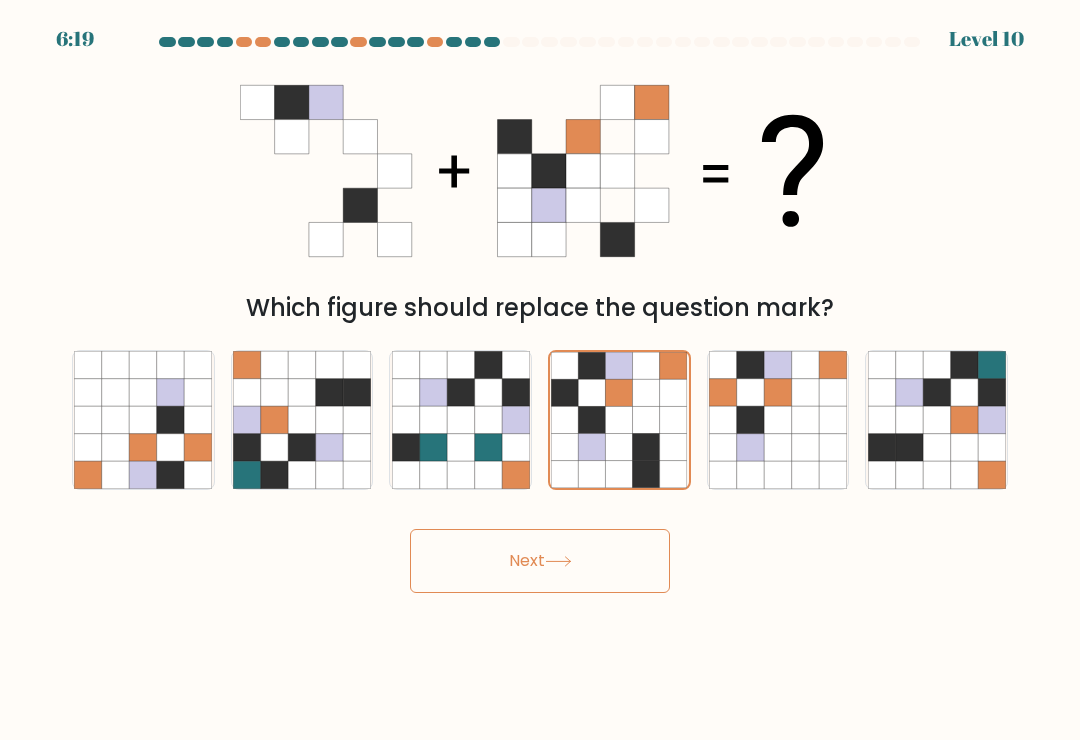 click on "Next" at bounding box center [540, 561] 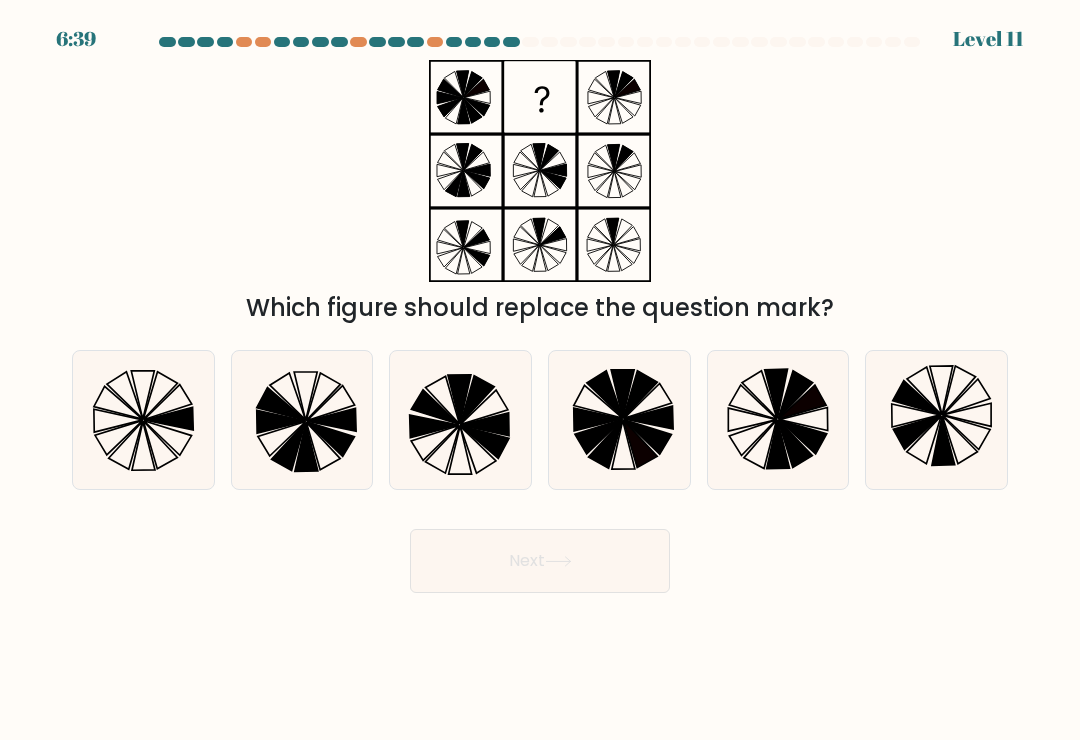 click at bounding box center (648, 417) 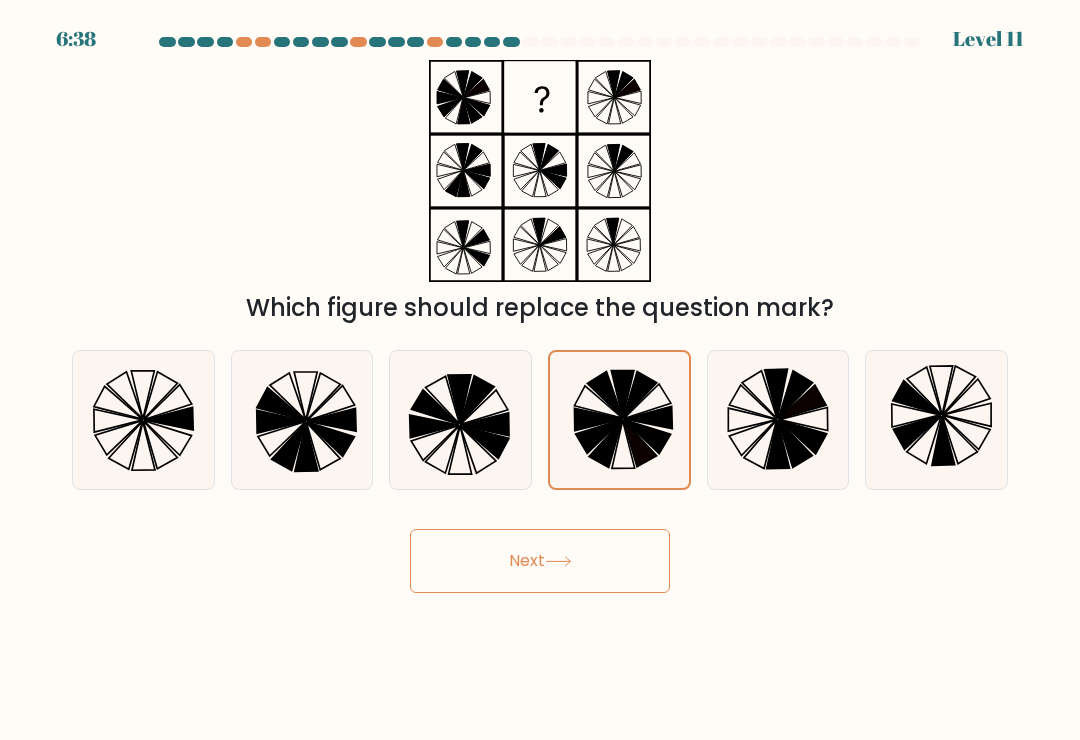 click at bounding box center (778, 420) 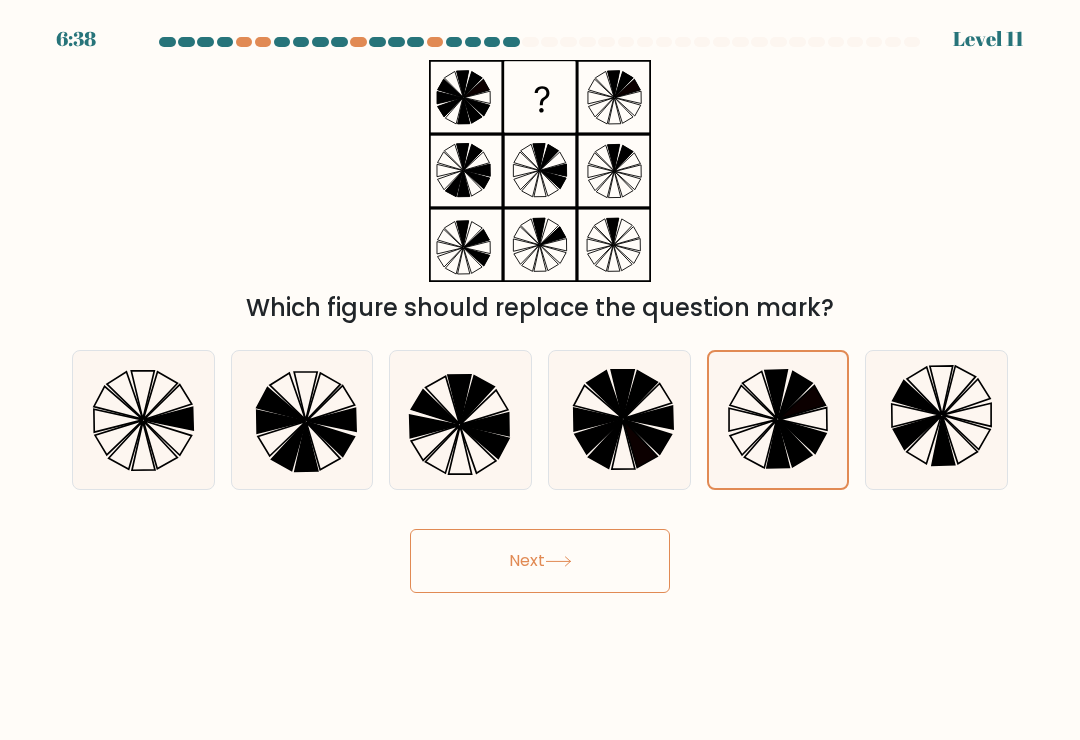 click on "Next" at bounding box center (540, 561) 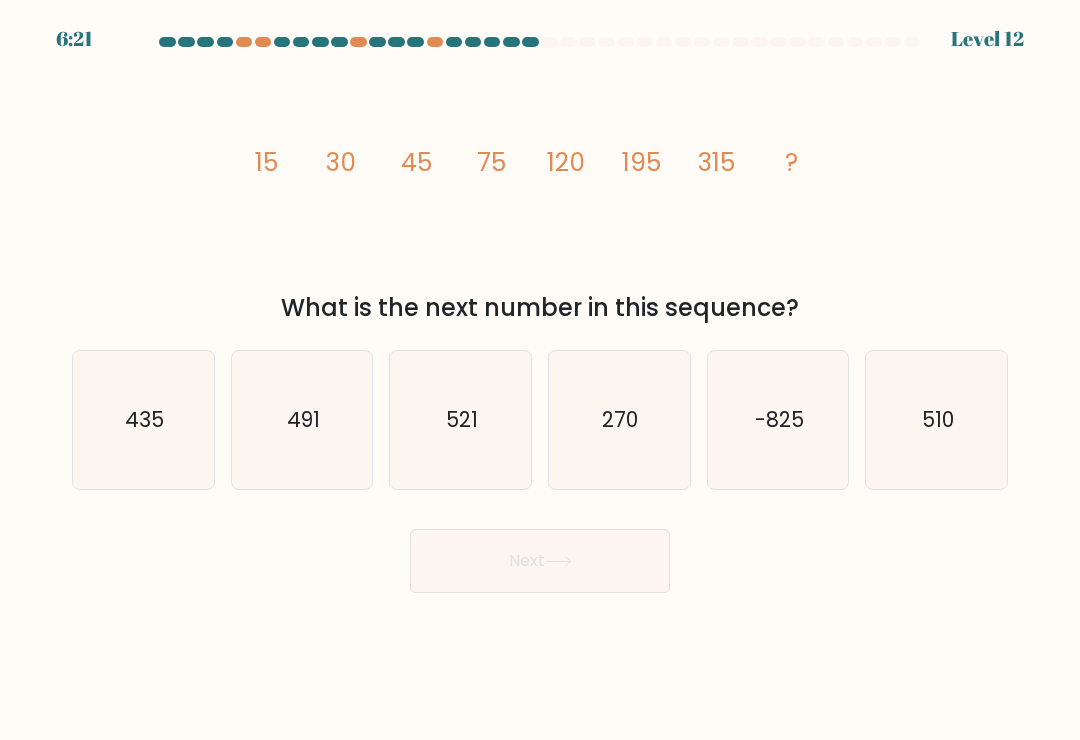 click on "510" at bounding box center [937, 420] 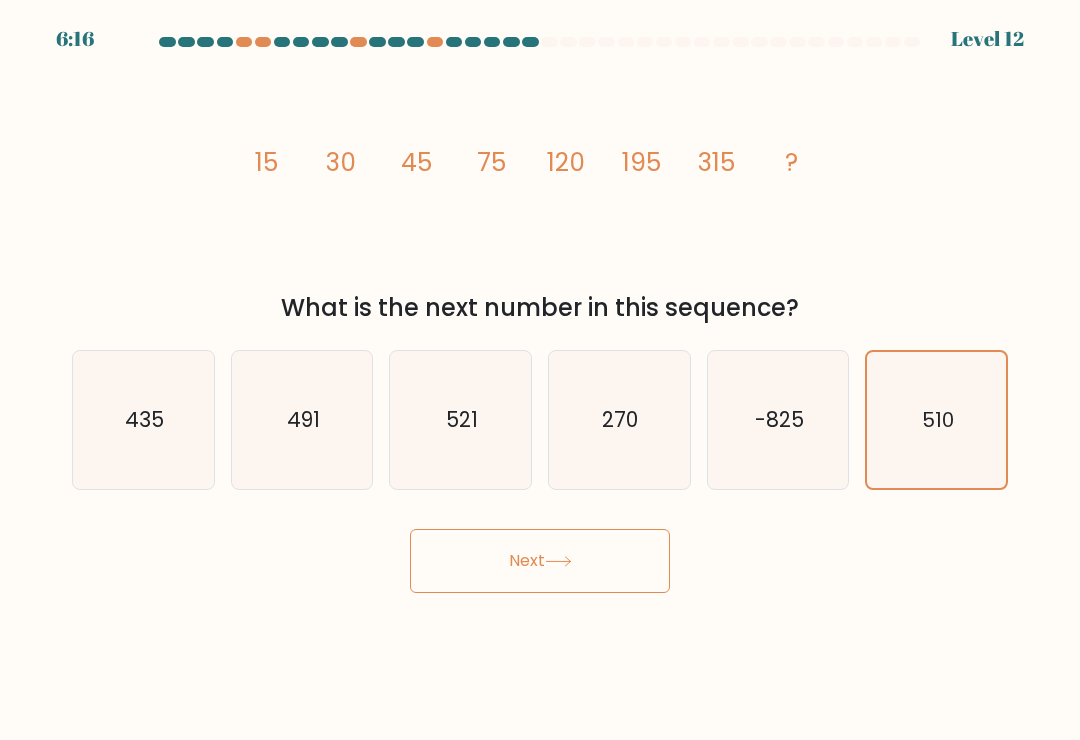 click on "Next" at bounding box center [540, 561] 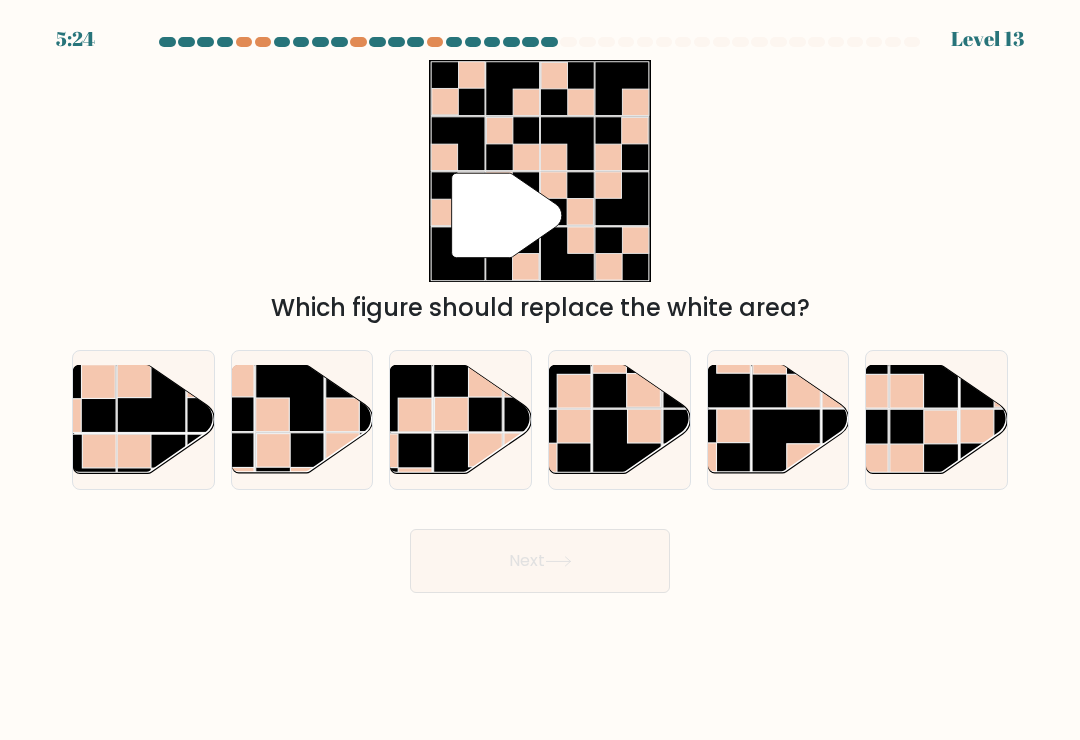 click at bounding box center (151, 398) 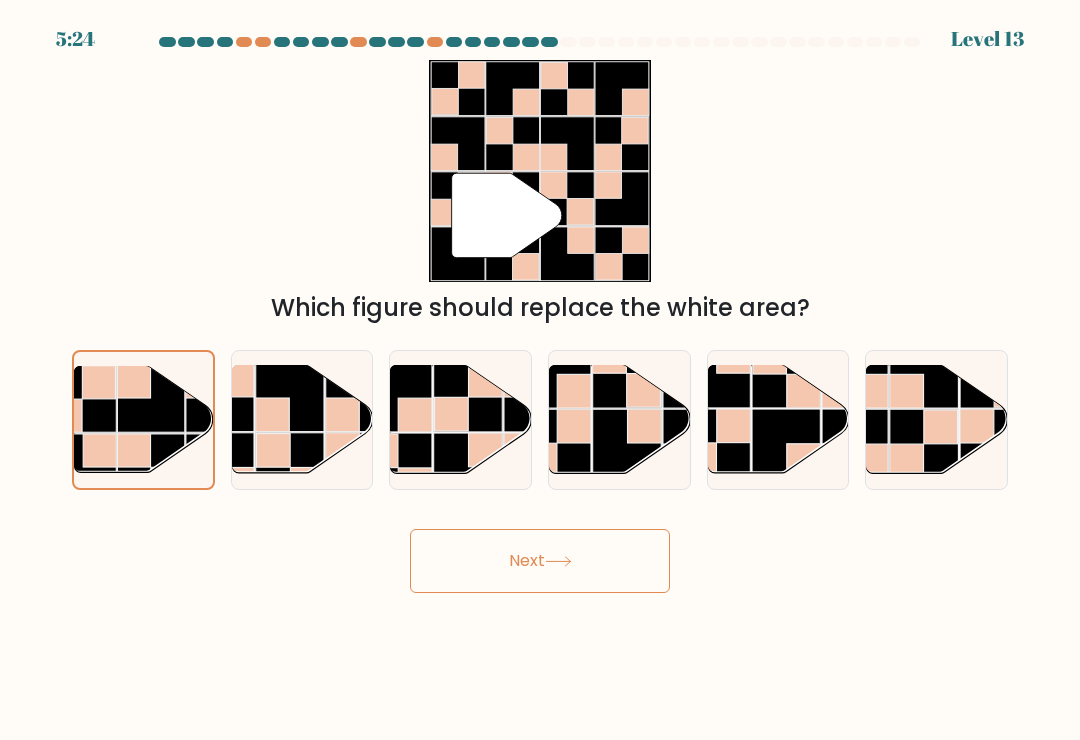 click on "Next" at bounding box center [540, 561] 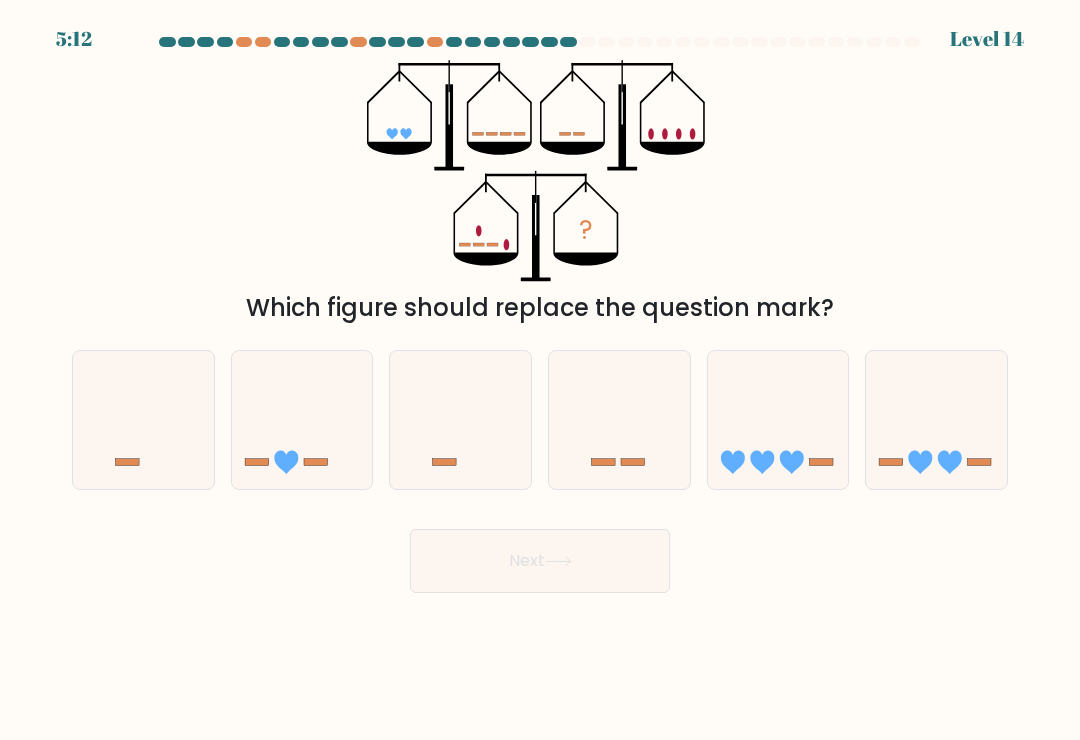 click at bounding box center [460, 420] 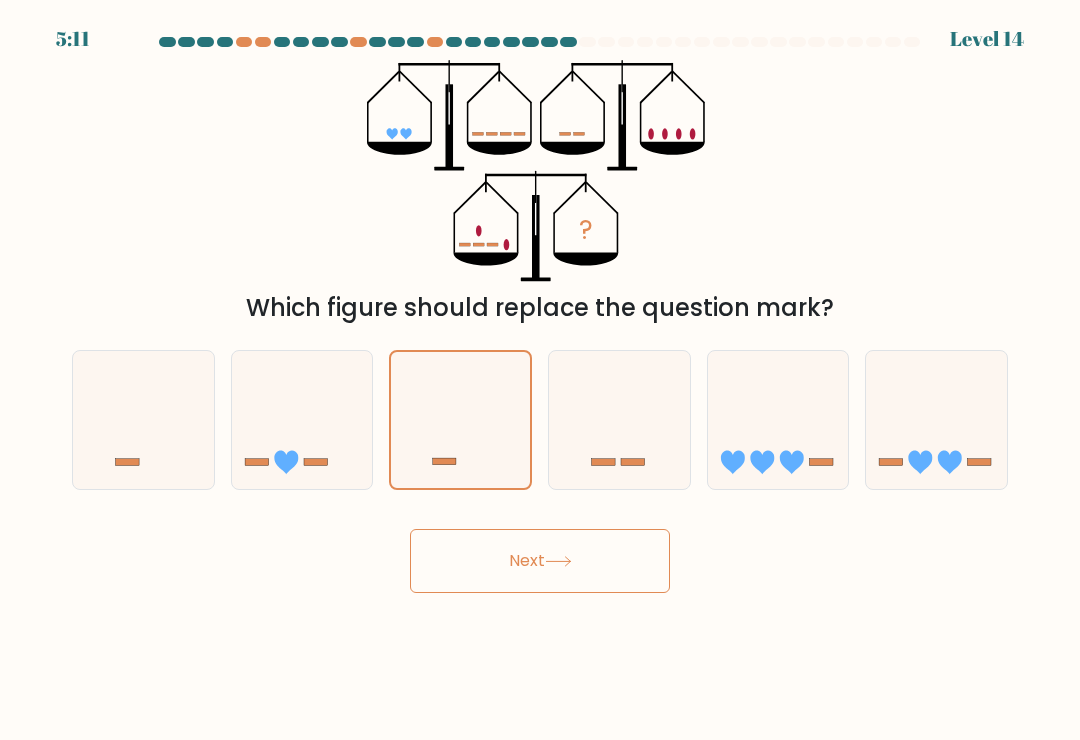 click on "Next" at bounding box center (540, 561) 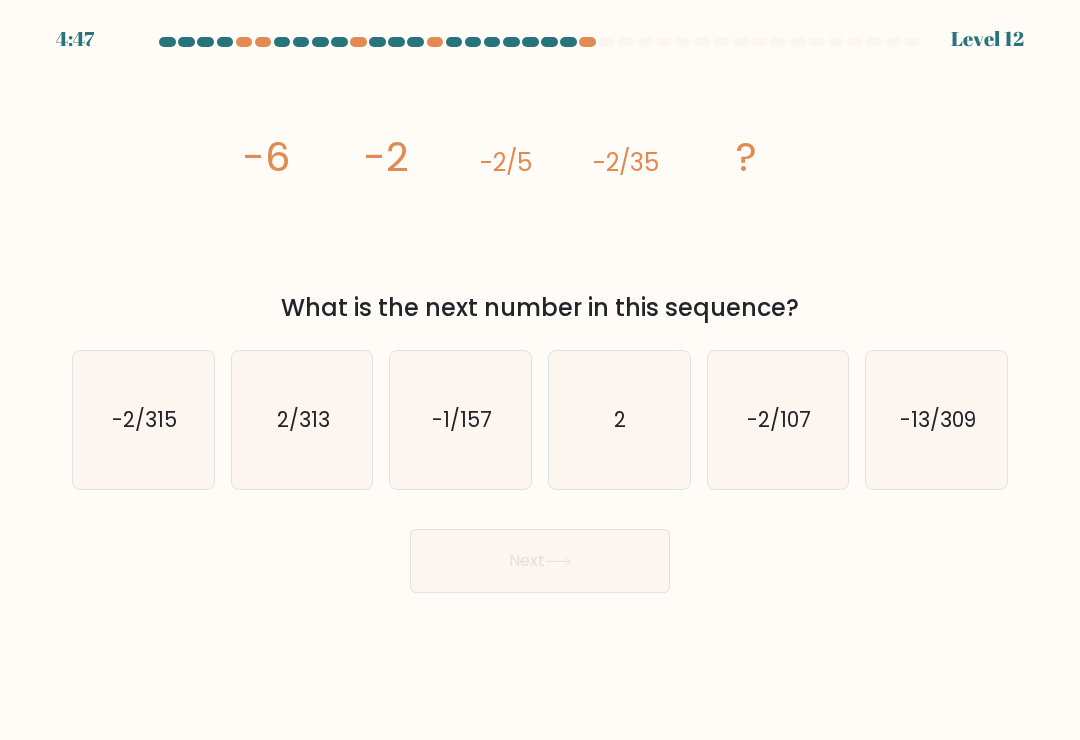 click on "-2/107" at bounding box center (779, 419) 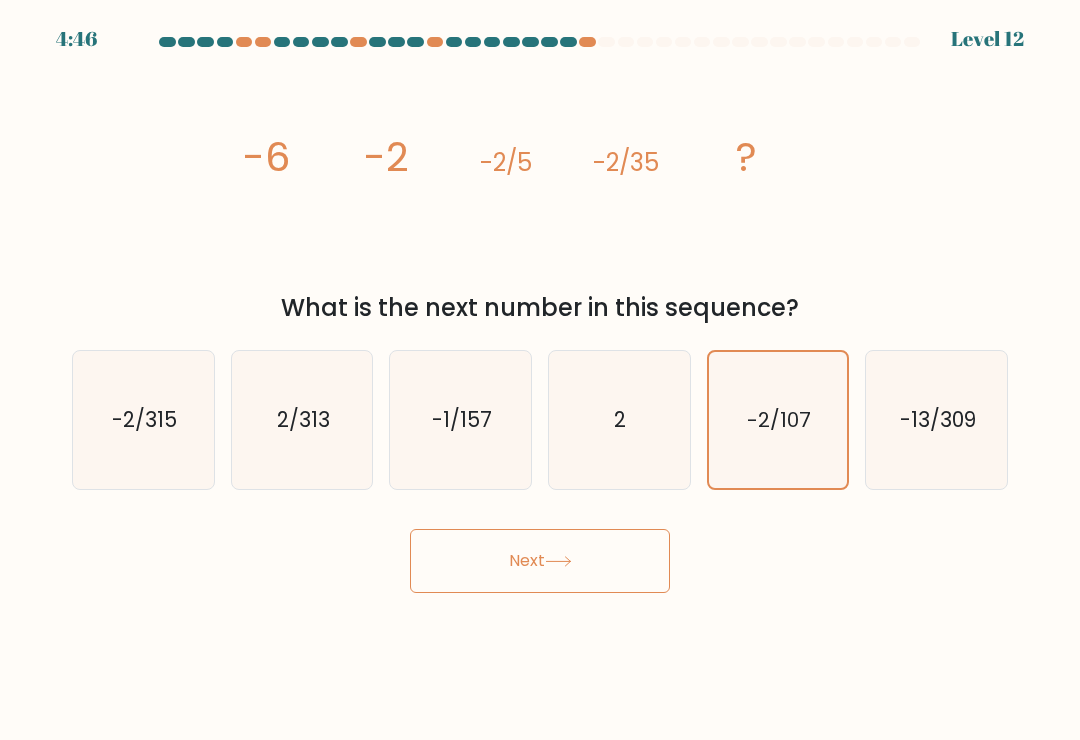 click on "Next" at bounding box center [540, 561] 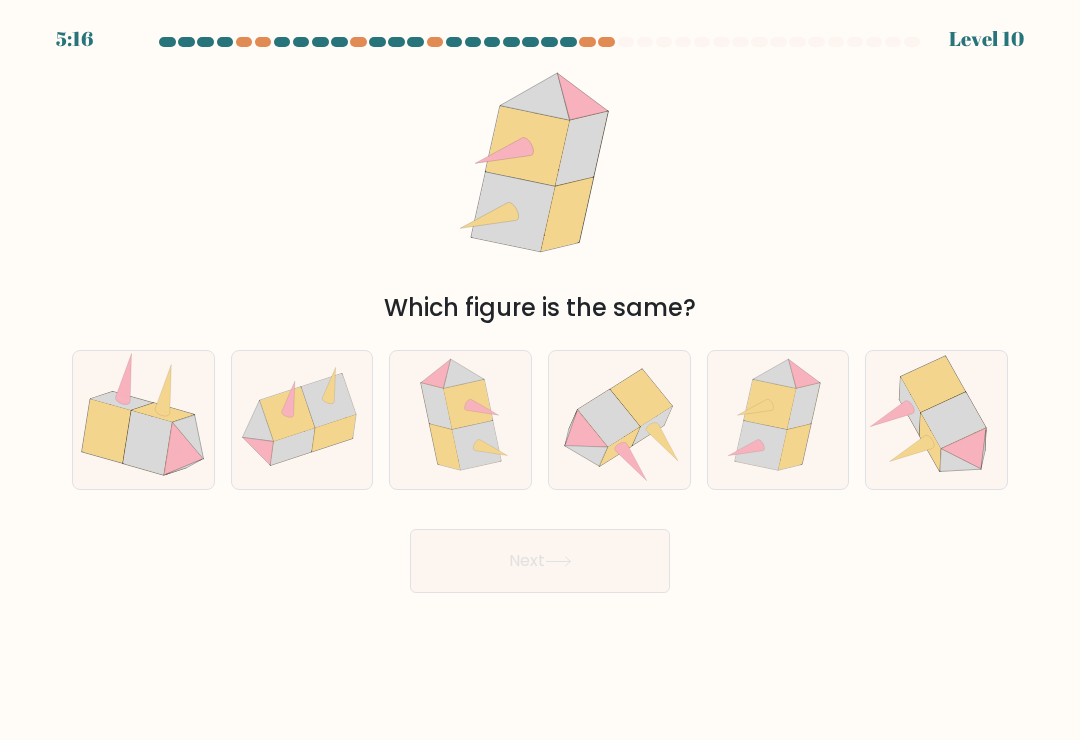 click at bounding box center (461, 420) 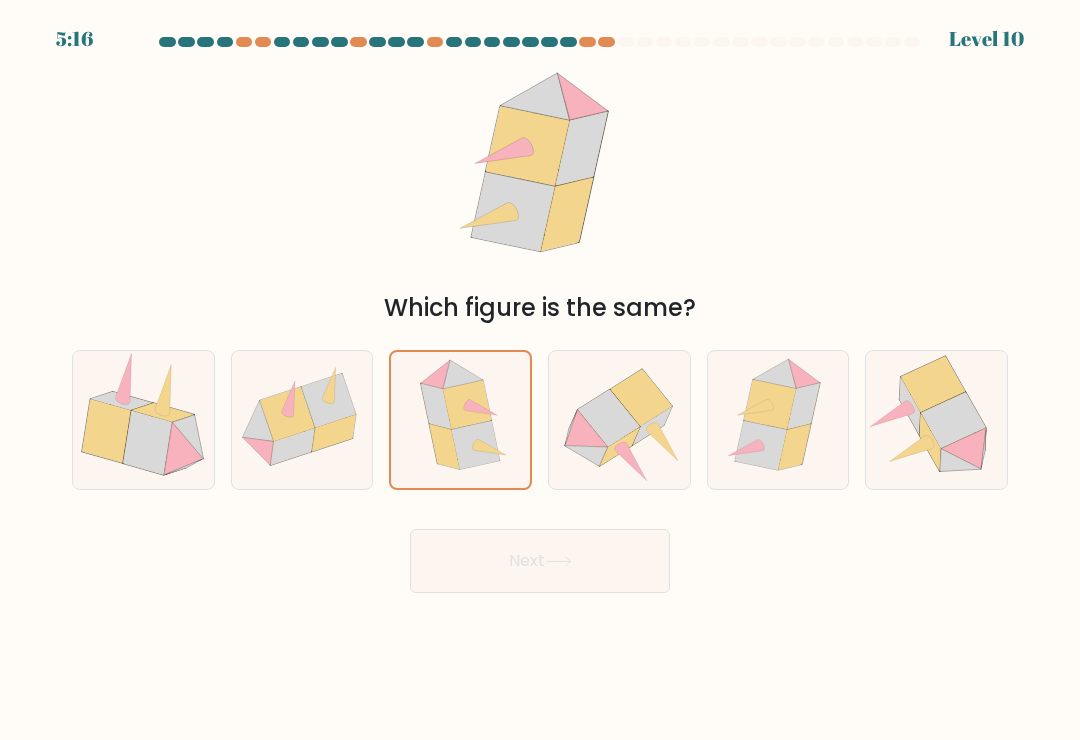 click on "Next" at bounding box center [540, 561] 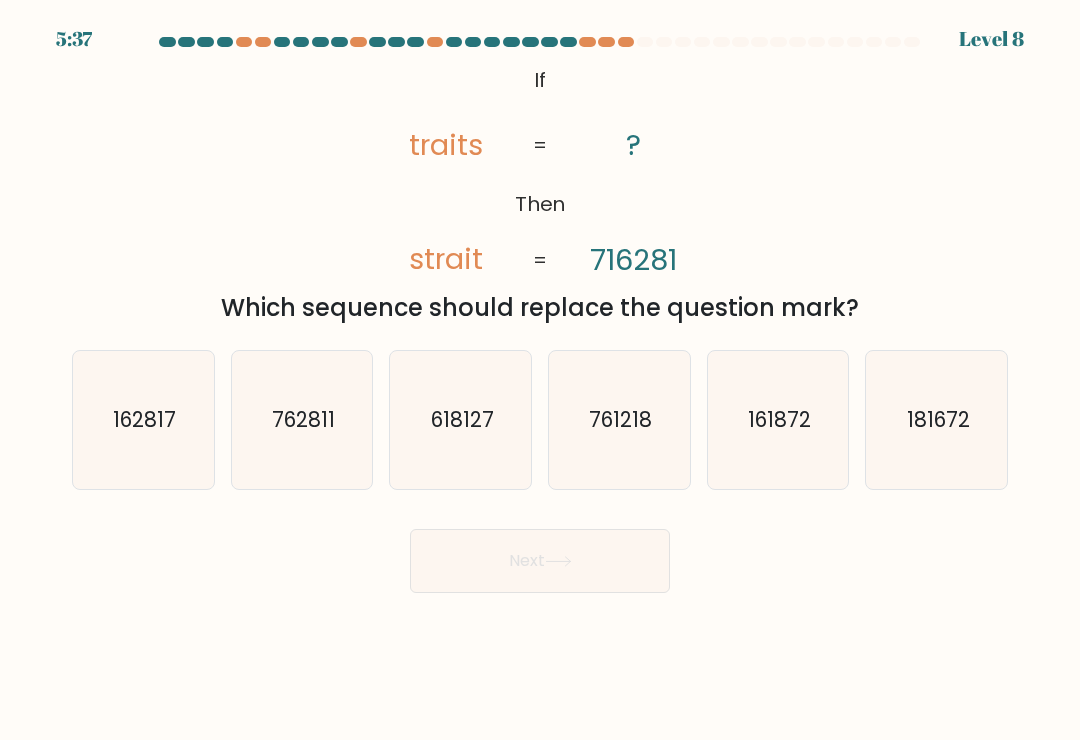 click on "761218" at bounding box center (619, 420) 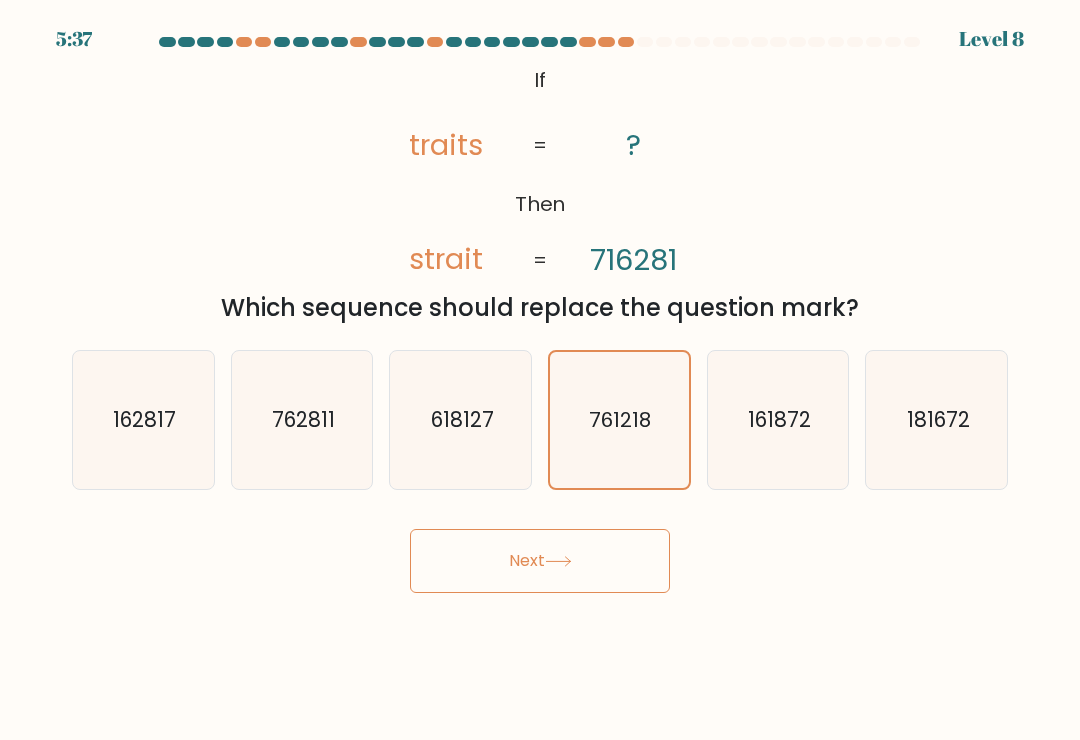 click on "Next" at bounding box center (540, 561) 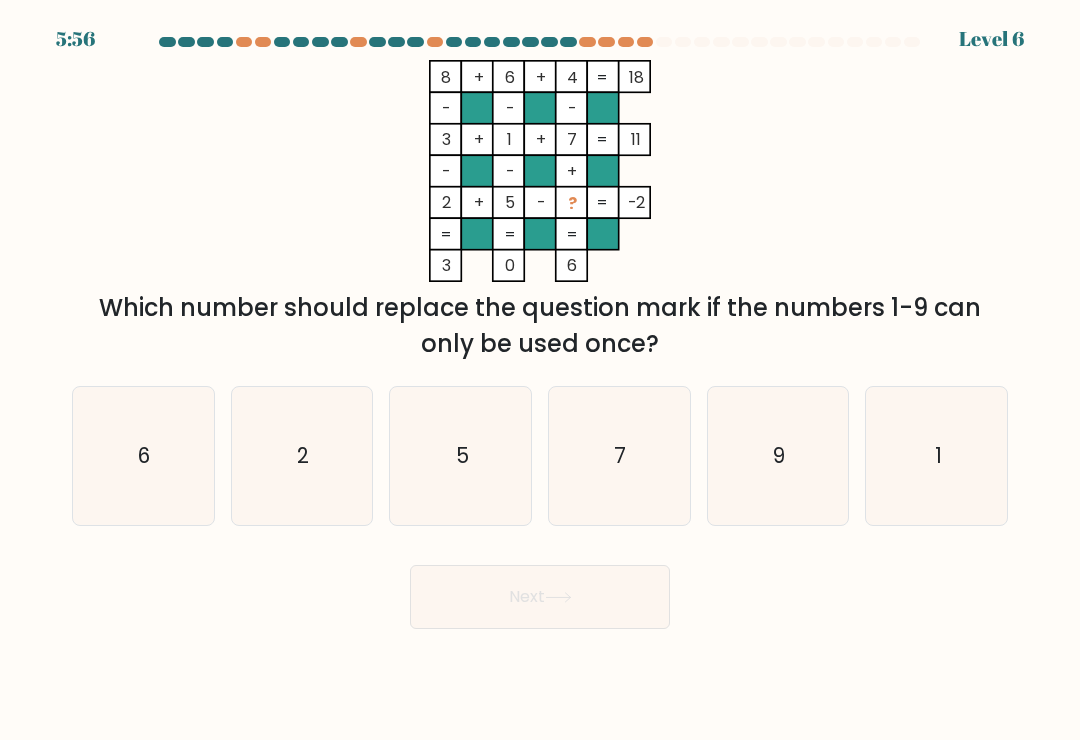 click on "9" at bounding box center (778, 456) 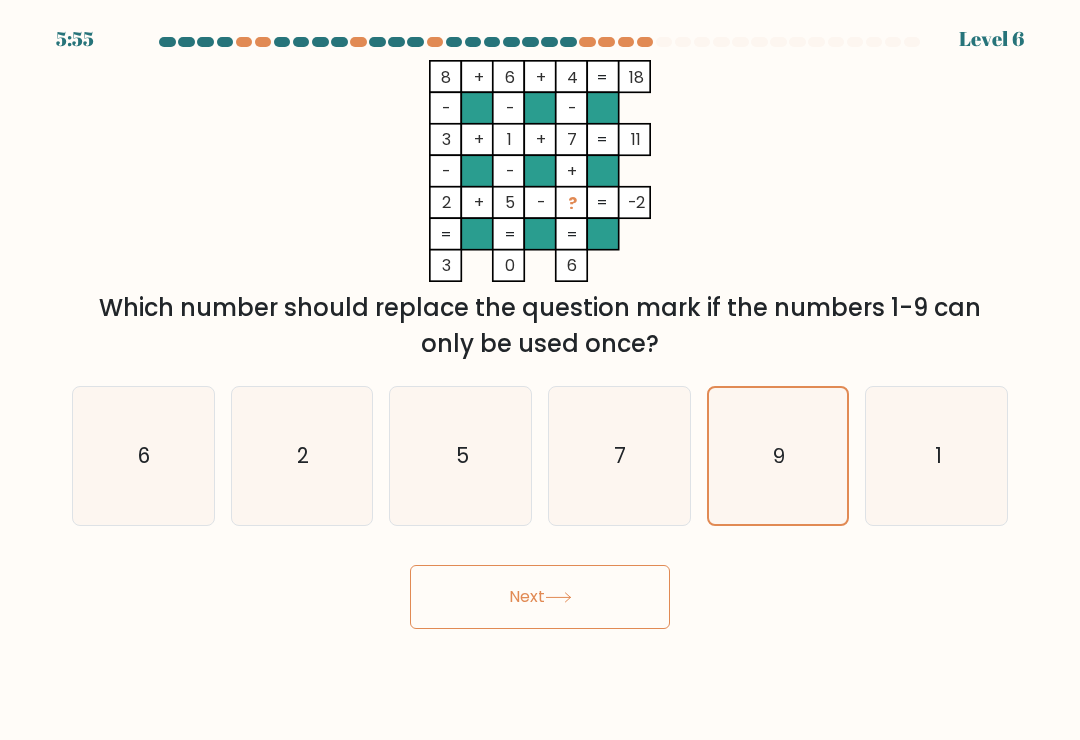 click on "Next" at bounding box center [540, 597] 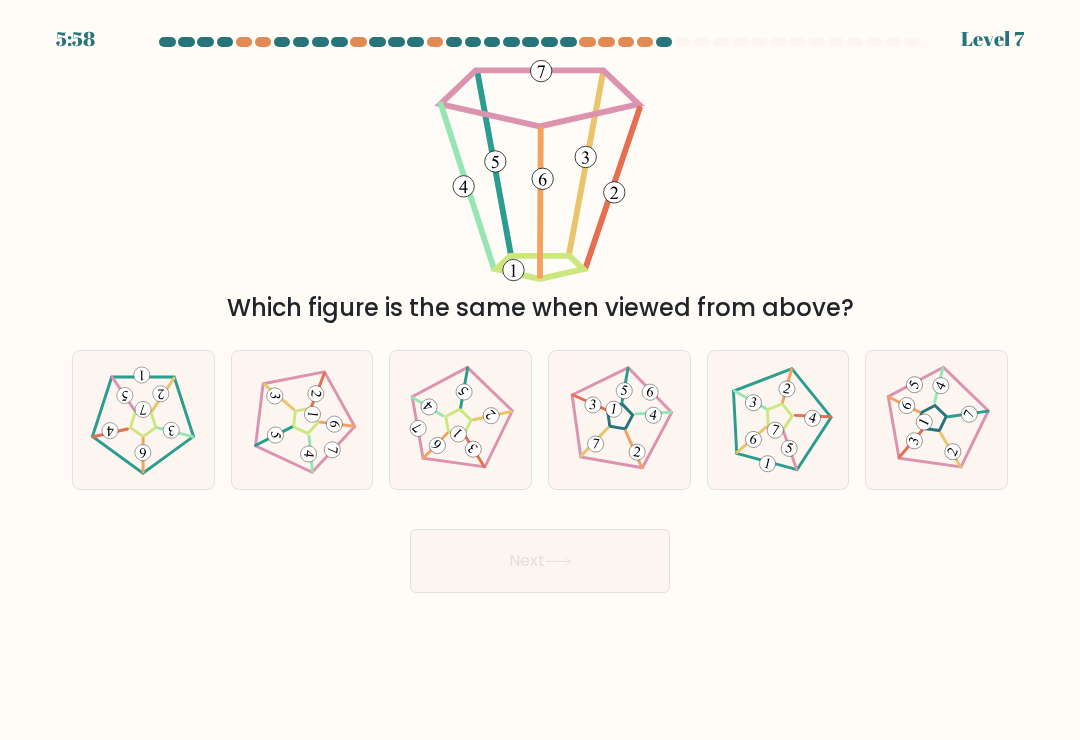 click at bounding box center (302, 420) 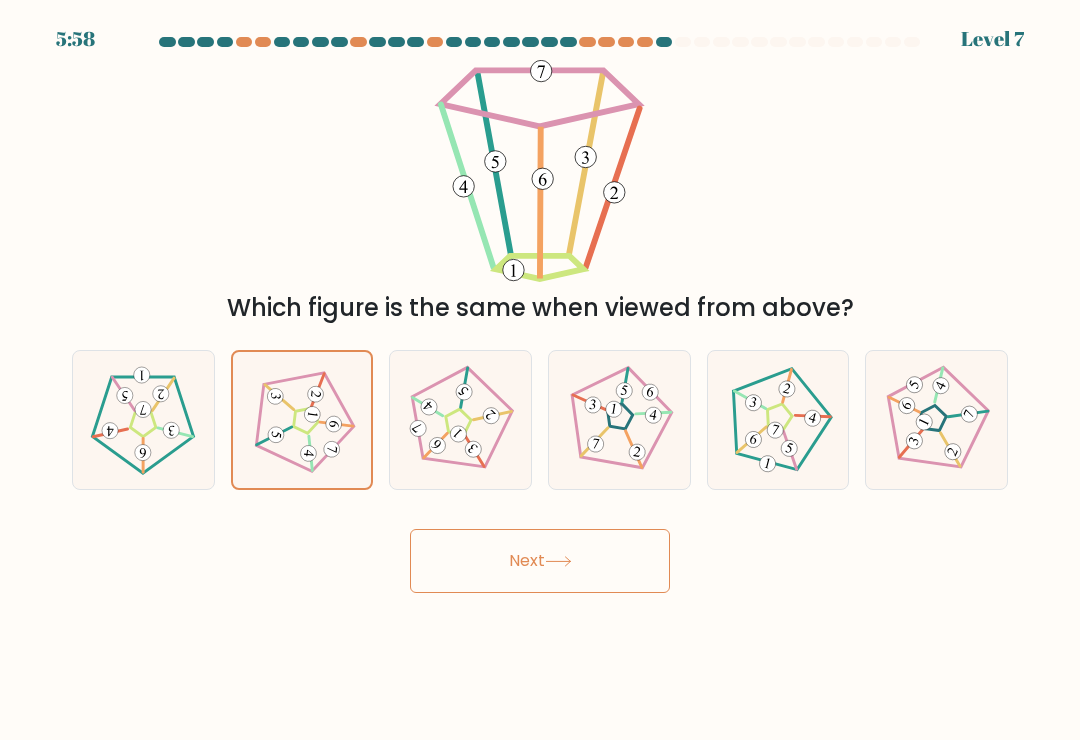 click on "Next" at bounding box center [540, 561] 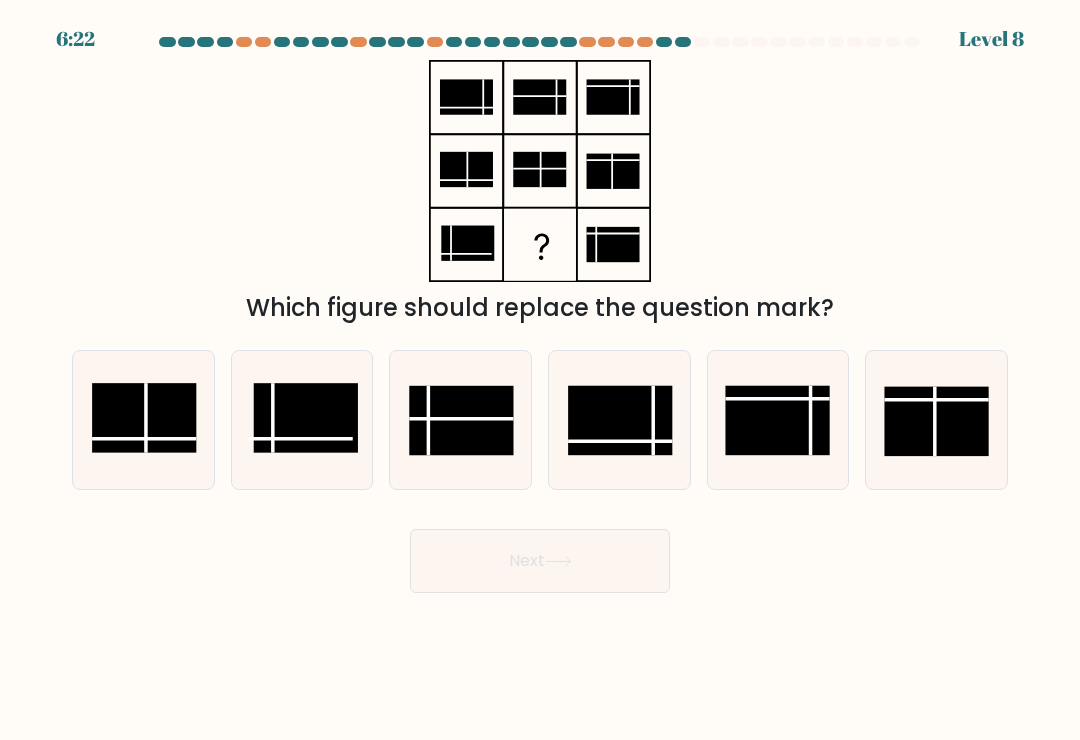 click at bounding box center [461, 420] 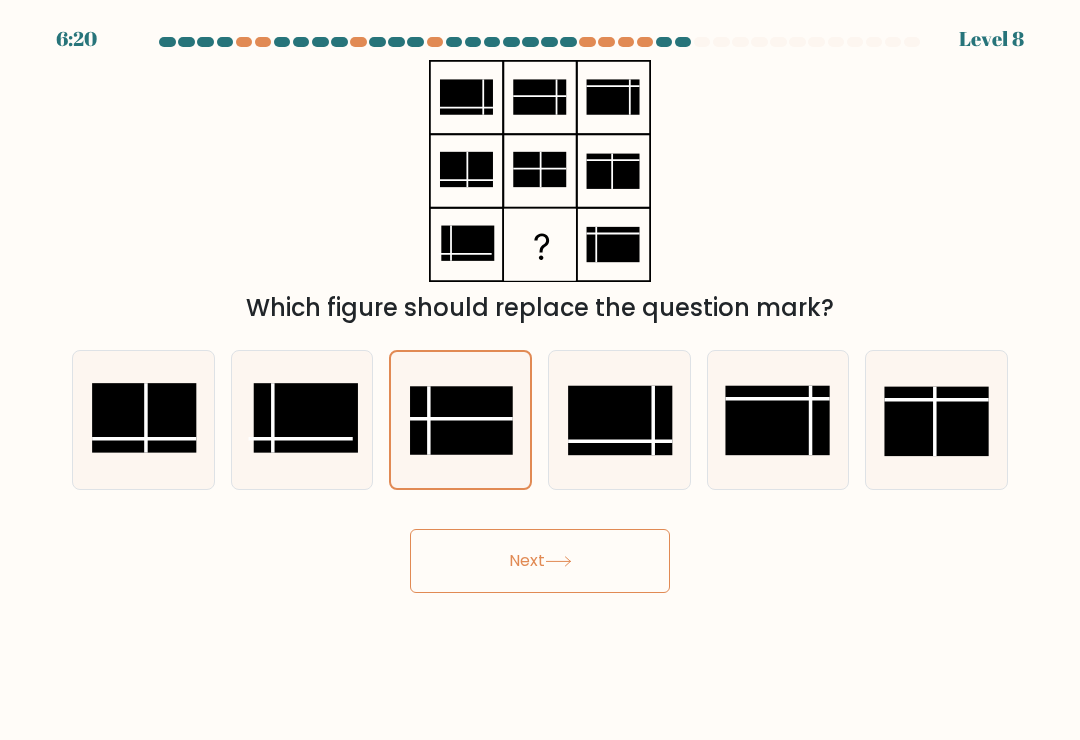click on "Next" at bounding box center [540, 561] 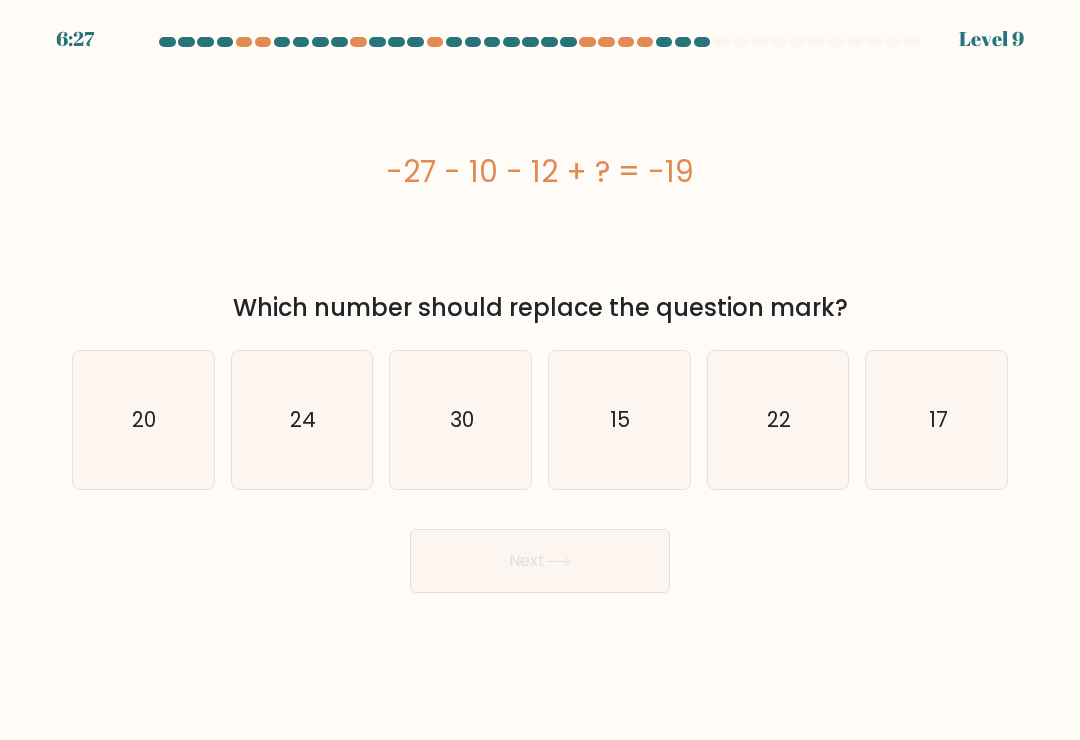 click on "30" at bounding box center [461, 420] 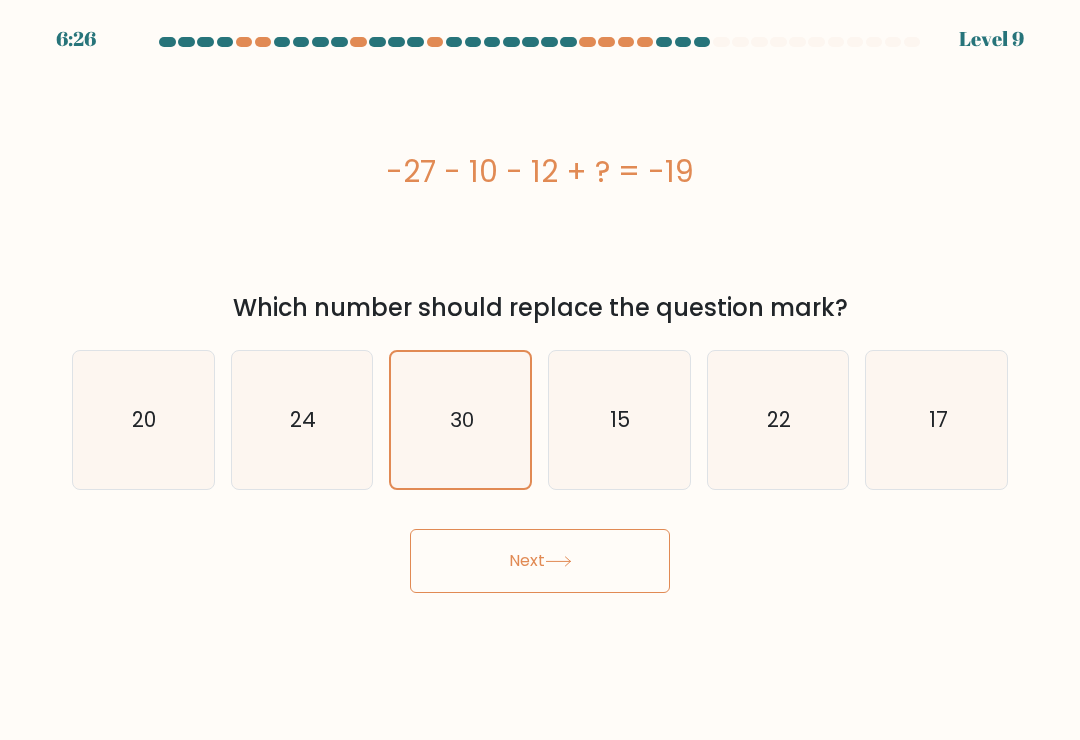 click on "Next" at bounding box center [540, 561] 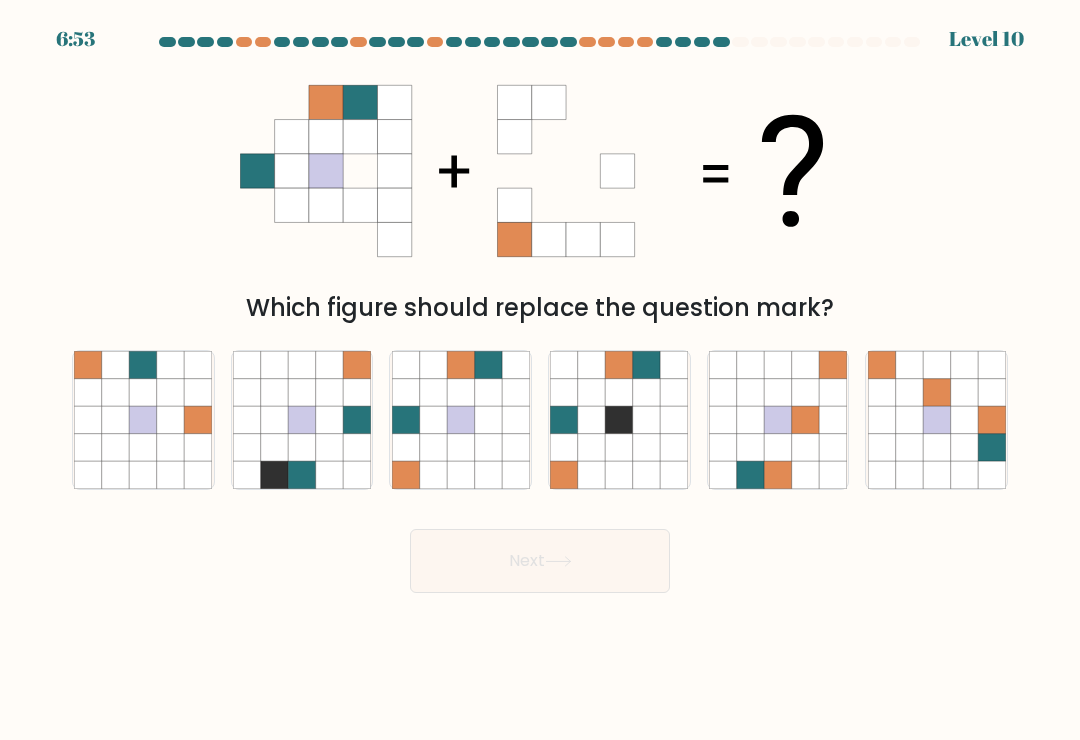 click at bounding box center (460, 474) 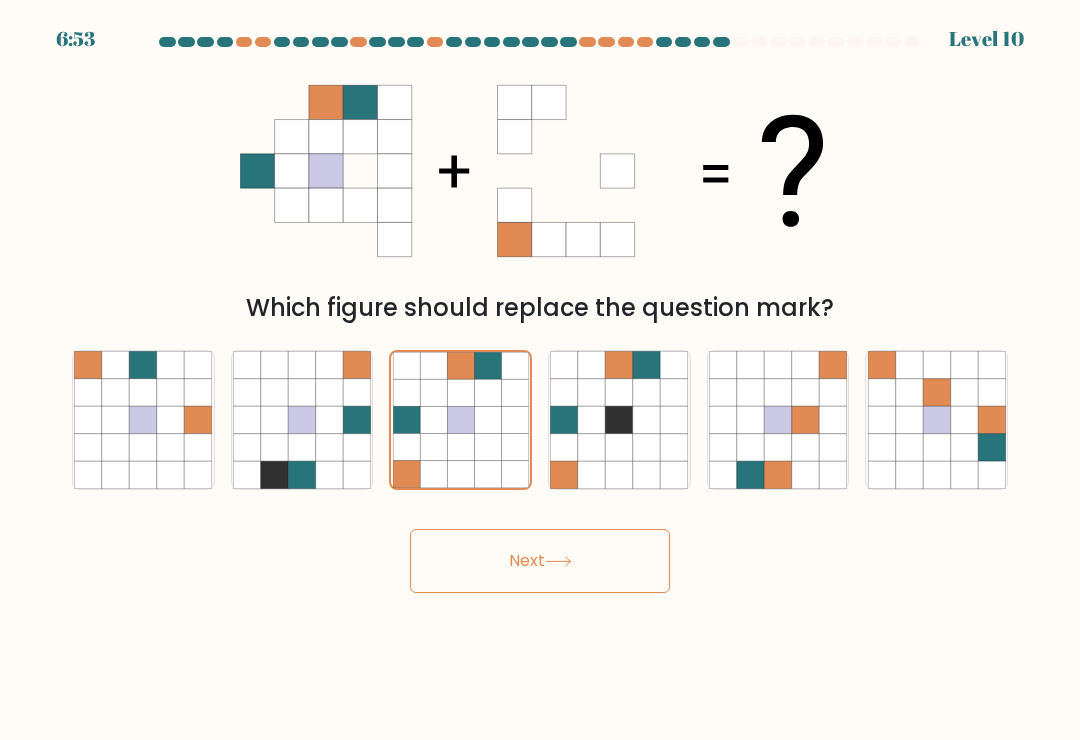 click on "Next" at bounding box center (540, 561) 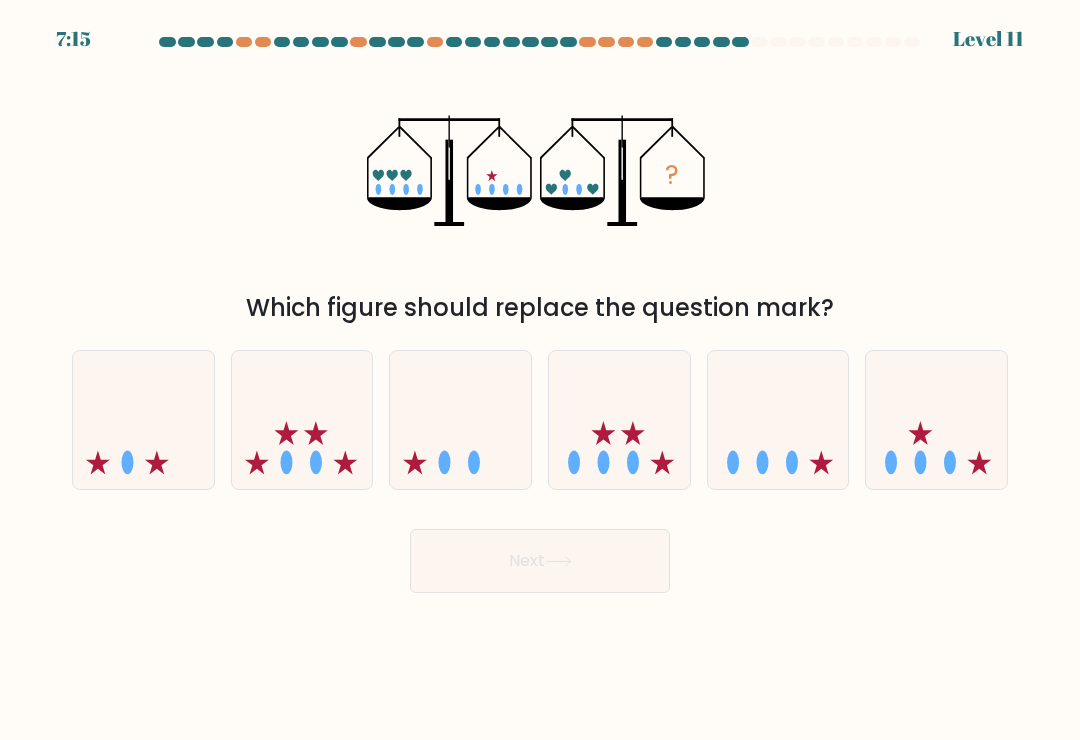 click at bounding box center [302, 420] 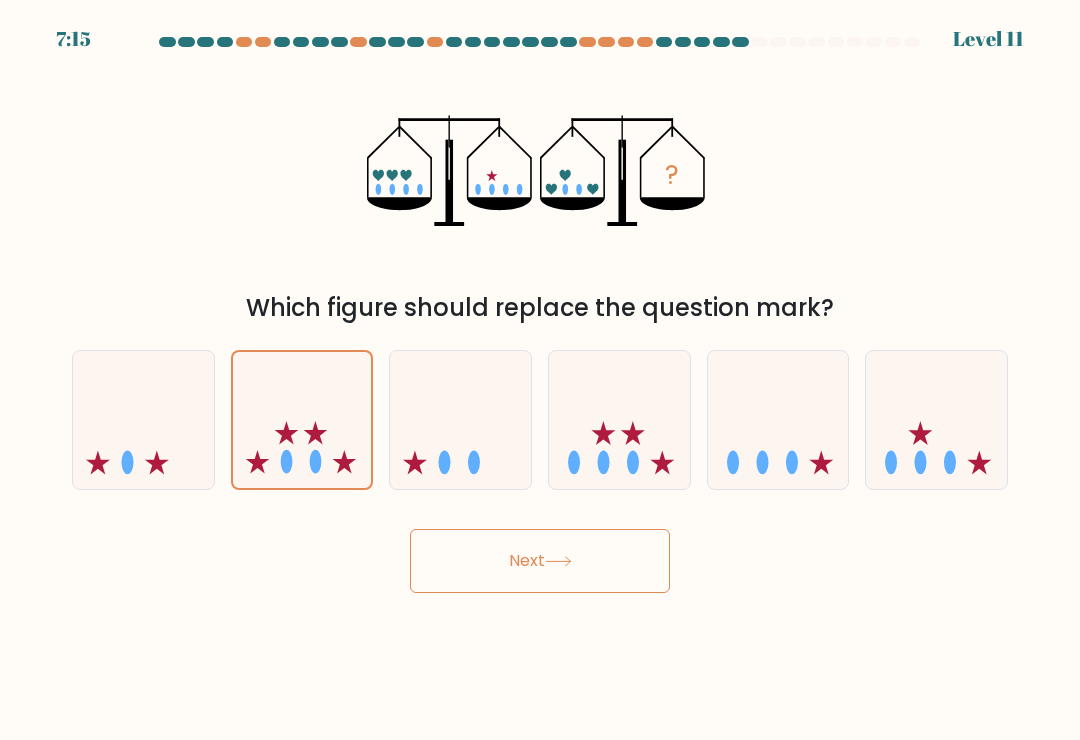 click on "Next" at bounding box center [540, 561] 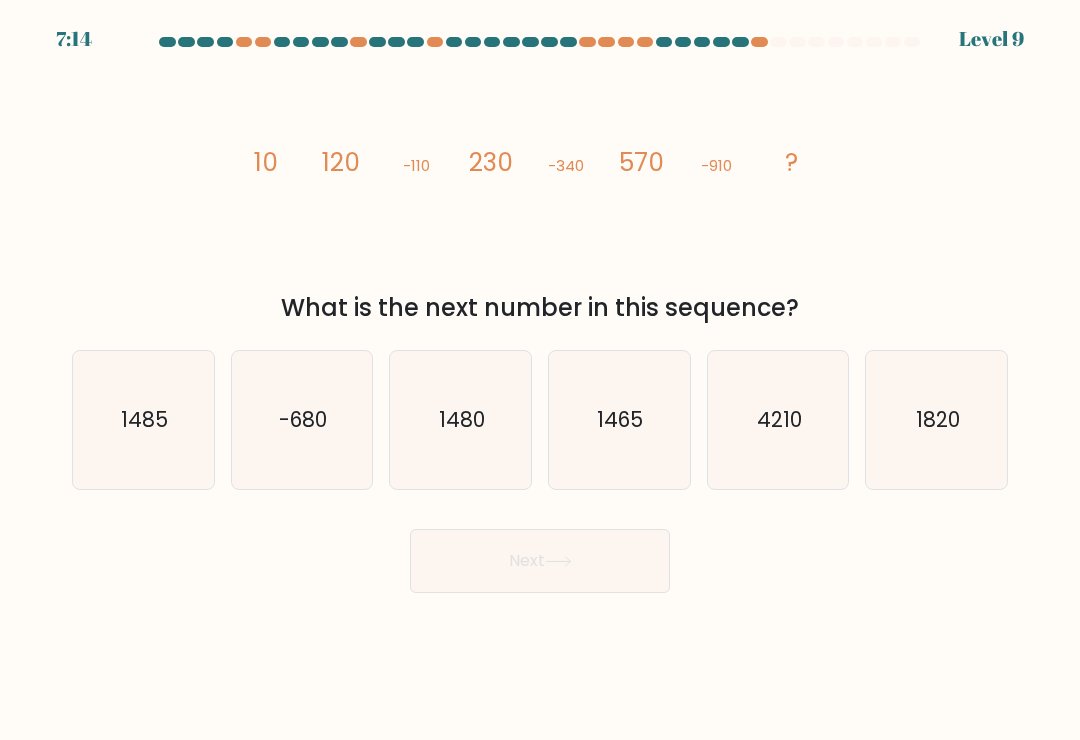click on "1480" at bounding box center (461, 420) 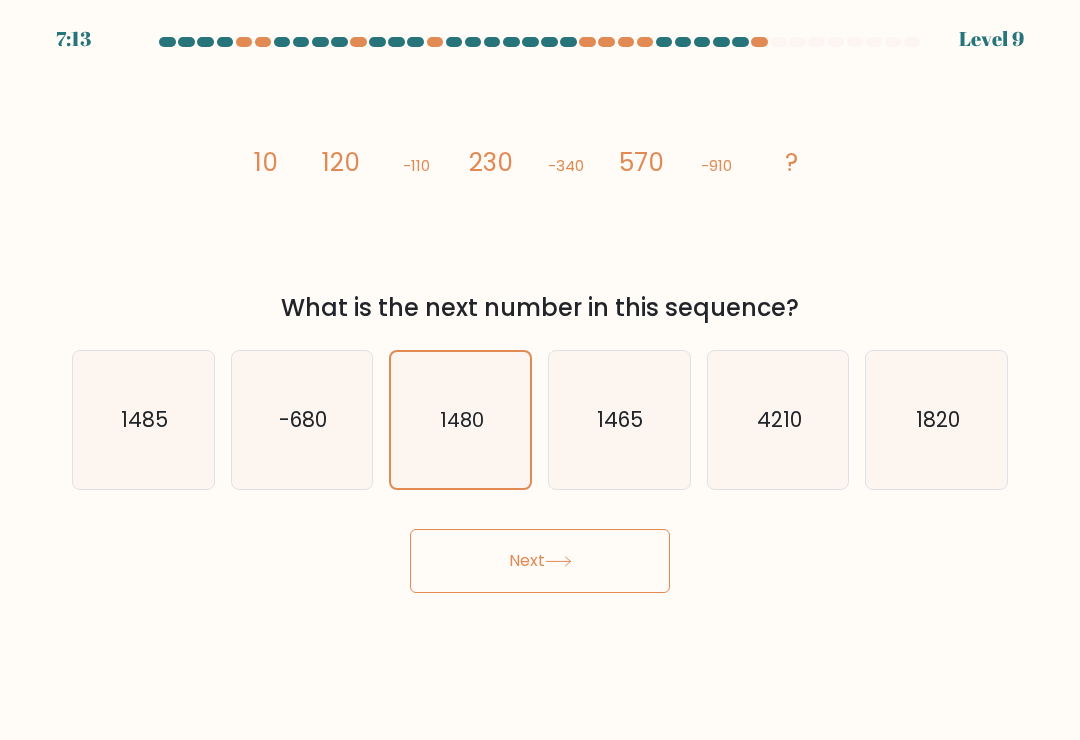 click on "Next" at bounding box center (540, 561) 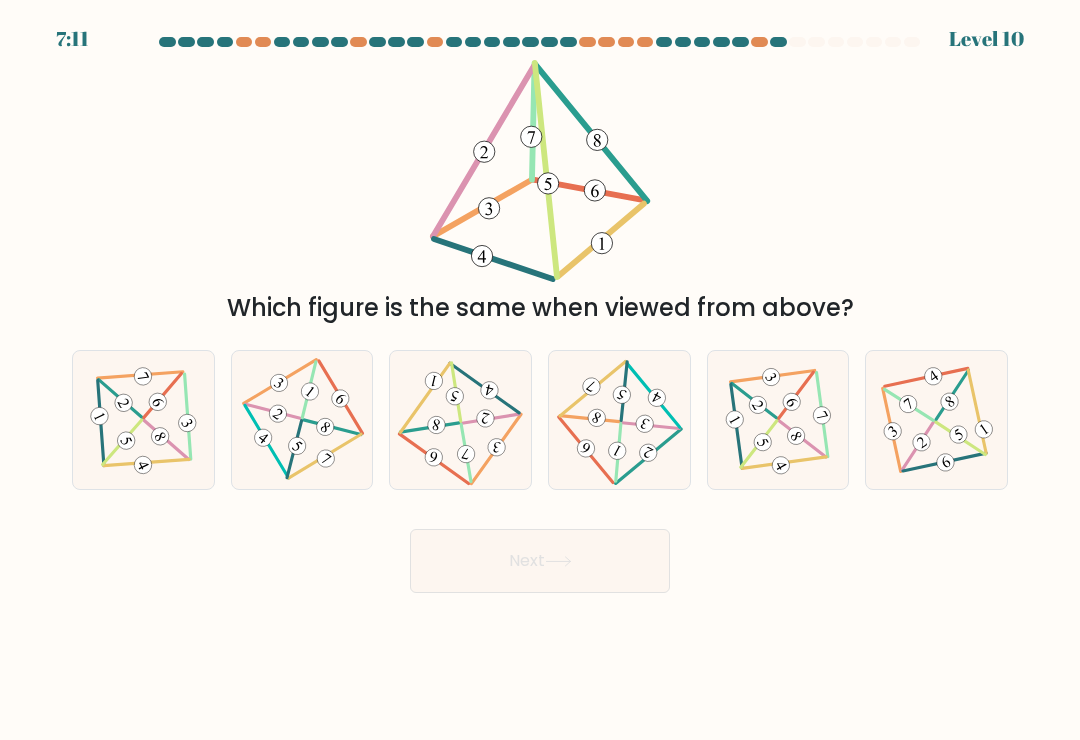 click at bounding box center [460, 420] 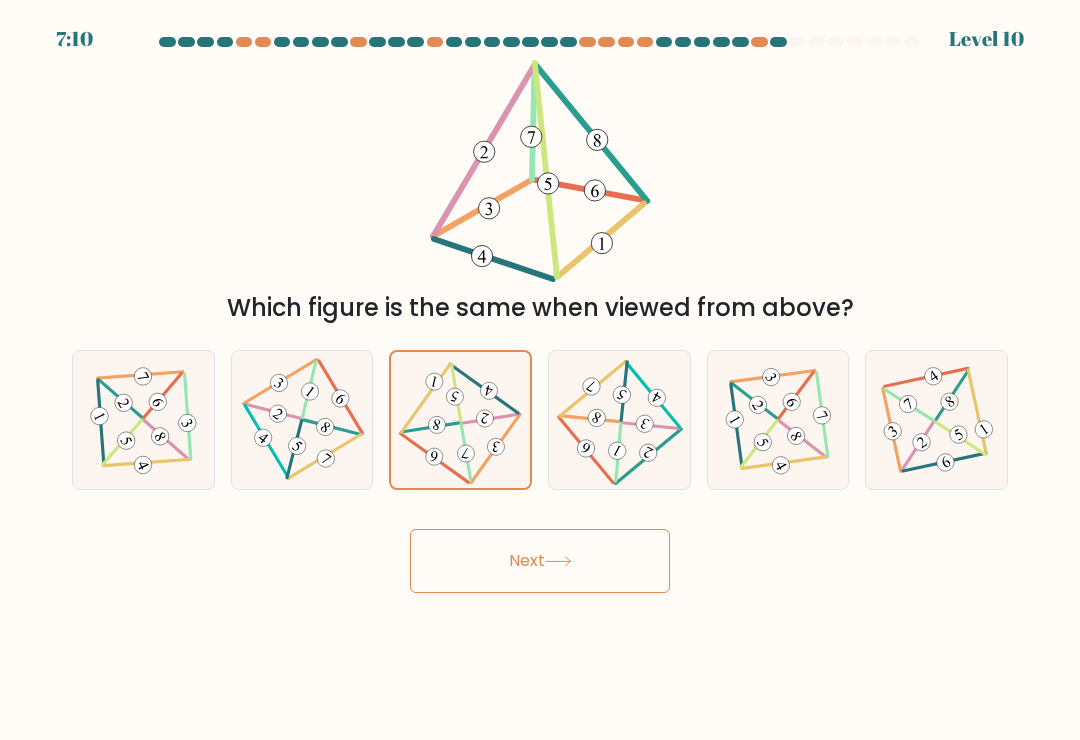 click on "Next" at bounding box center (540, 561) 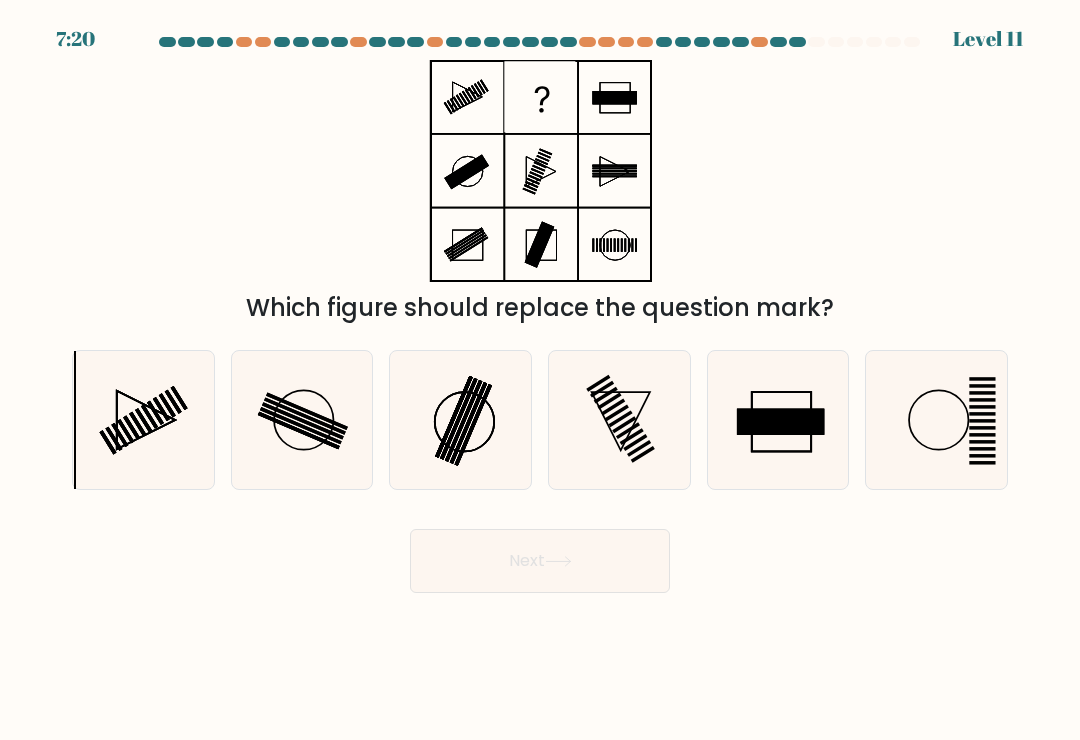 click at bounding box center [461, 420] 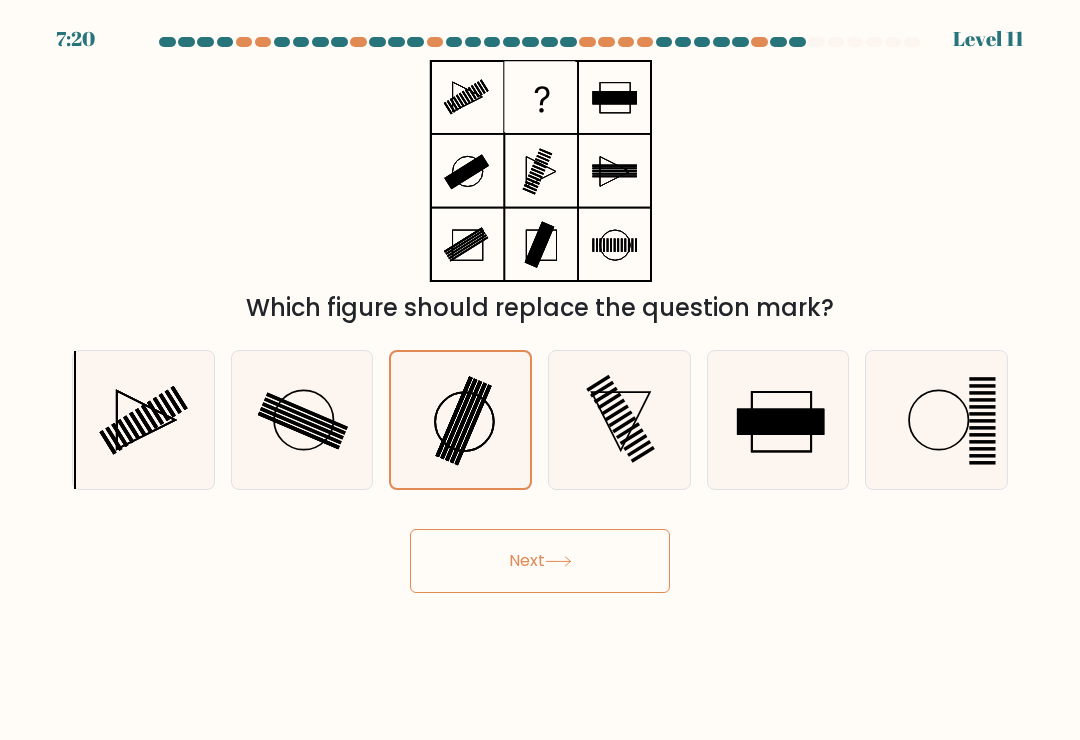click on "Next" at bounding box center (540, 561) 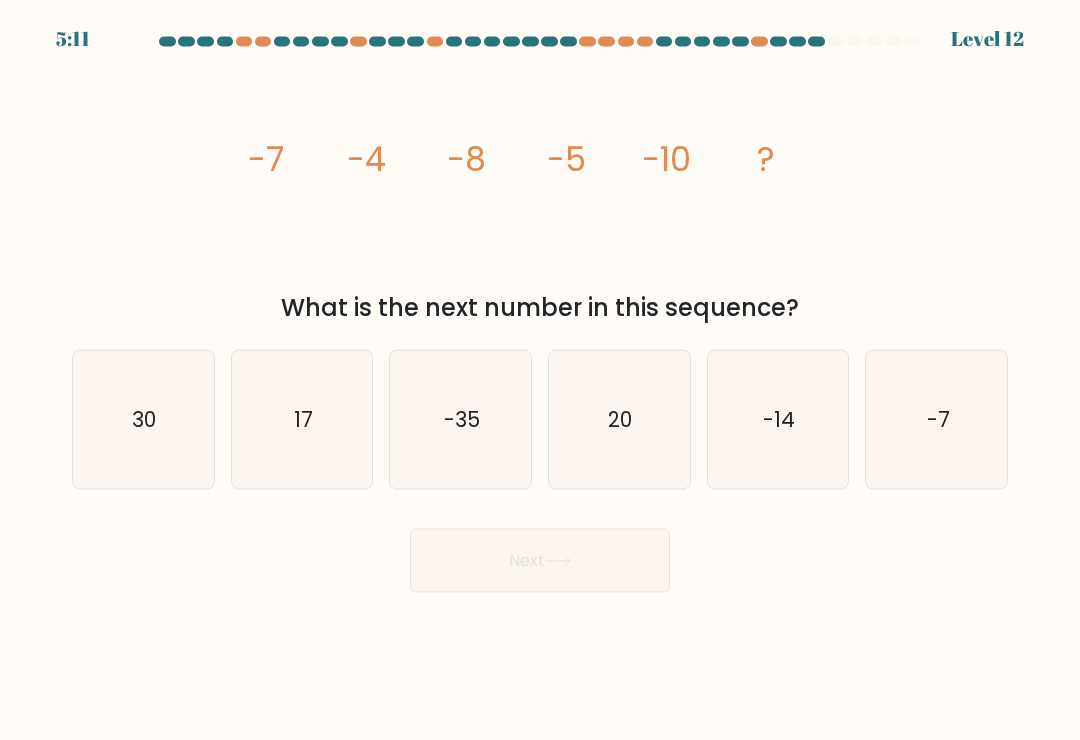 scroll, scrollTop: 30, scrollLeft: 0, axis: vertical 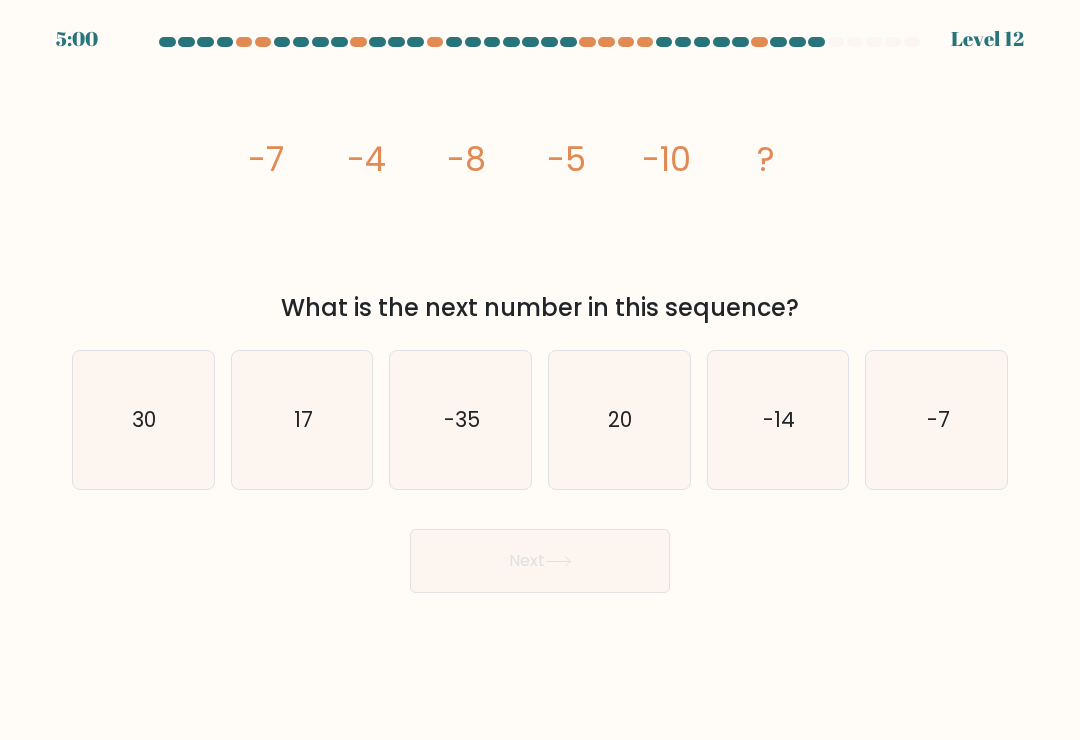 click on "-35" at bounding box center (462, 419) 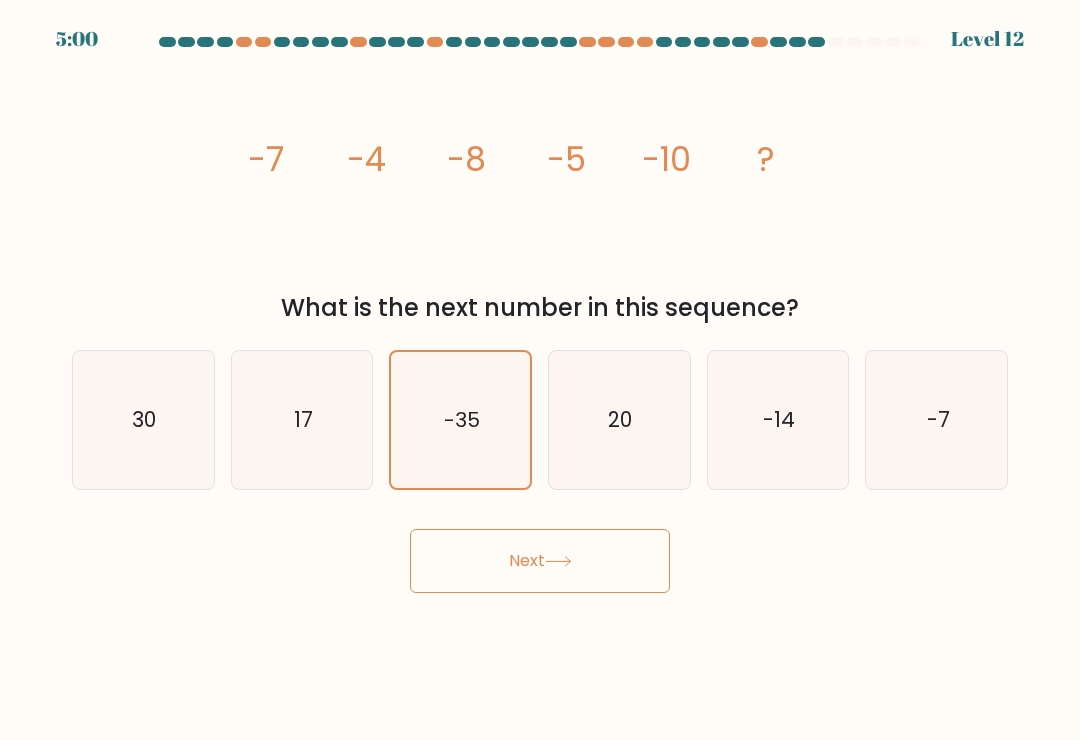 click on "Next" at bounding box center [540, 561] 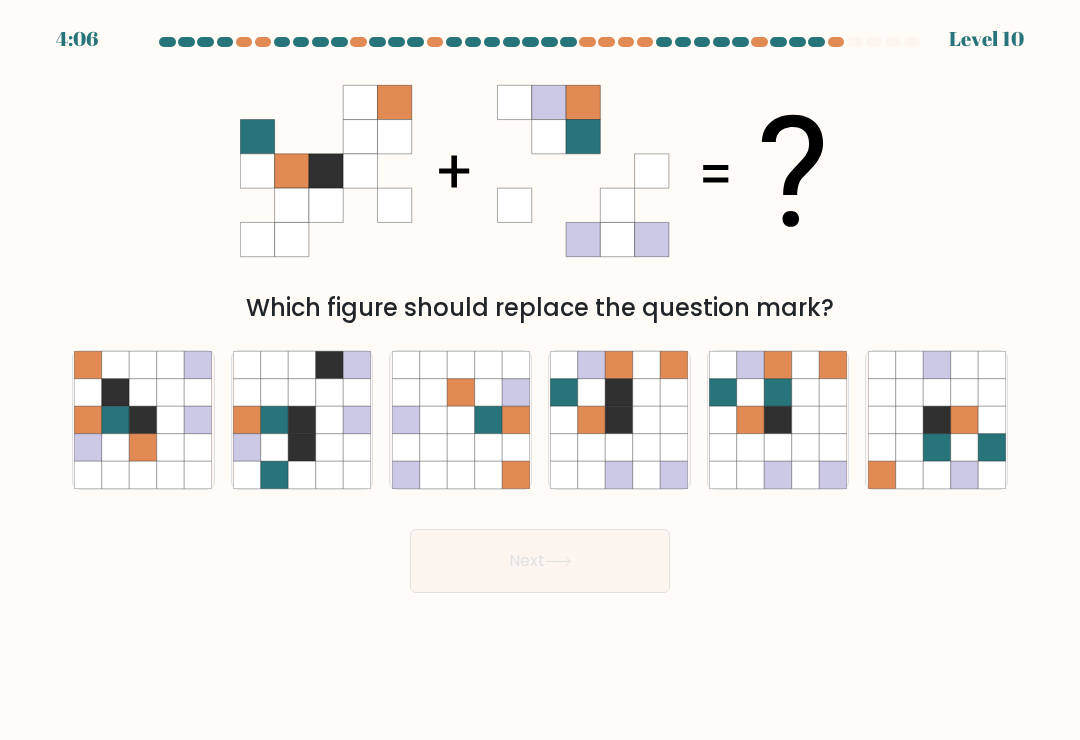 click at bounding box center [750, 447] 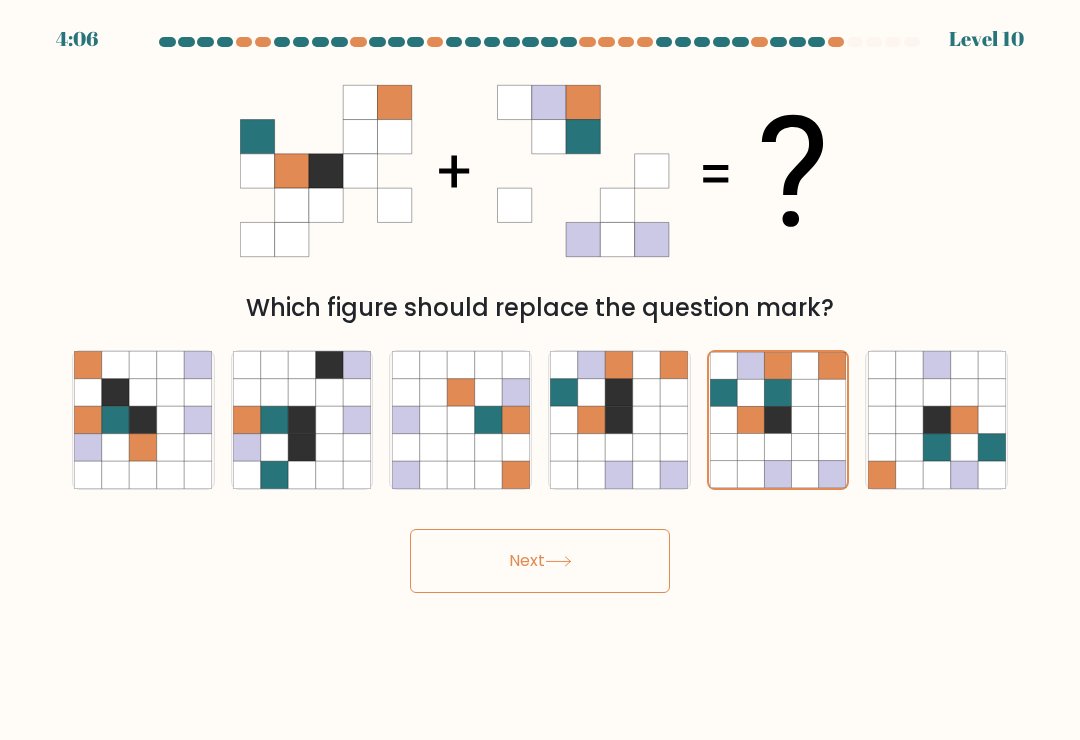 click on "Next" at bounding box center [540, 561] 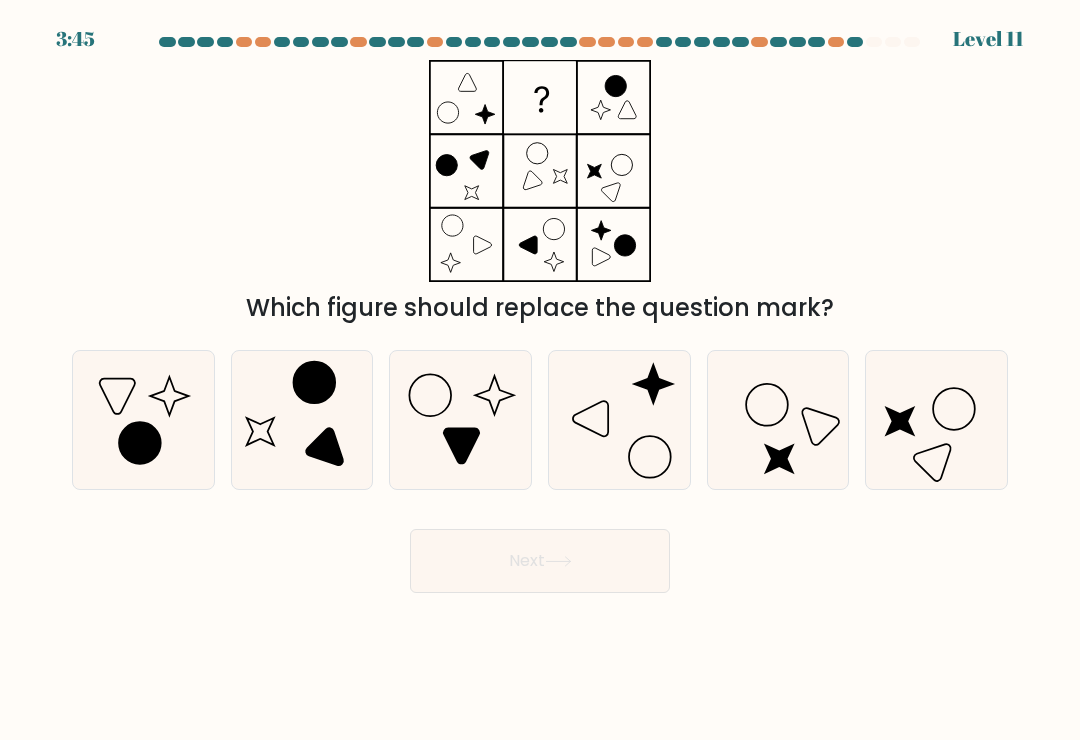 click at bounding box center [899, 421] 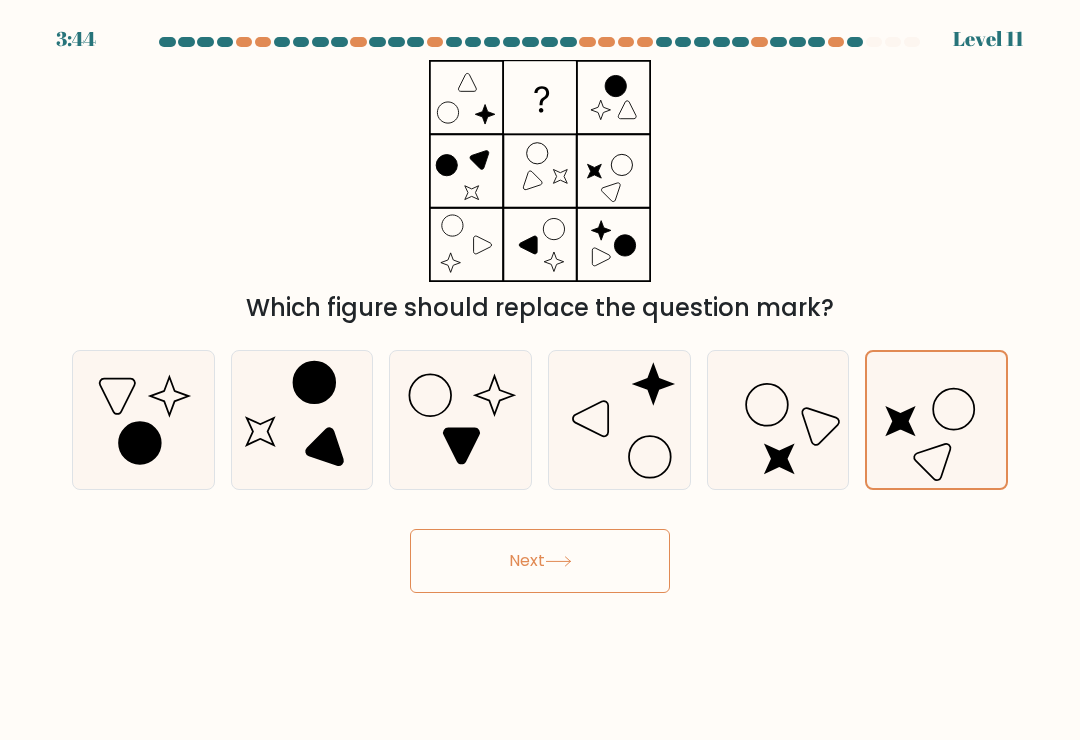 click on "Next" at bounding box center [540, 561] 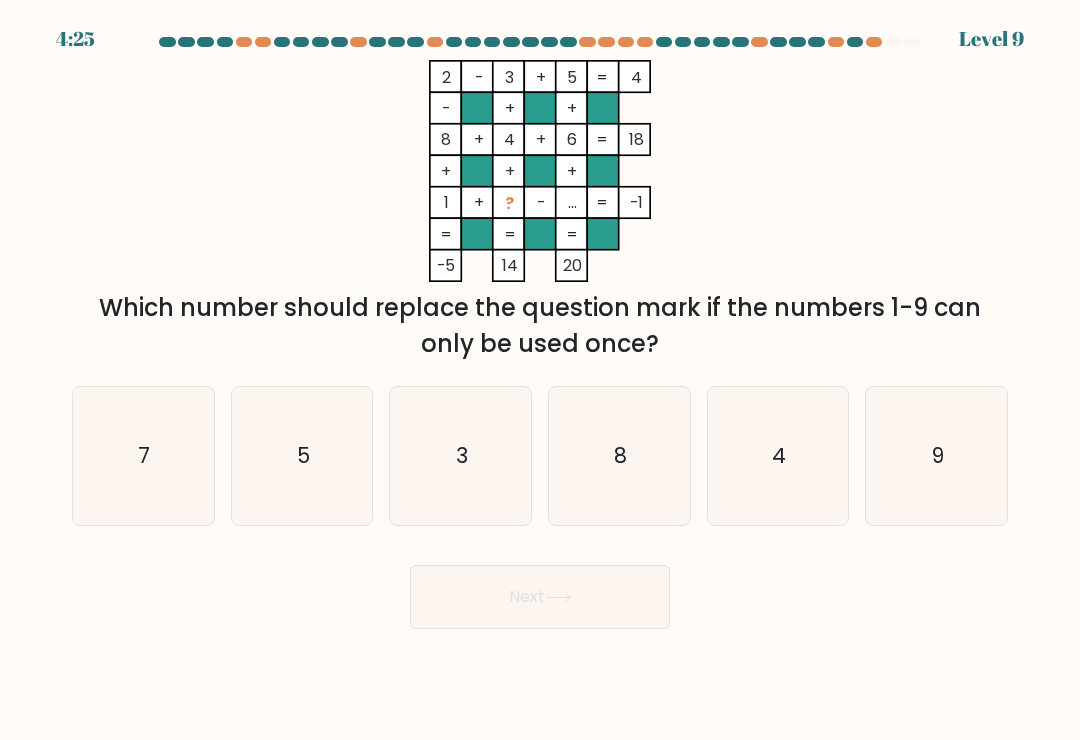 scroll, scrollTop: 3, scrollLeft: 0, axis: vertical 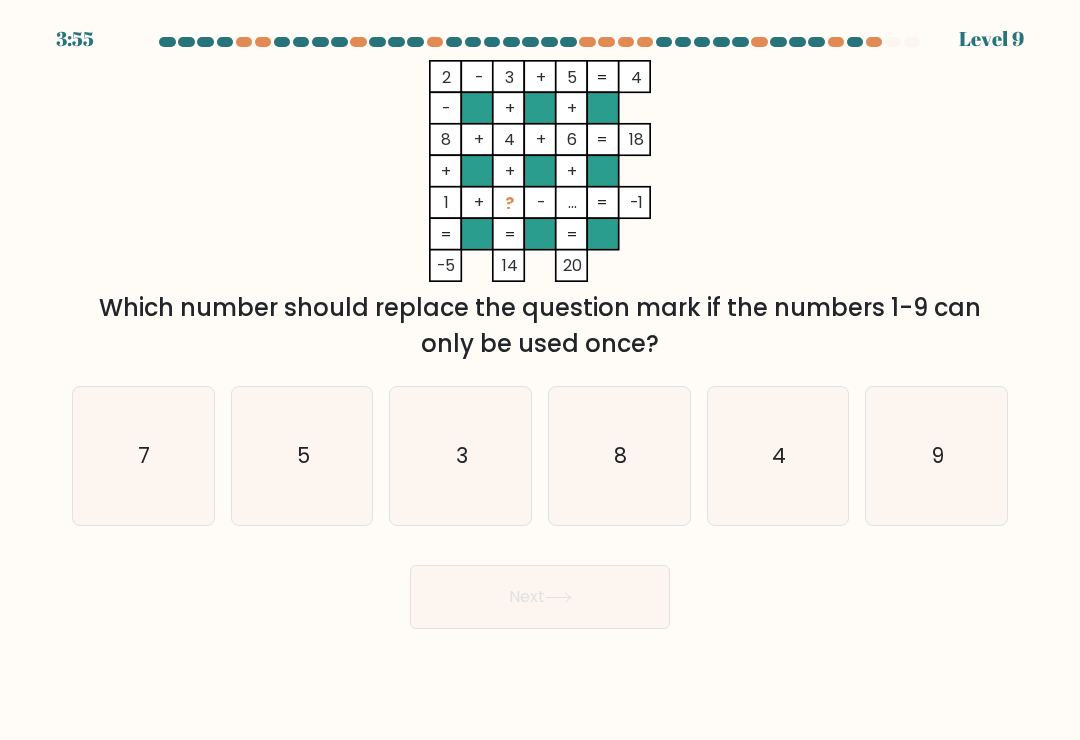 click on "1" at bounding box center [446, 77] 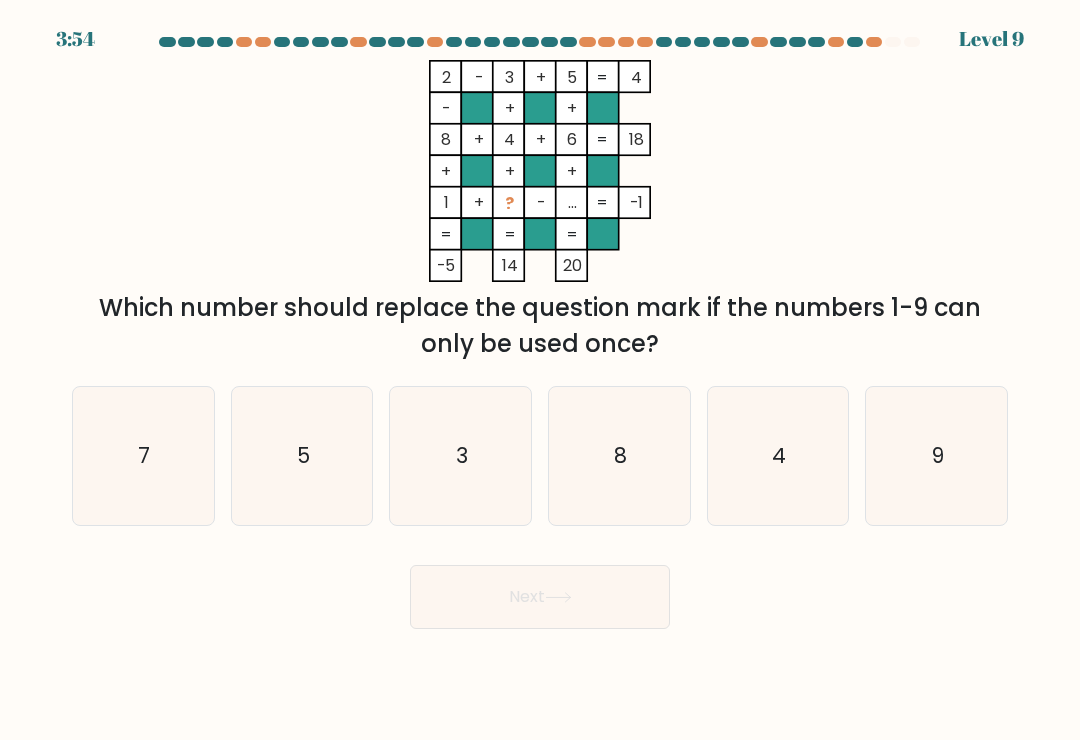 click on "?" at bounding box center [509, 203] 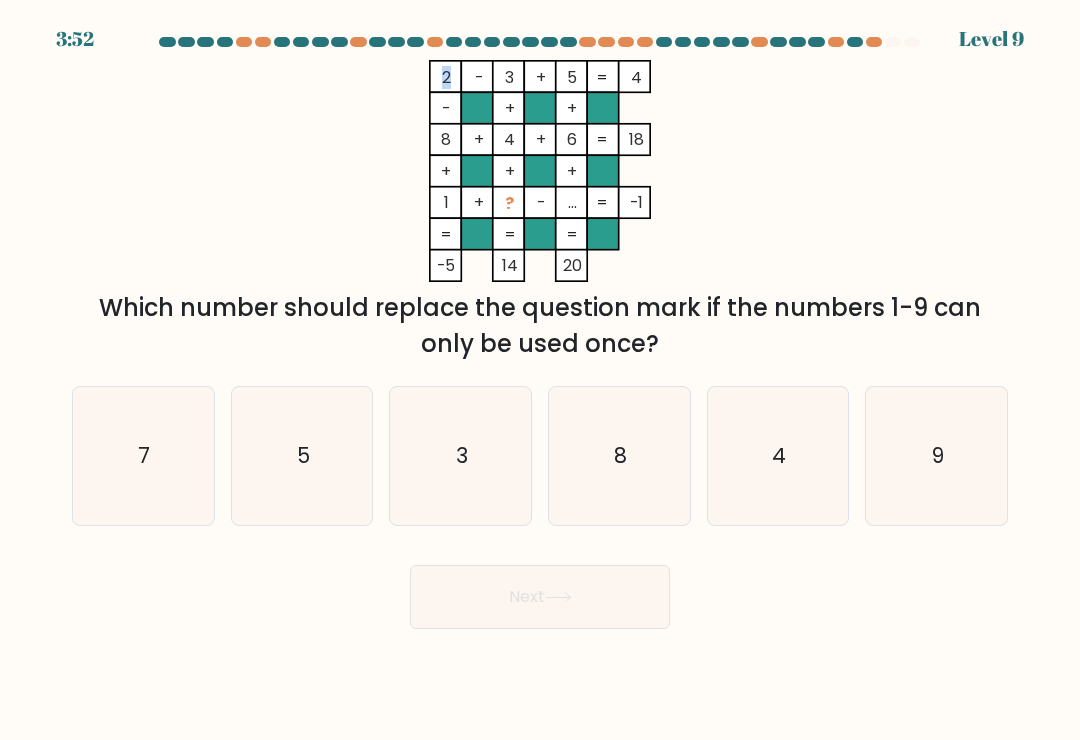 click on "[NUMBER] - [NUMBER] + [NUMBER] - [NUMBER] = -1 [NUMBER] [NUMBER] = = = = -5 [NUMBER] [NUMBER]" at bounding box center [540, 171] 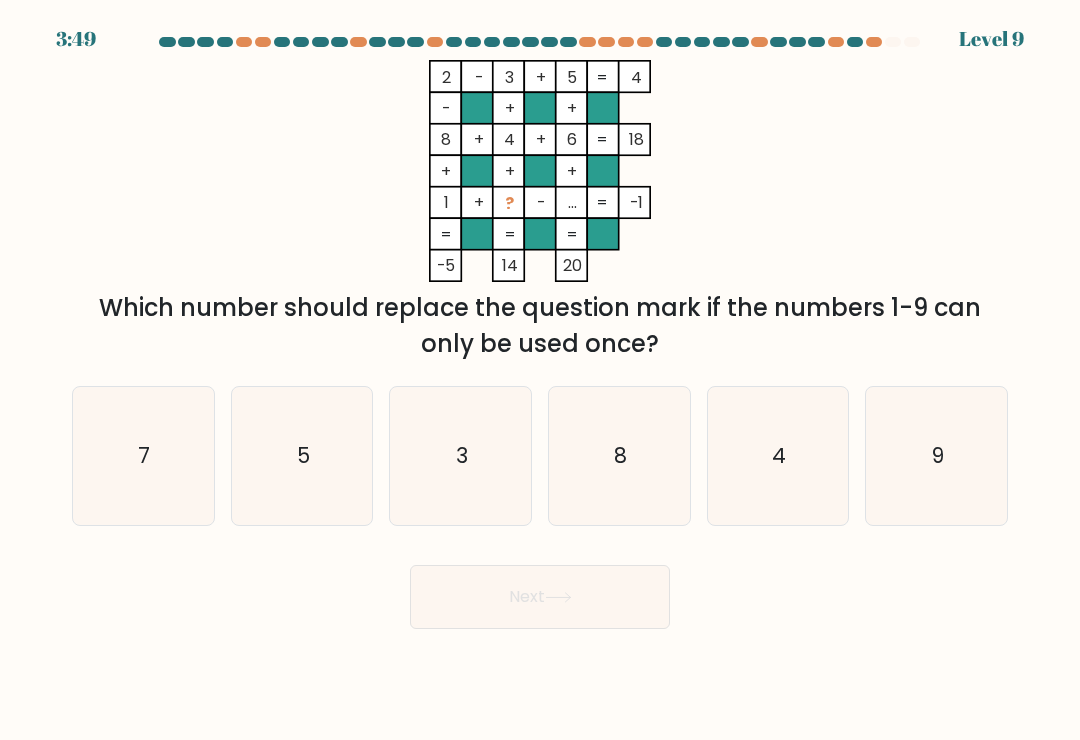 click on "9" at bounding box center [937, 456] 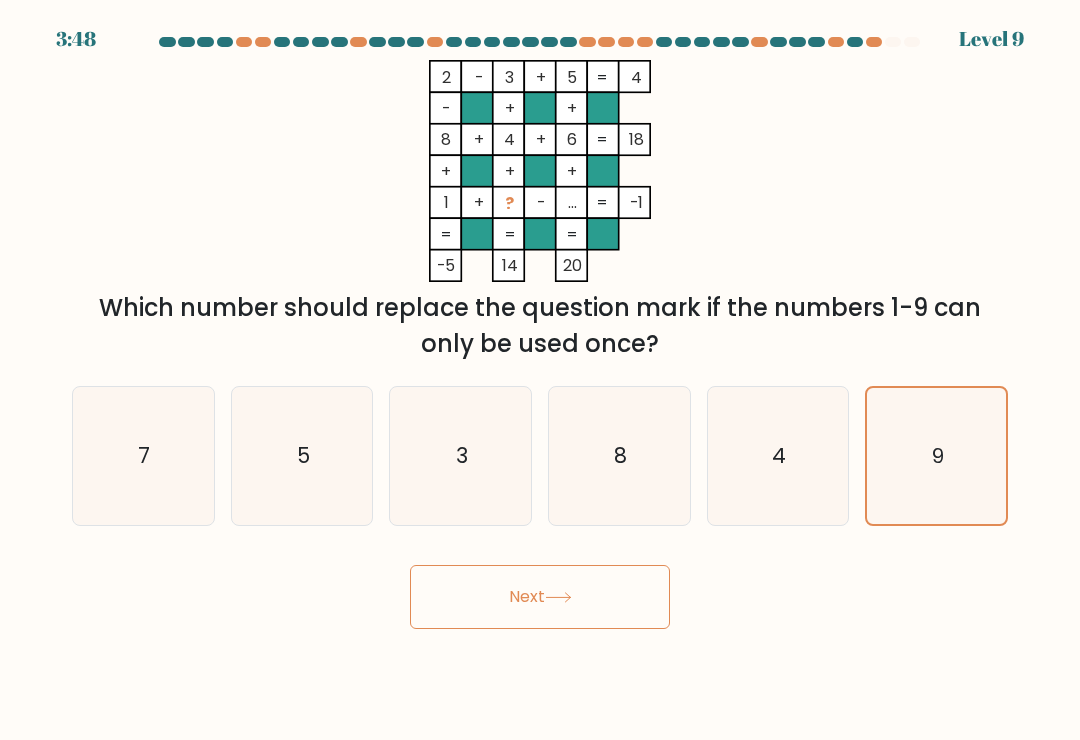 click on "Next" at bounding box center (540, 597) 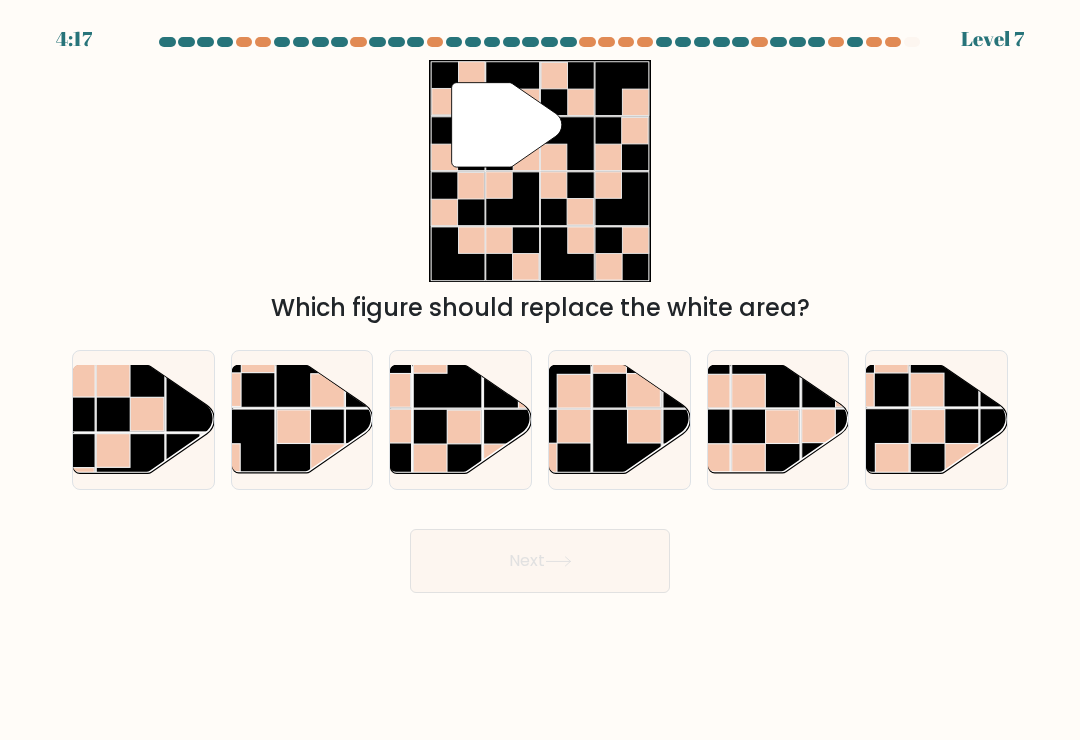 click at bounding box center [507, 125] 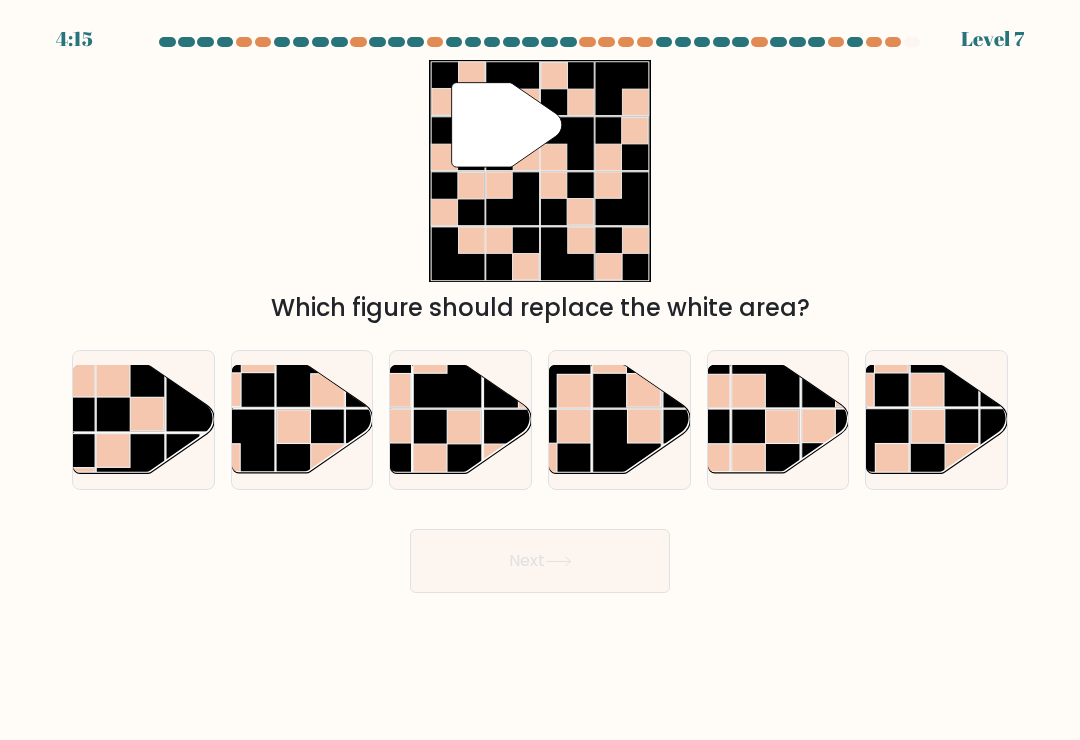 click at bounding box center [310, 443] 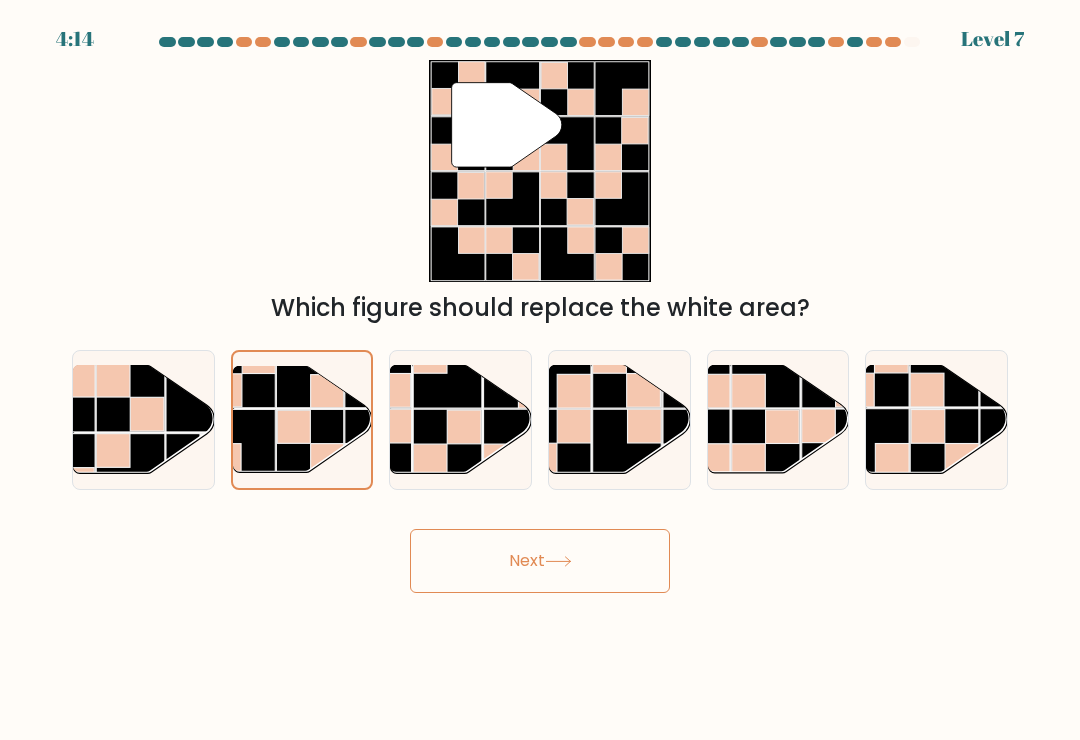 click on "Next" at bounding box center [540, 561] 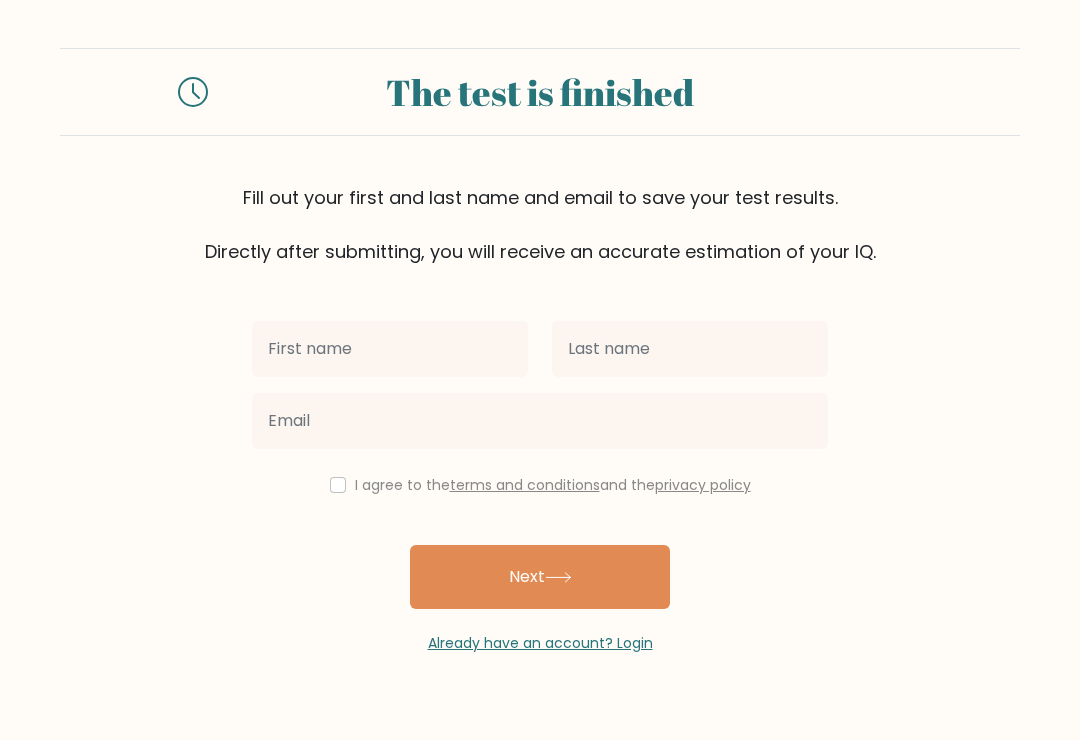 scroll, scrollTop: 0, scrollLeft: 0, axis: both 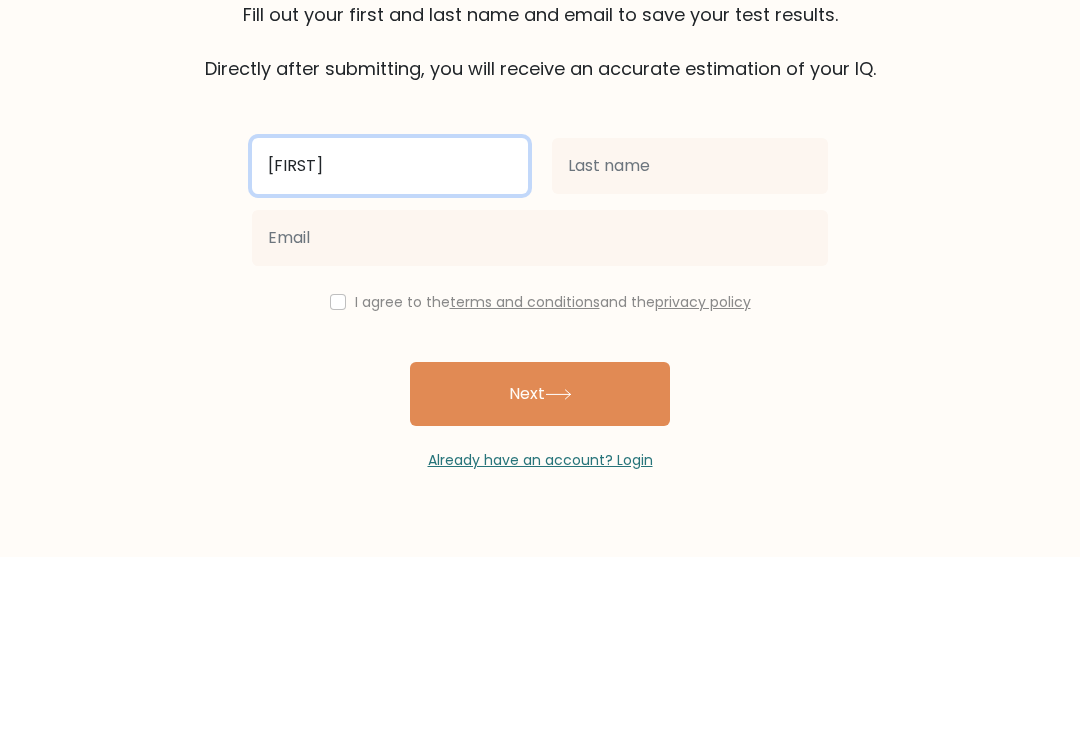 type on "Daisy" 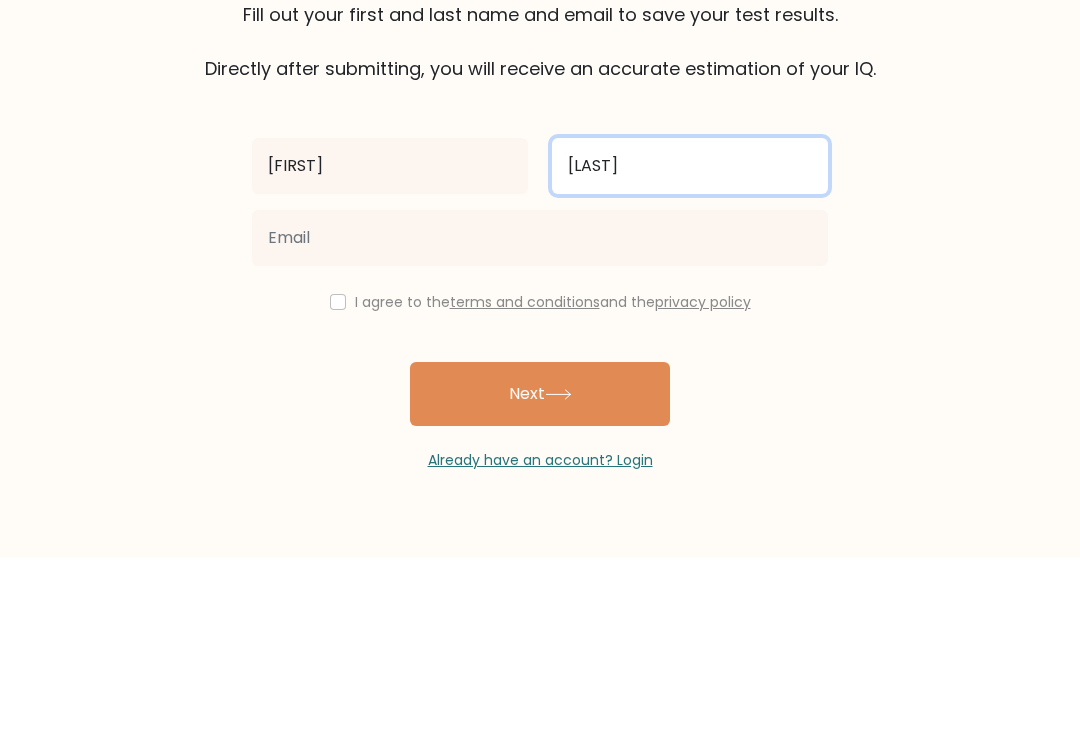 type on "Owens" 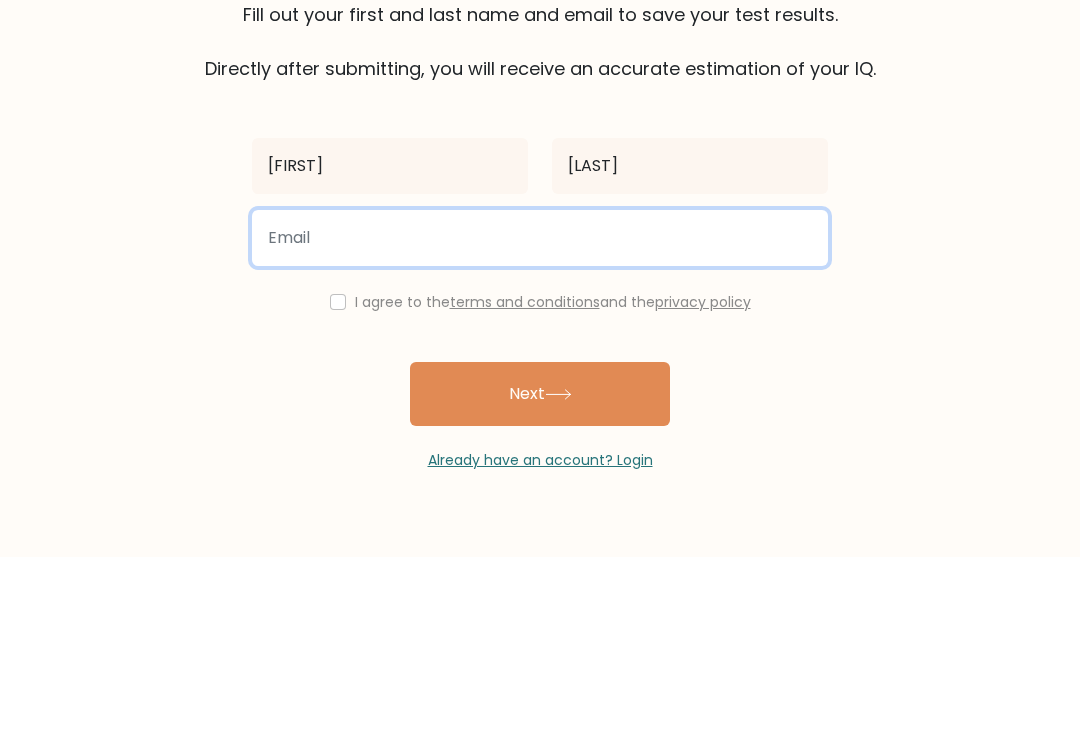 click at bounding box center (540, 421) 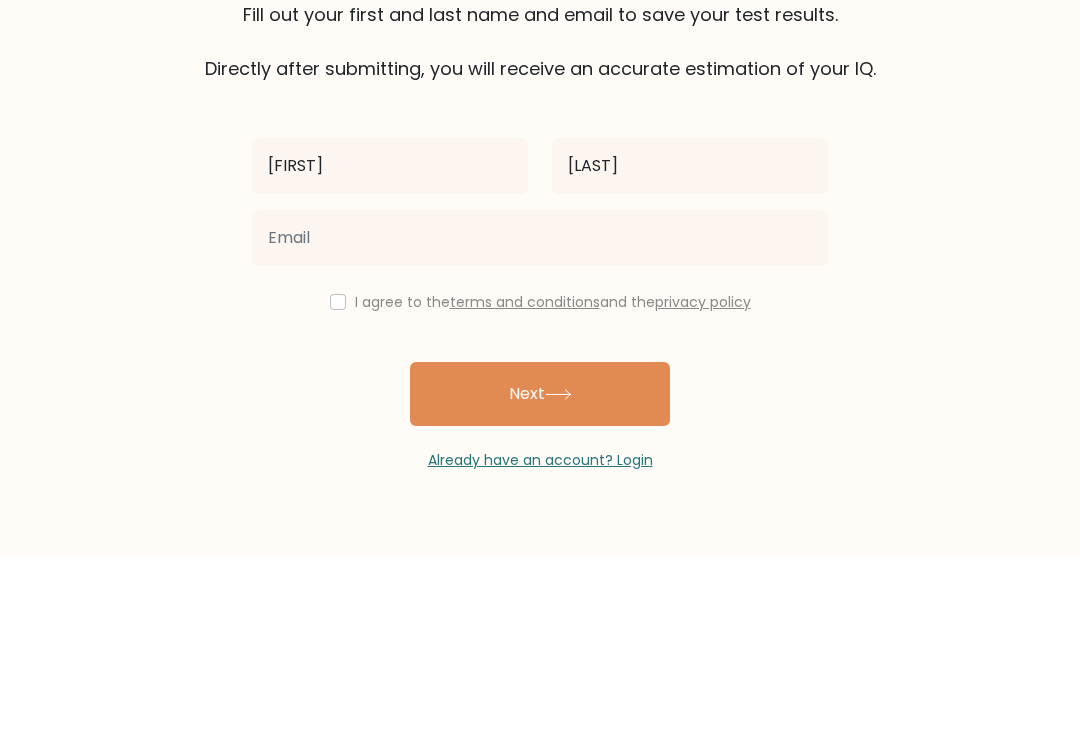 click on "The test is finished
Fill out your first and last name and email to save your test results.
Directly after submitting, you will receive an accurate estimation of your IQ.
Daisy Owens" at bounding box center [540, 351] 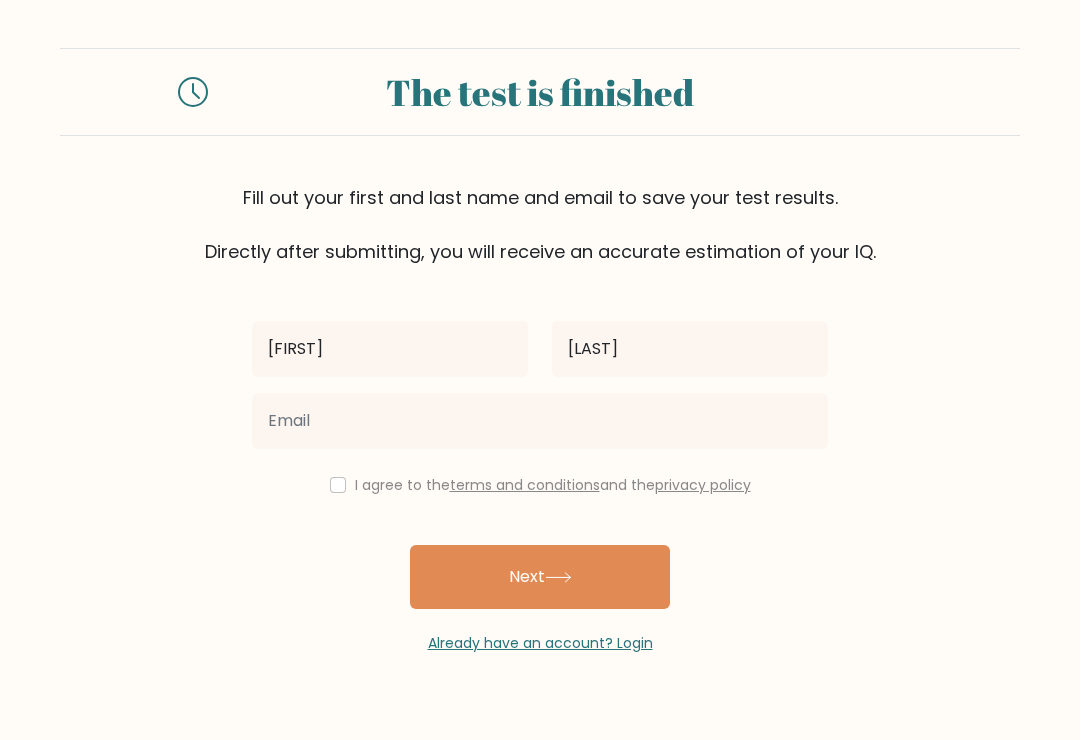 click on "Next" at bounding box center (540, 577) 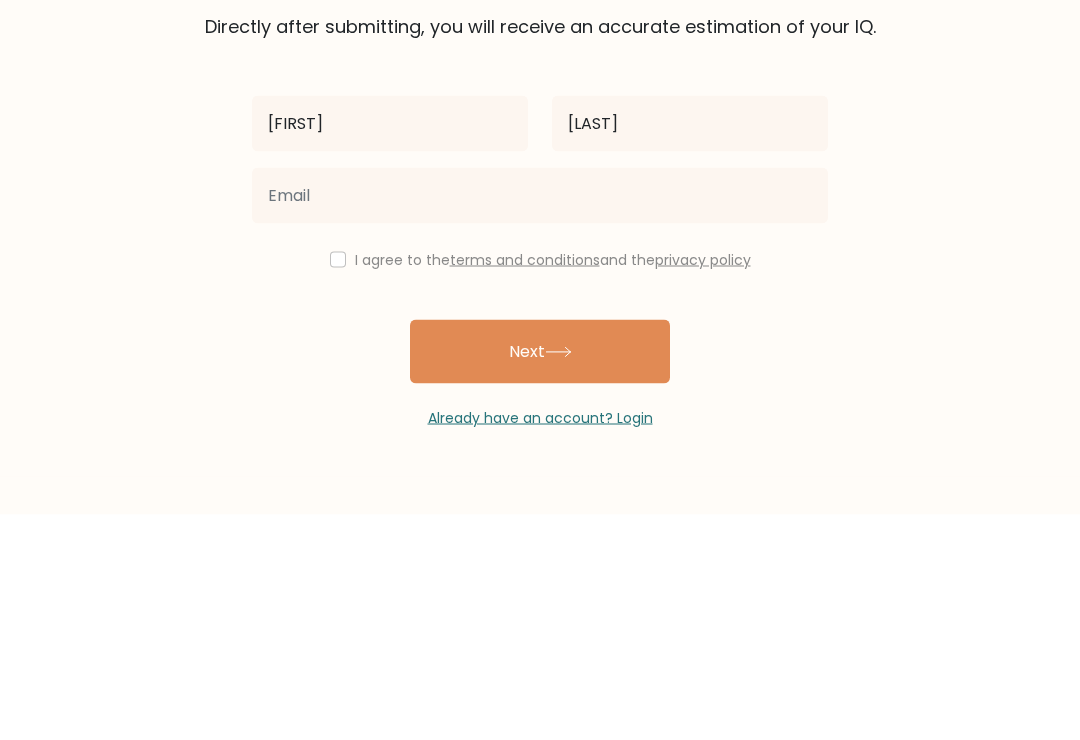 click on "Daisy
Owens
I agree to the  terms and conditions  and the  privacy policy
Next
Already have an account? Login" at bounding box center [540, 459] 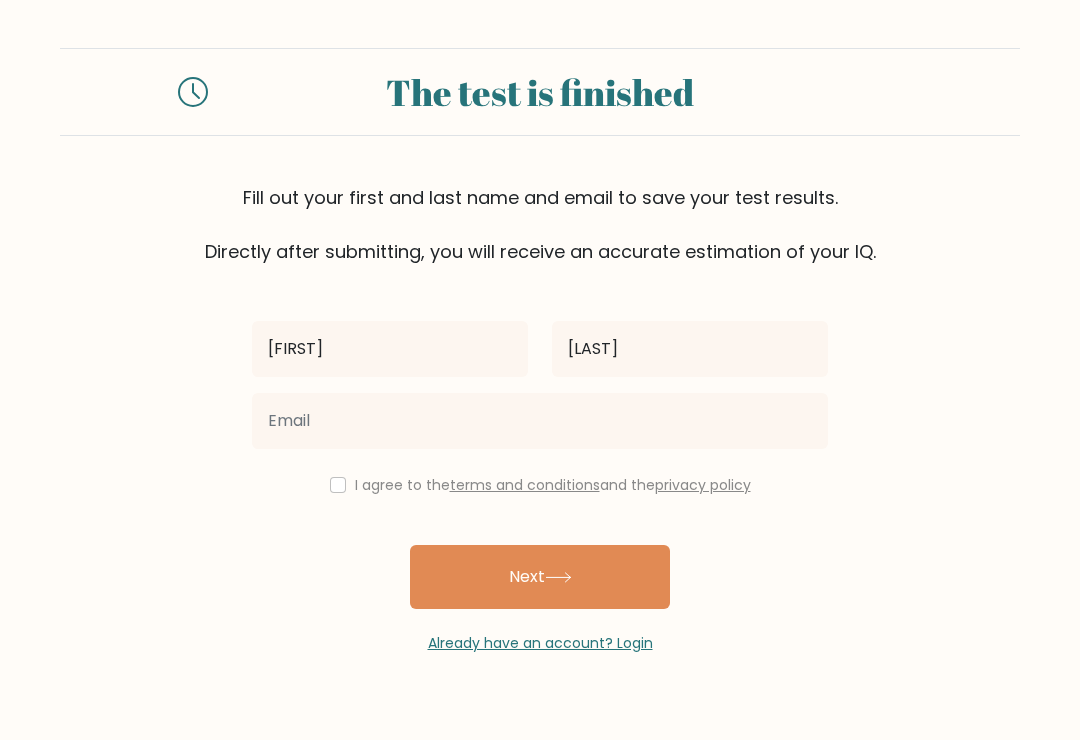 click on "Already have an account? Login" at bounding box center (540, 643) 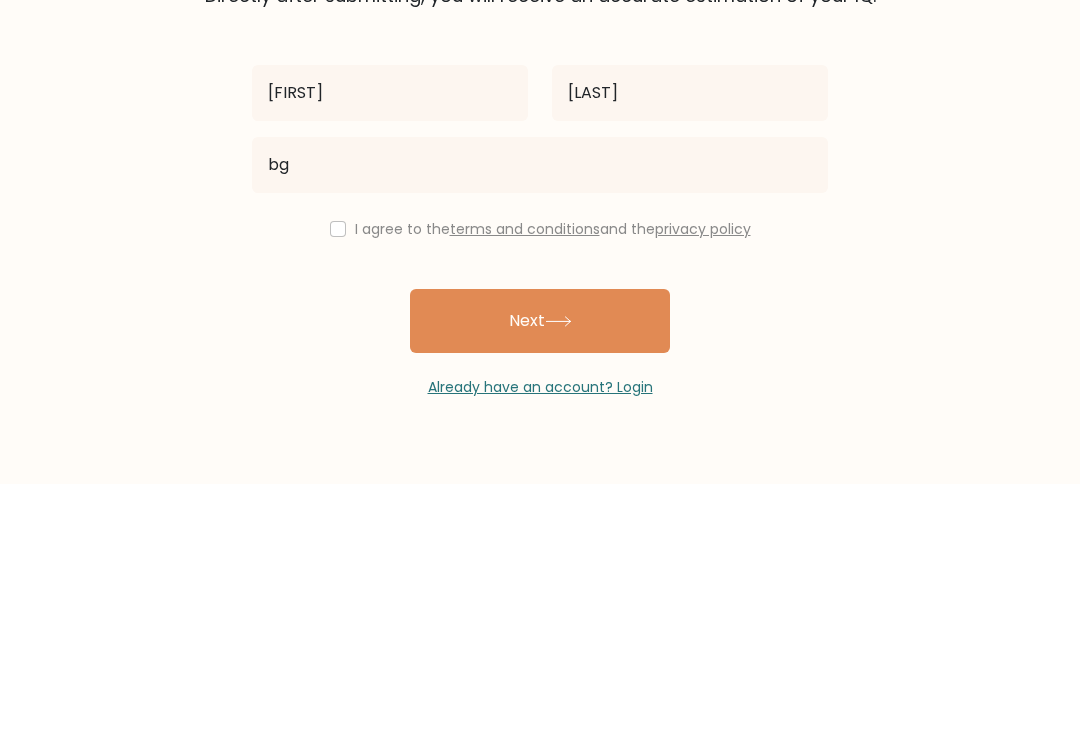 click on "Next" at bounding box center [540, 577] 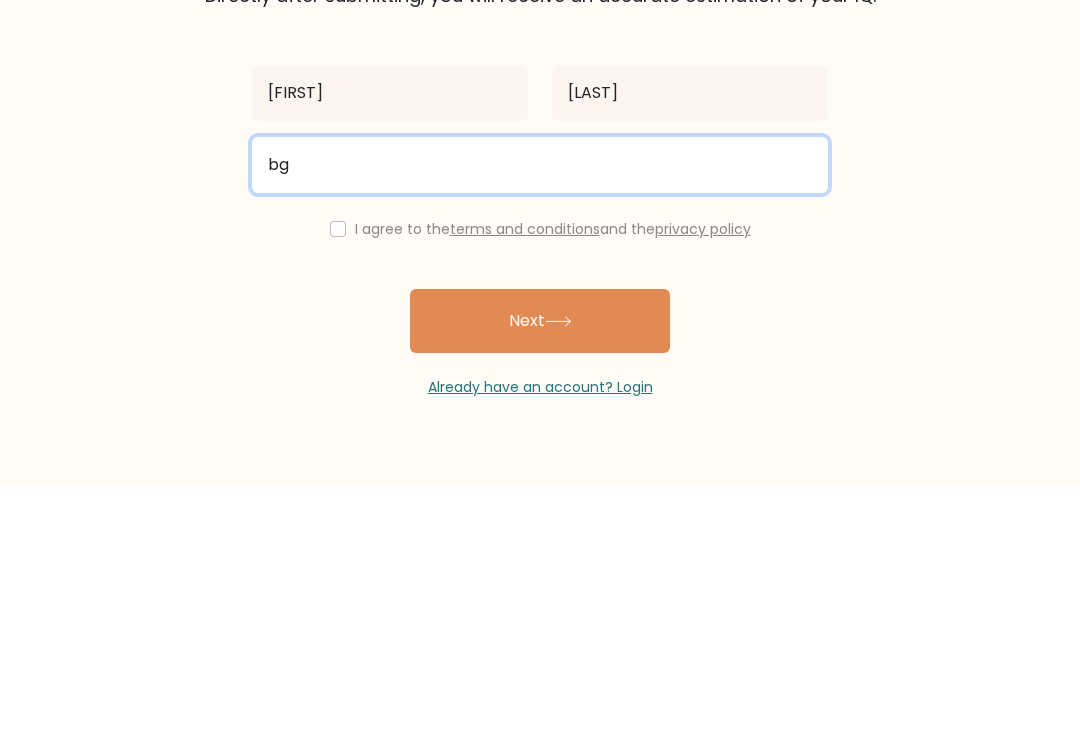 click on "Next" at bounding box center [540, 577] 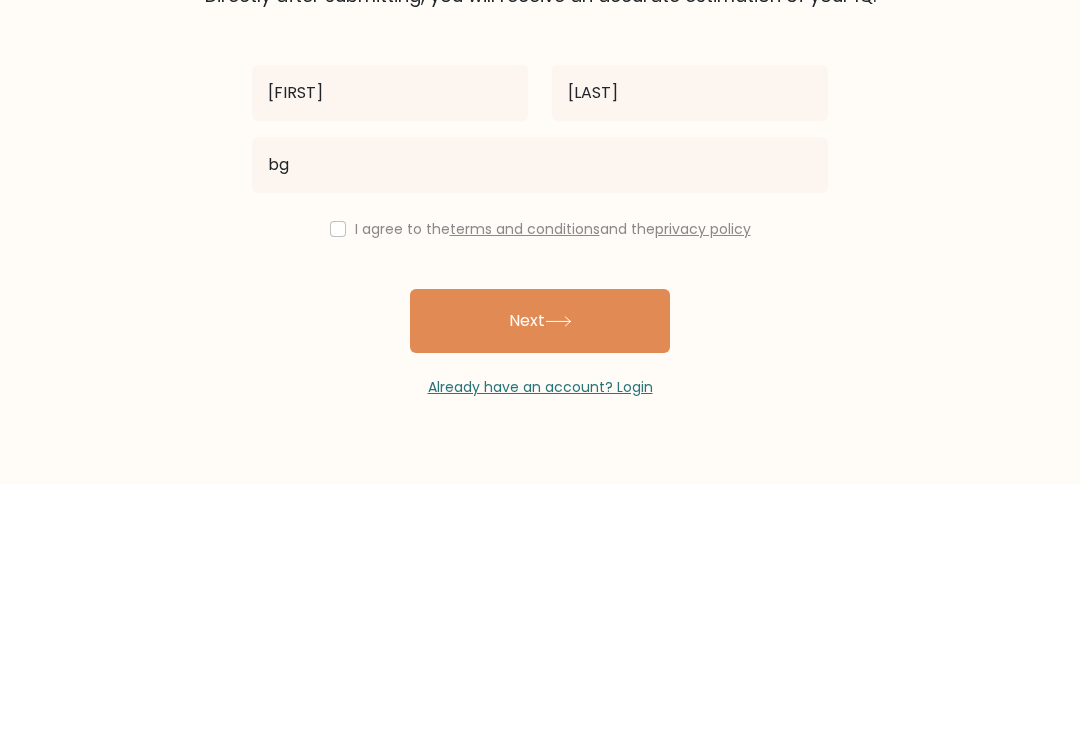 click on "The test is finished
Fill out your first and last name and email to save your test results.
Directly after submitting, you will receive an accurate estimation of your IQ.
Daisy Owens bg" at bounding box center (540, 351) 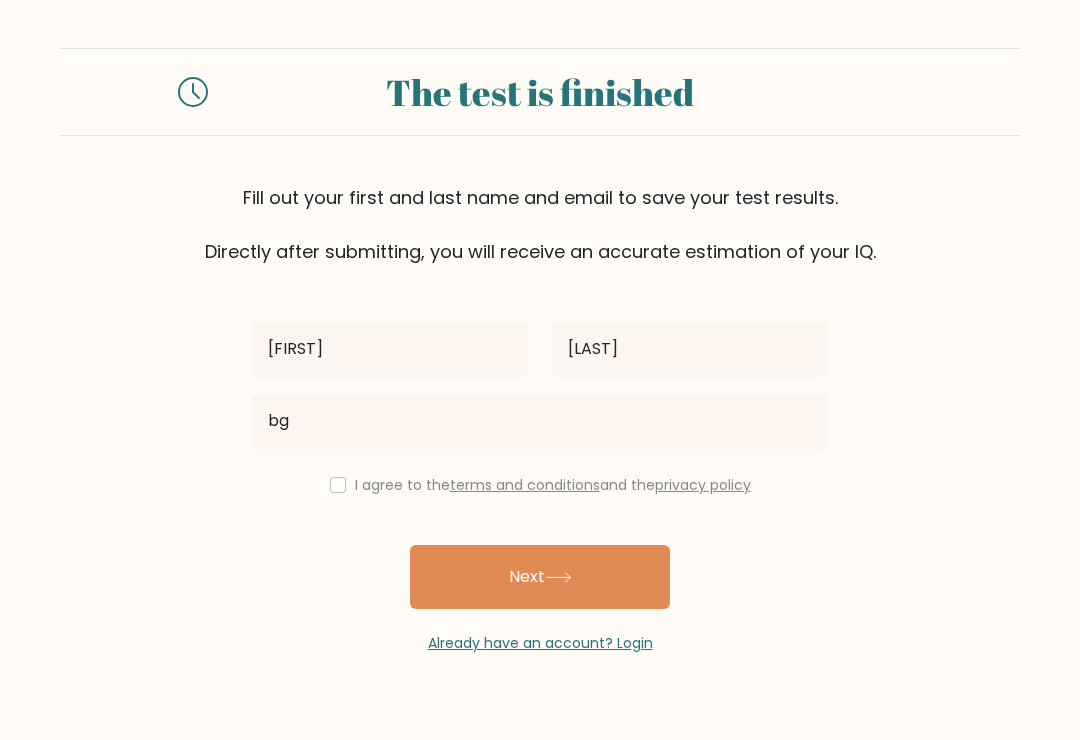 scroll, scrollTop: 0, scrollLeft: 0, axis: both 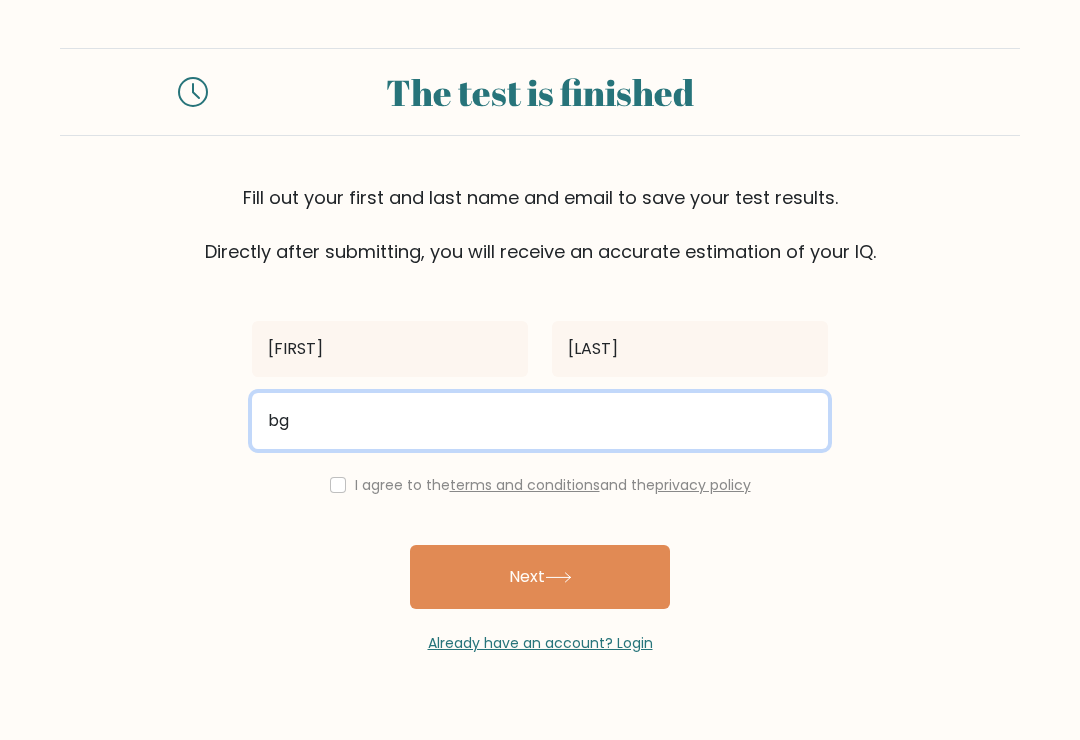 click on "bg" at bounding box center (540, 421) 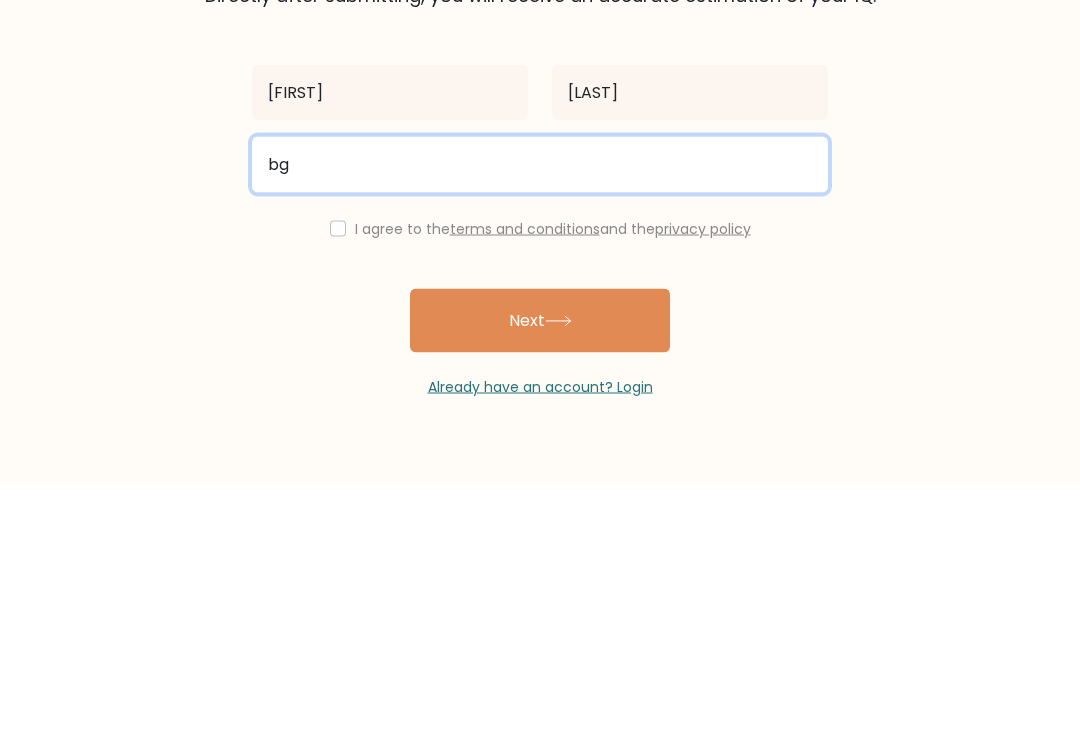 type on "b" 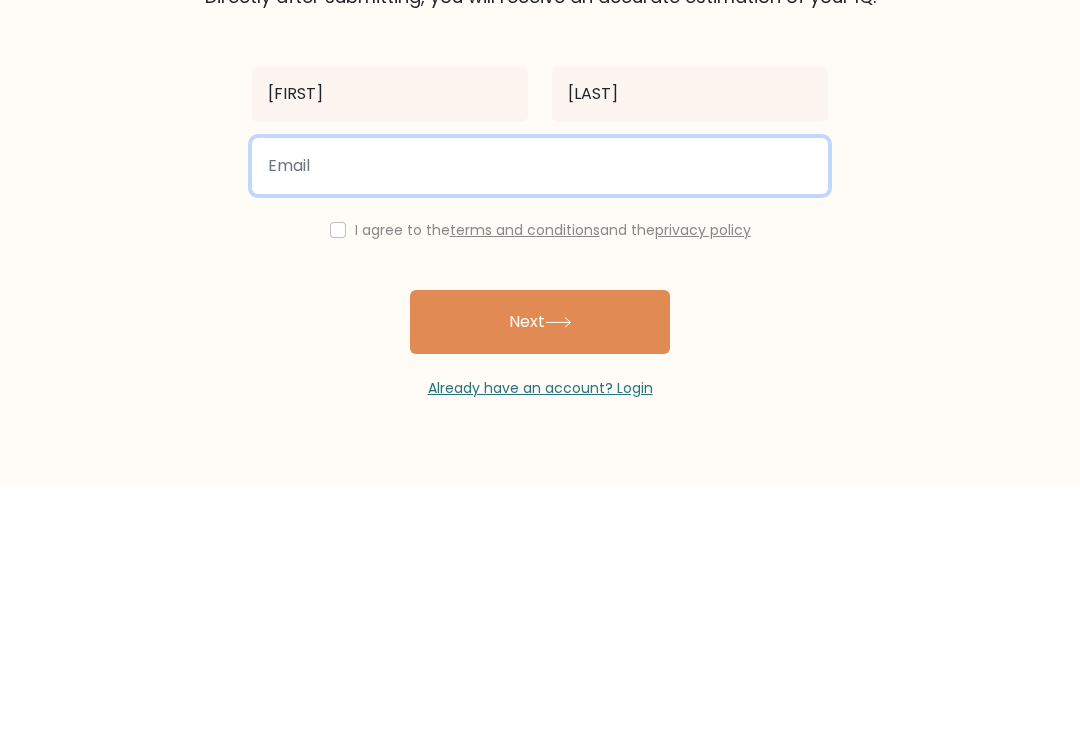 type 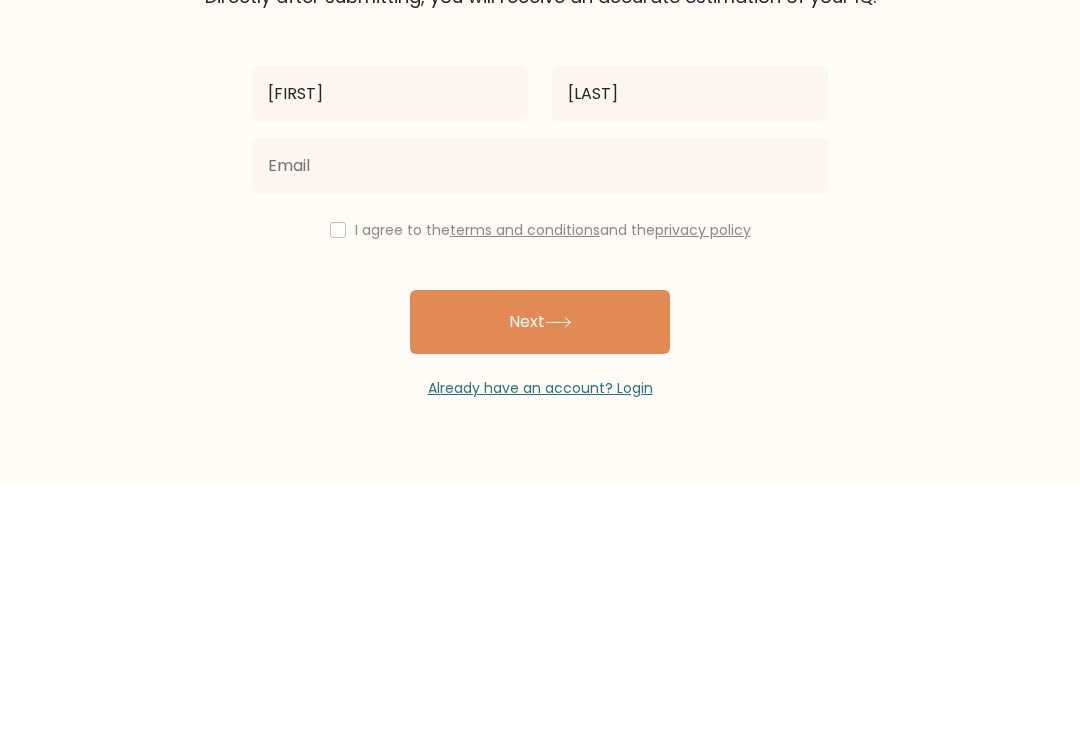click on "Next" at bounding box center [540, 577] 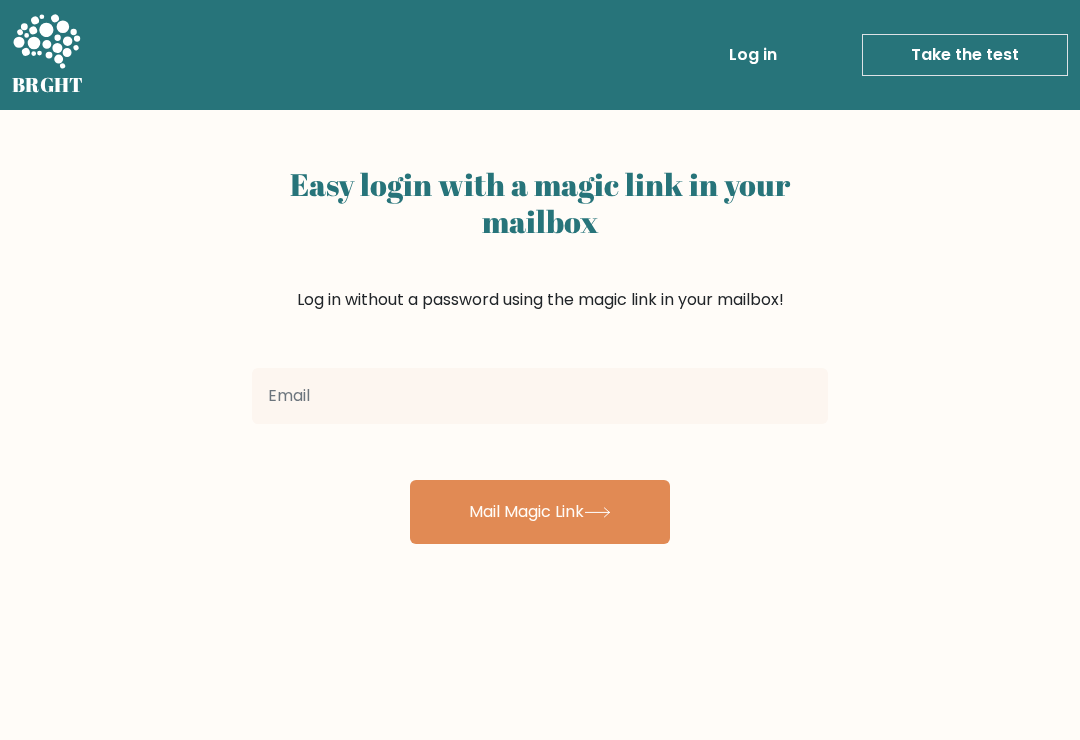 scroll, scrollTop: 0, scrollLeft: 0, axis: both 